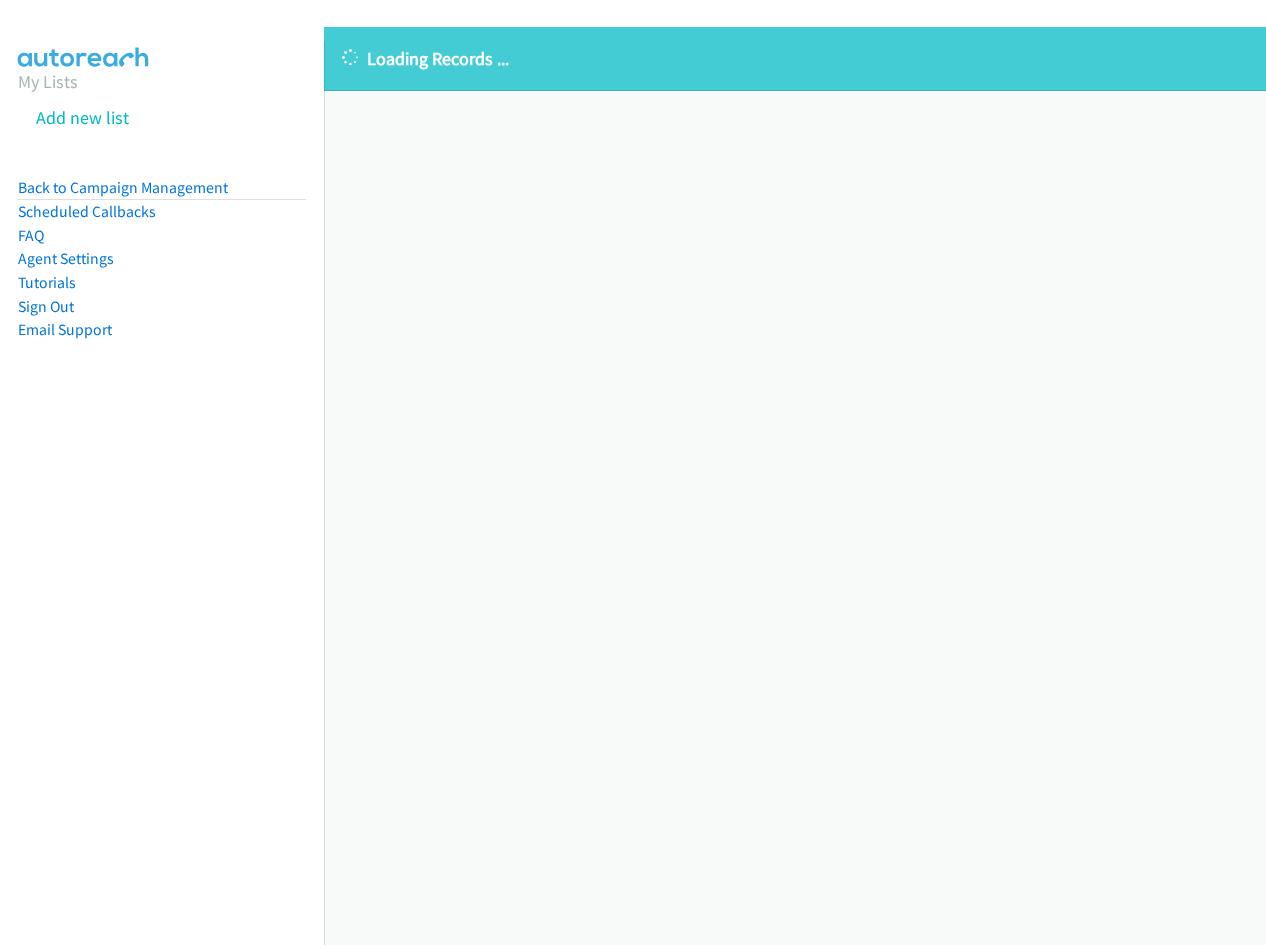 scroll, scrollTop: 0, scrollLeft: 0, axis: both 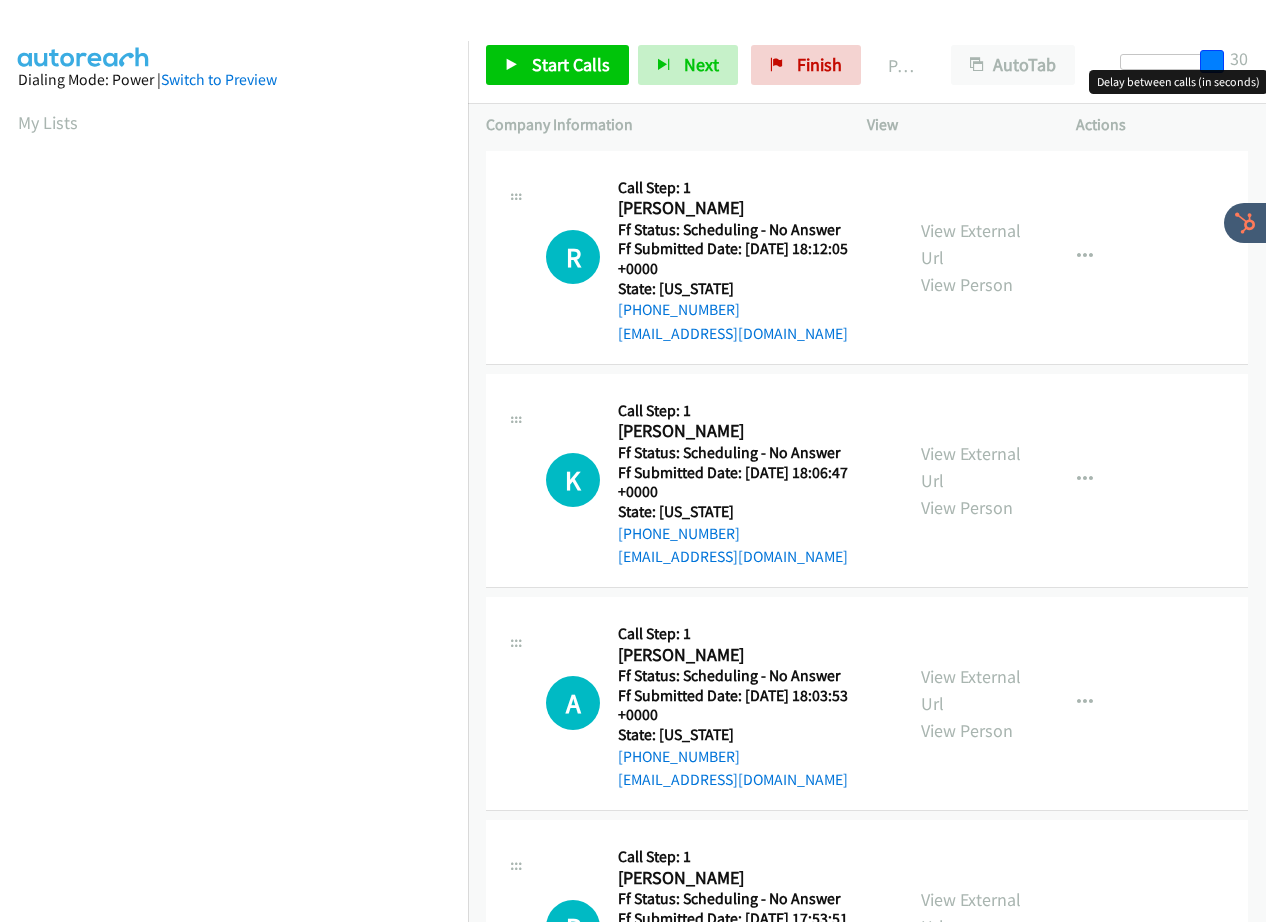 drag, startPoint x: 1133, startPoint y: 64, endPoint x: 1255, endPoint y: 61, distance: 122.03688 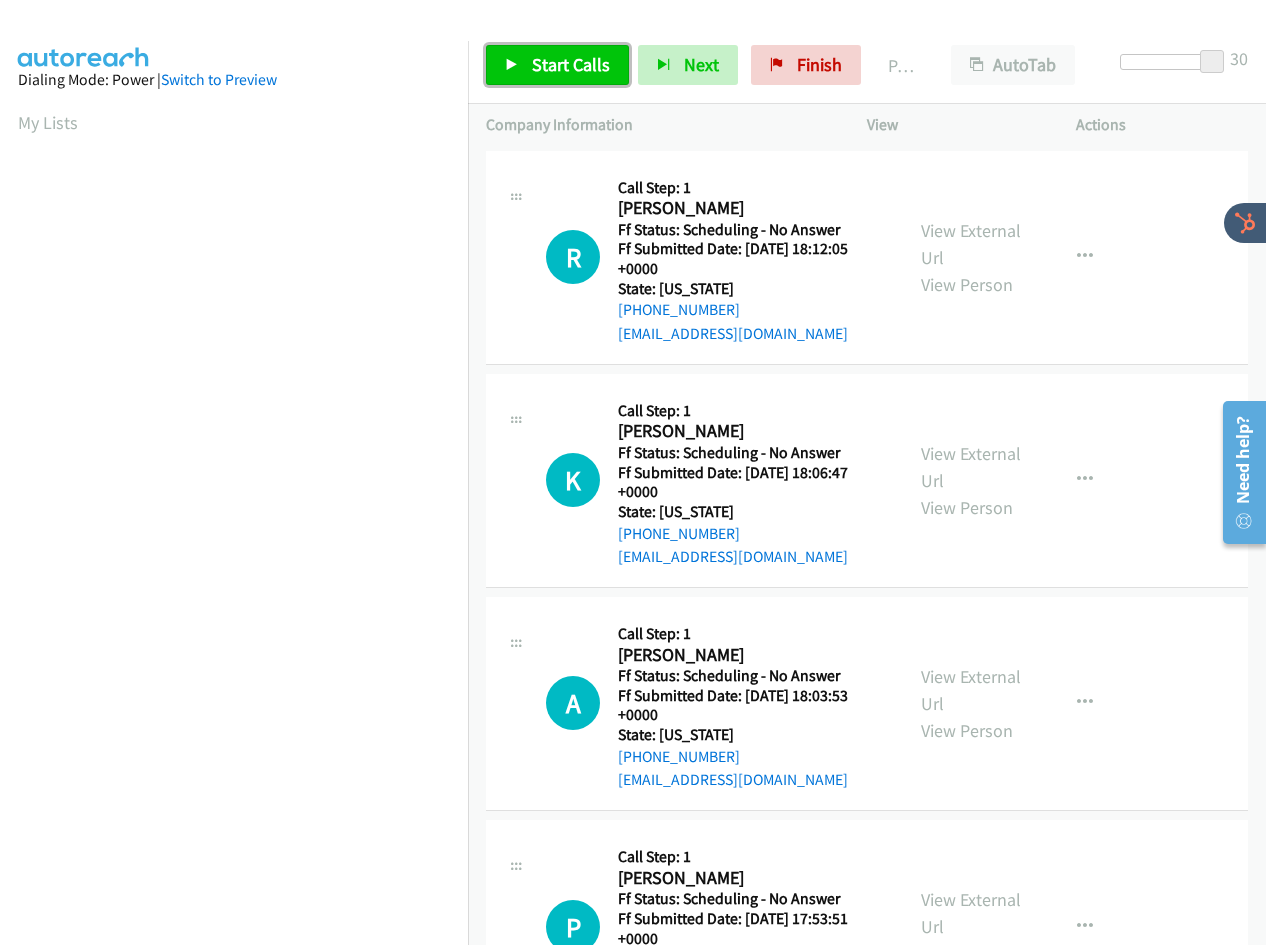 click on "Start Calls" at bounding box center [571, 64] 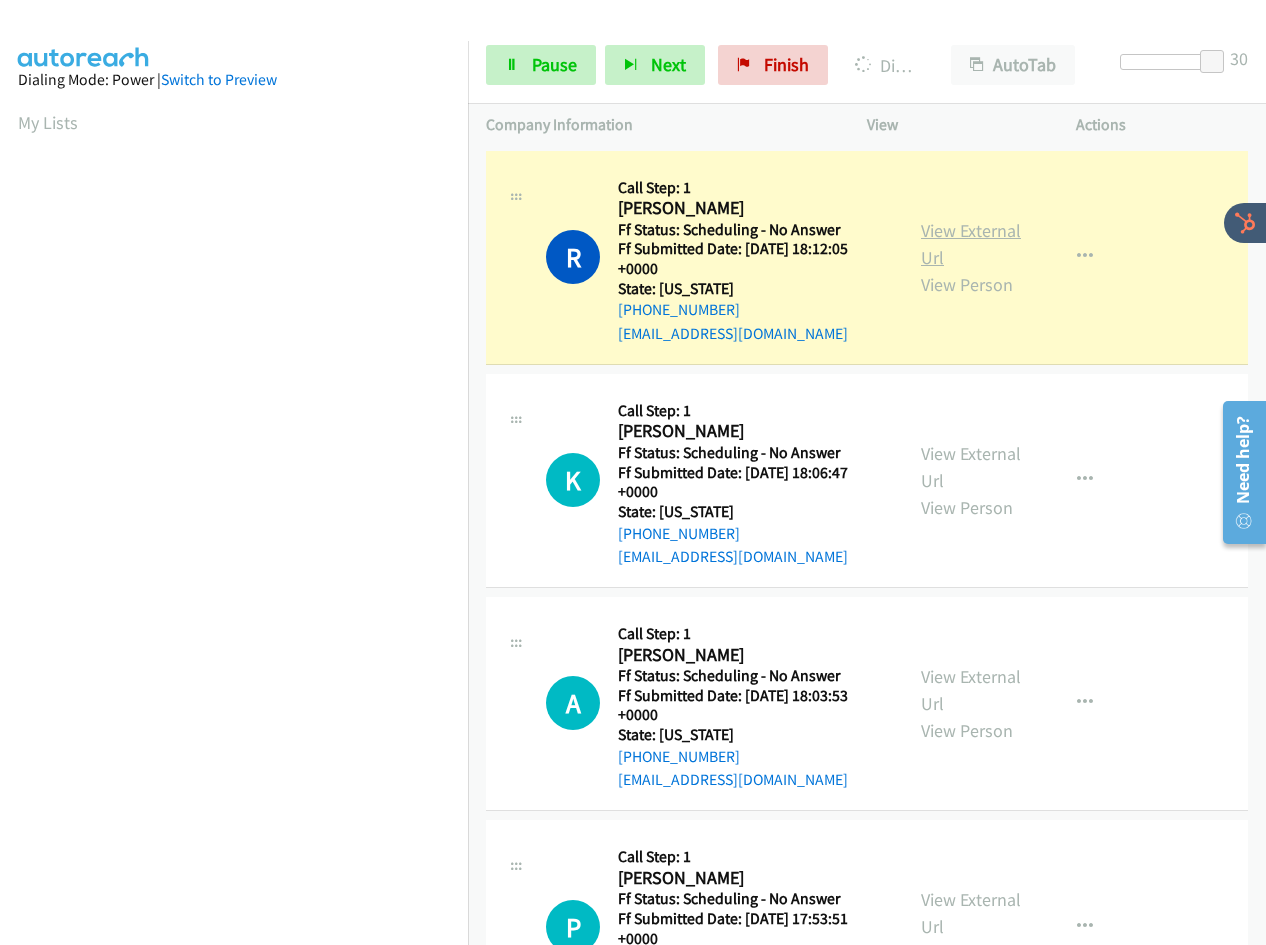 click on "View External Url" at bounding box center [971, 244] 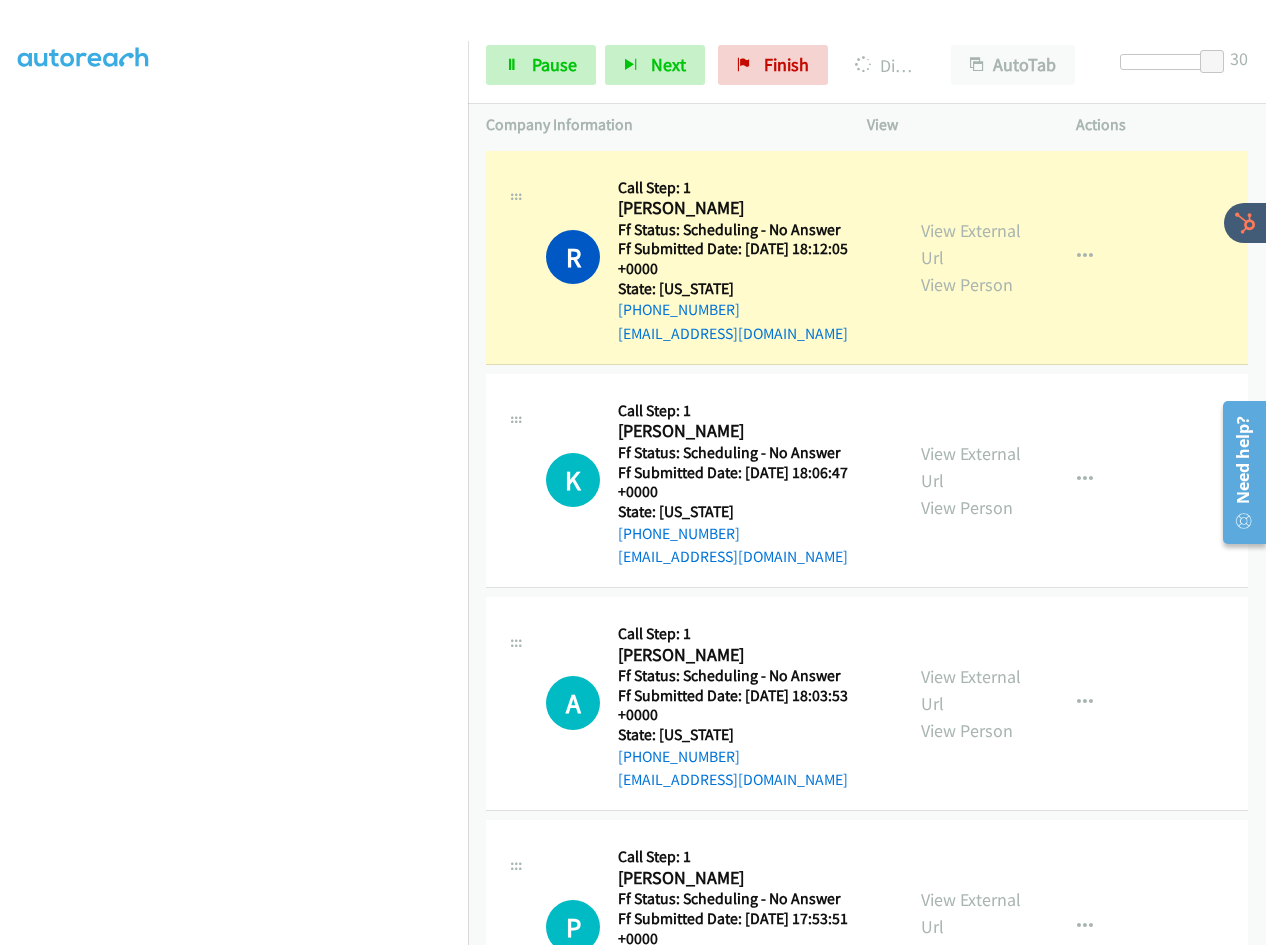 scroll, scrollTop: 184, scrollLeft: 0, axis: vertical 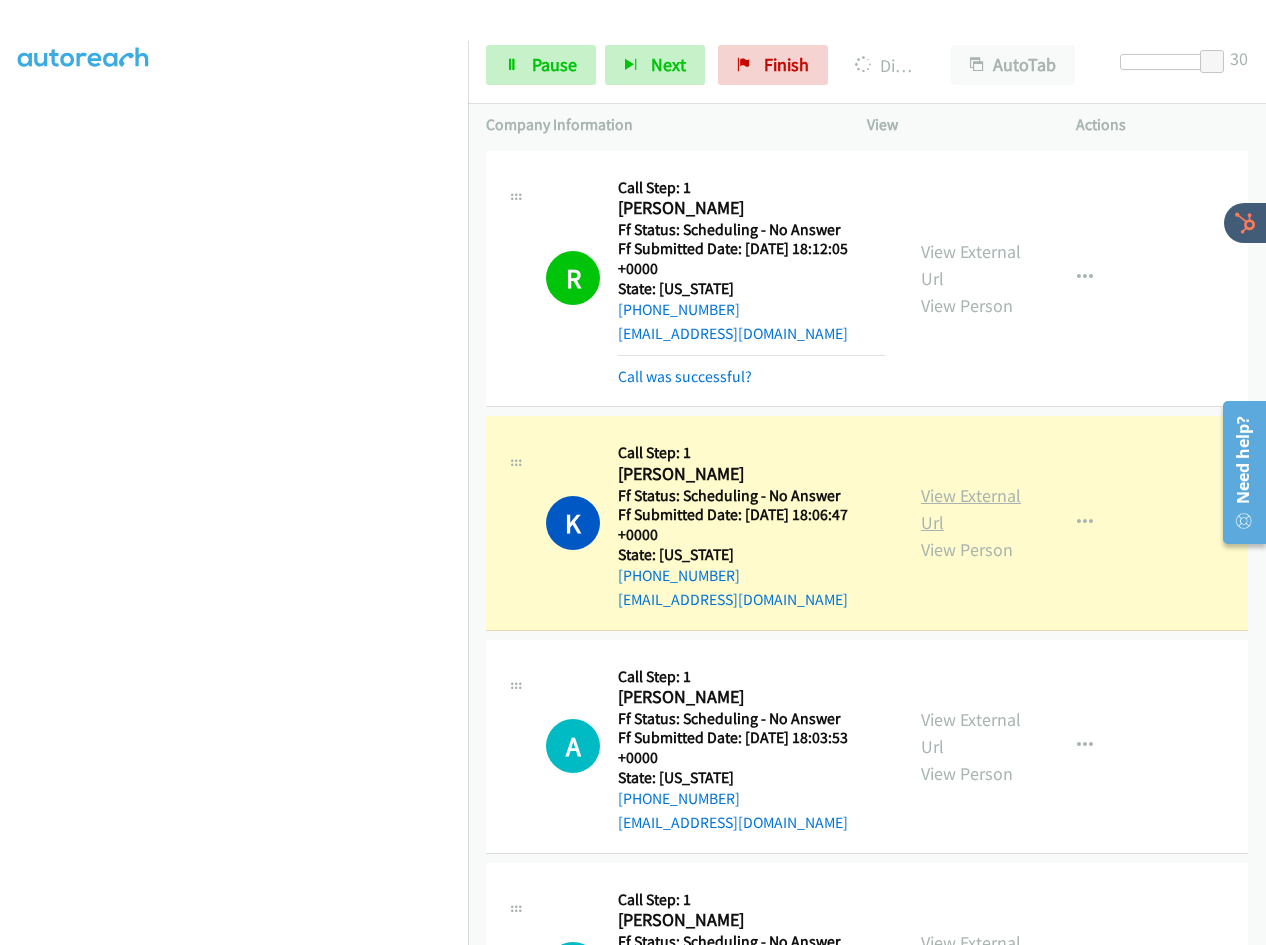 click on "View External Url" at bounding box center (971, 509) 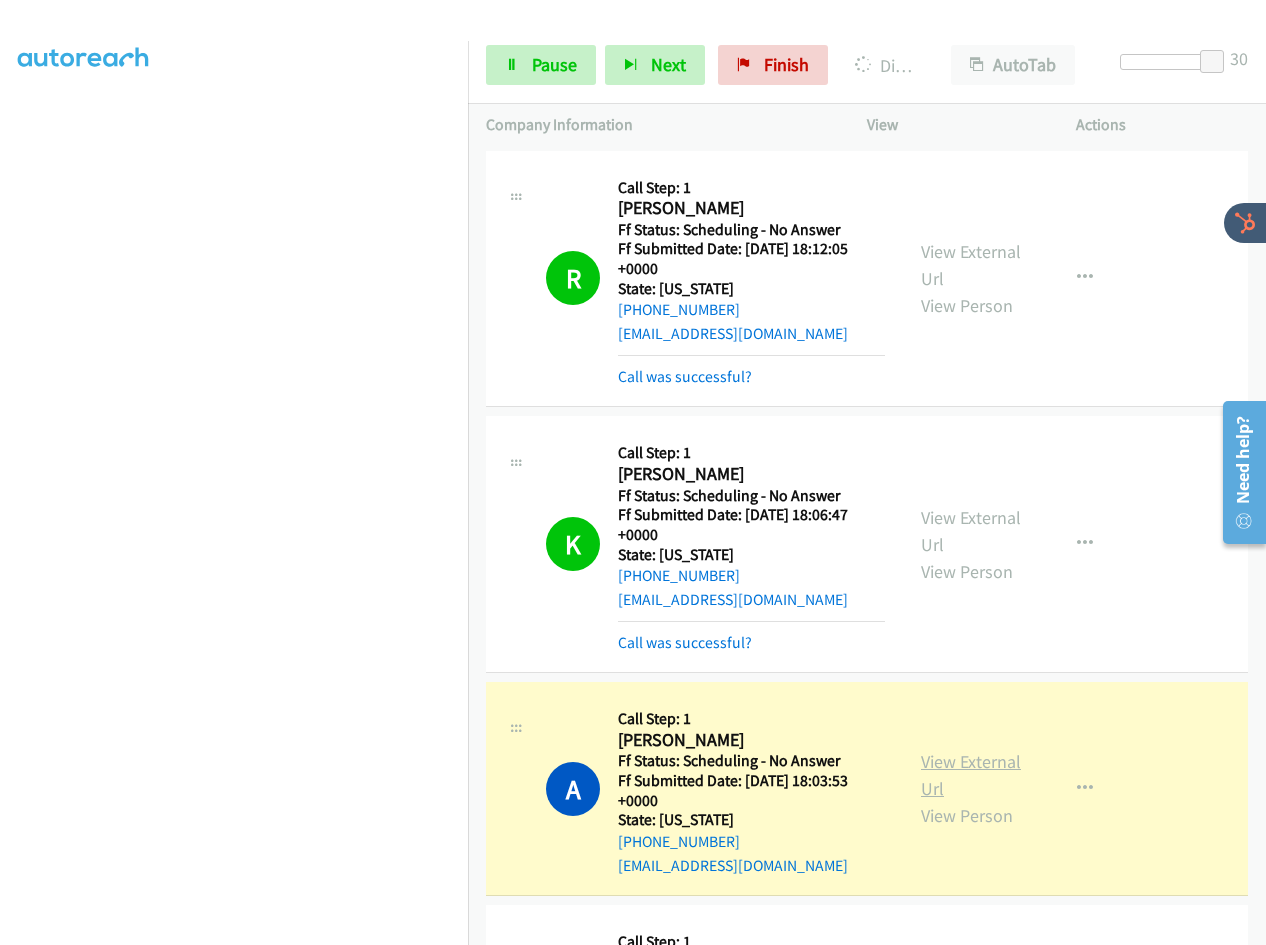 click on "View External Url" at bounding box center [971, 775] 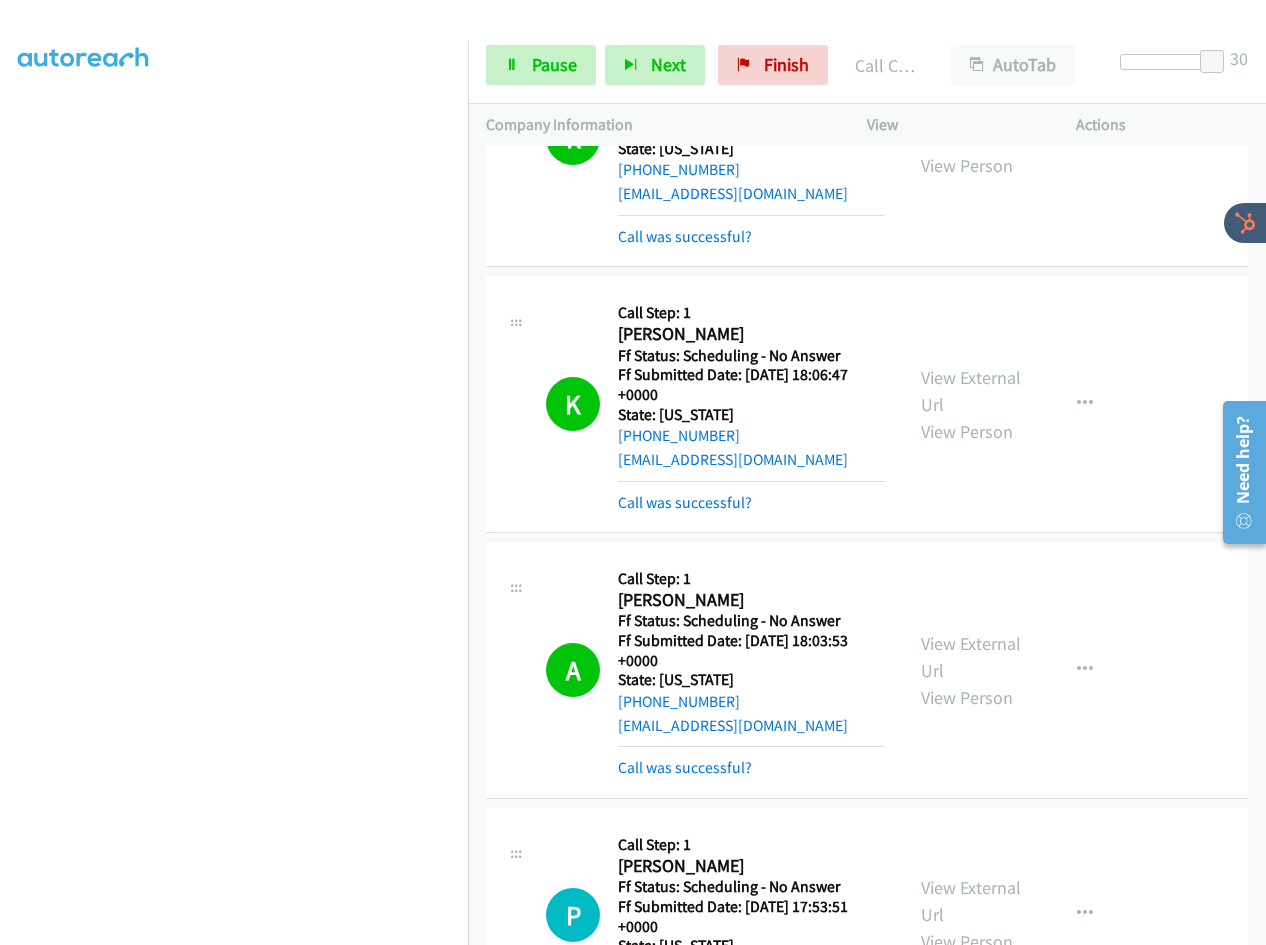 scroll, scrollTop: 450, scrollLeft: 0, axis: vertical 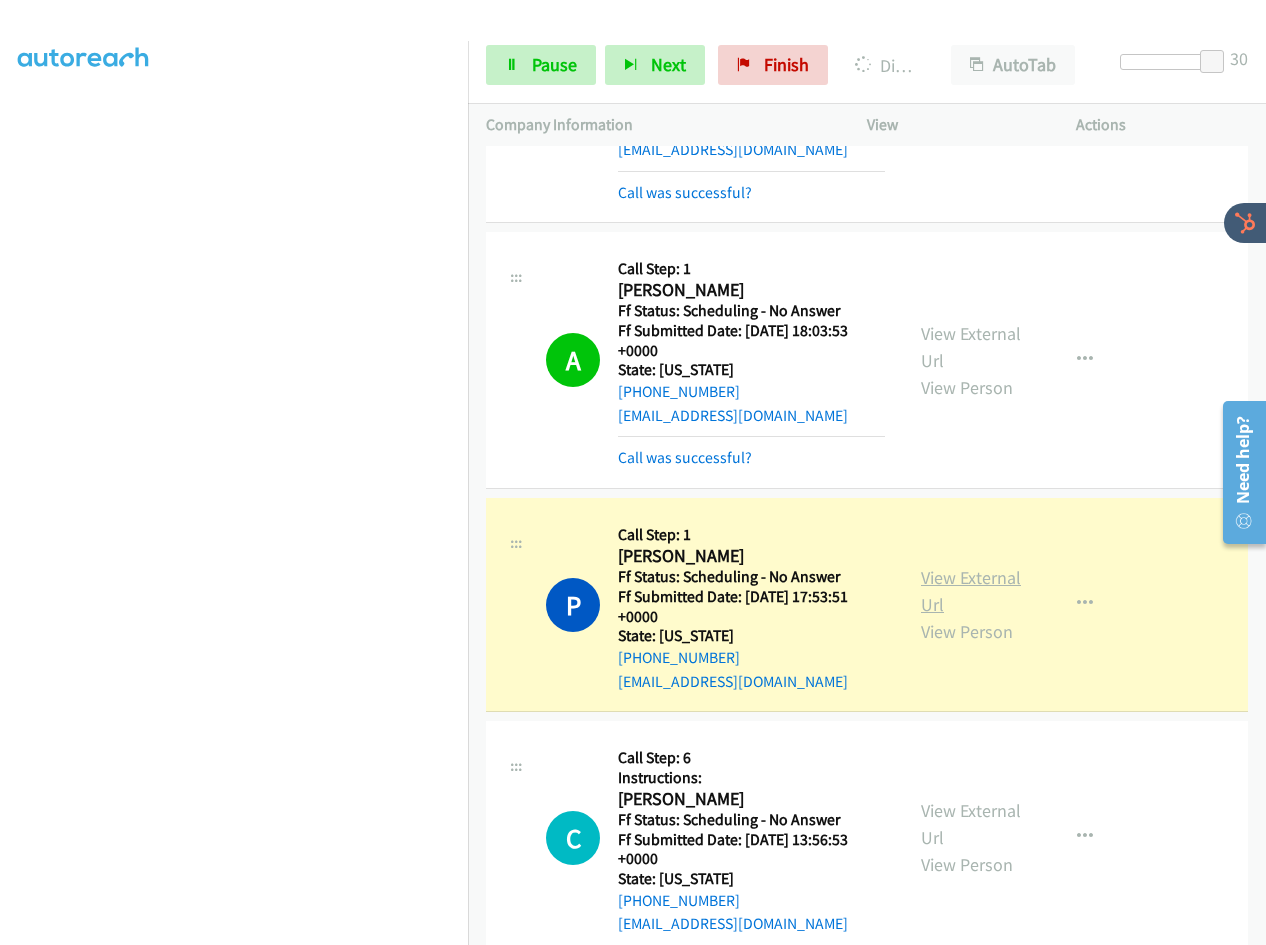 click on "View External Url" at bounding box center (971, 591) 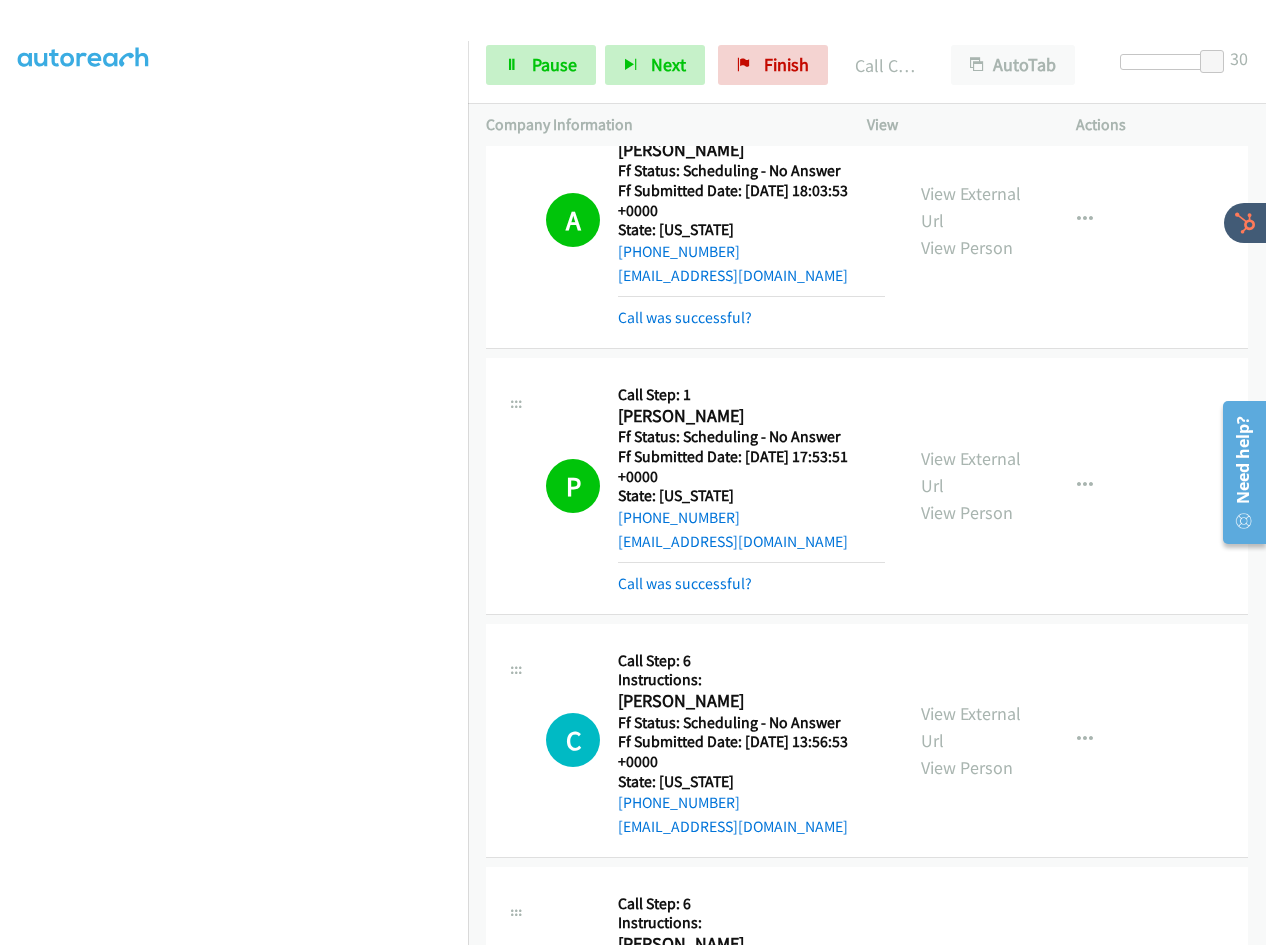 scroll, scrollTop: 750, scrollLeft: 0, axis: vertical 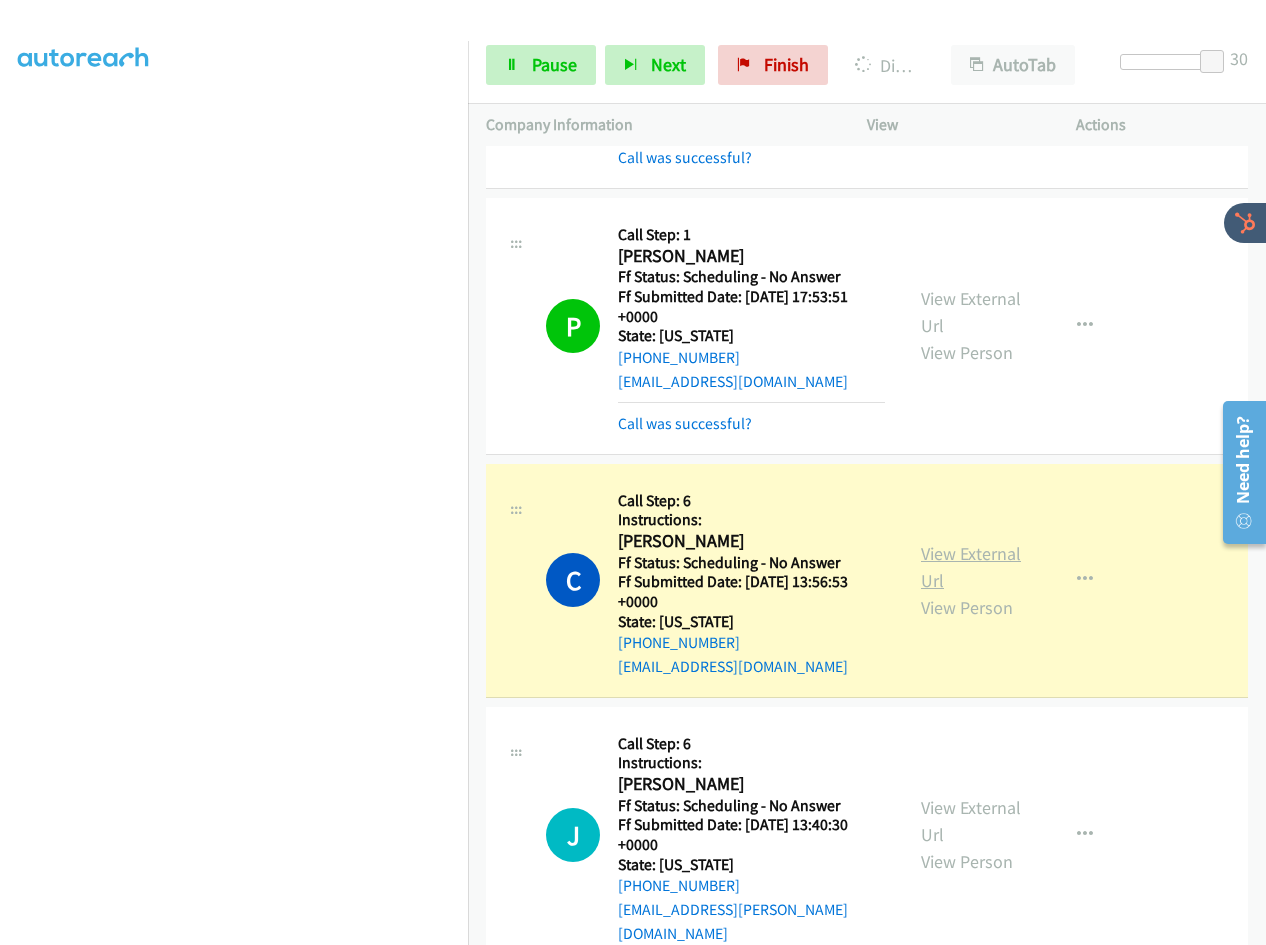 click on "View External Url" at bounding box center (971, 567) 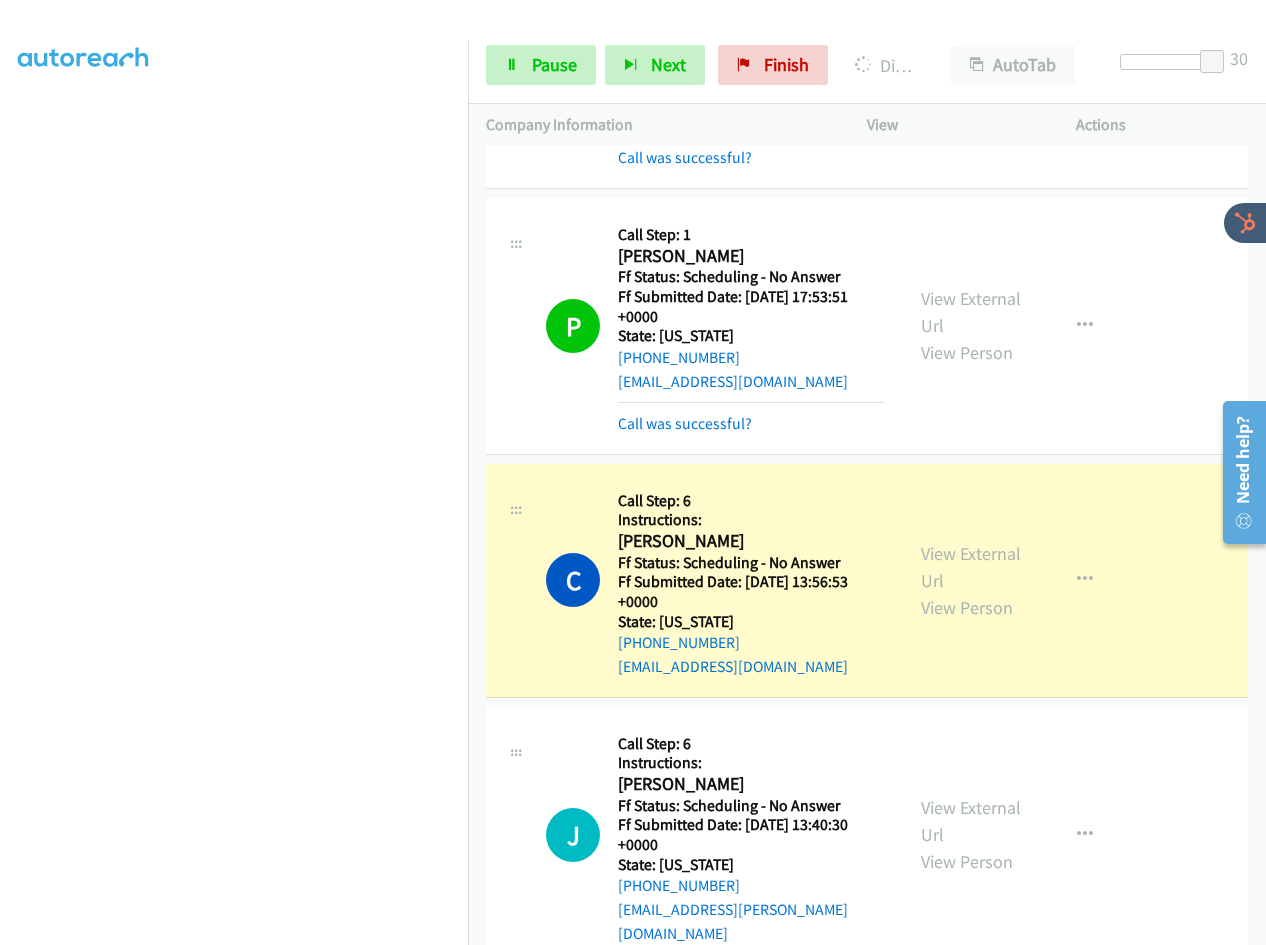 scroll, scrollTop: 184, scrollLeft: 0, axis: vertical 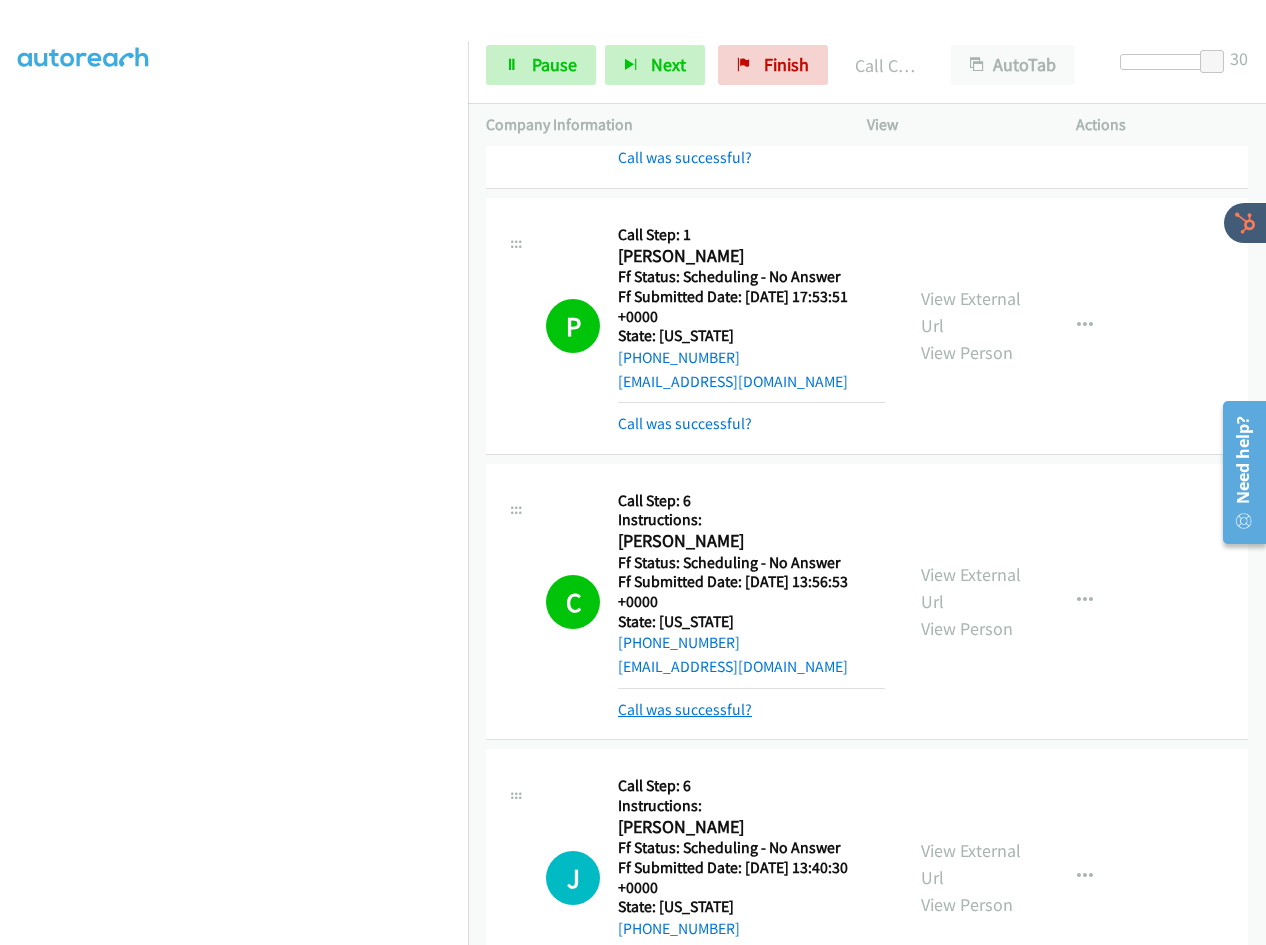 click on "Call was successful?" at bounding box center [685, 709] 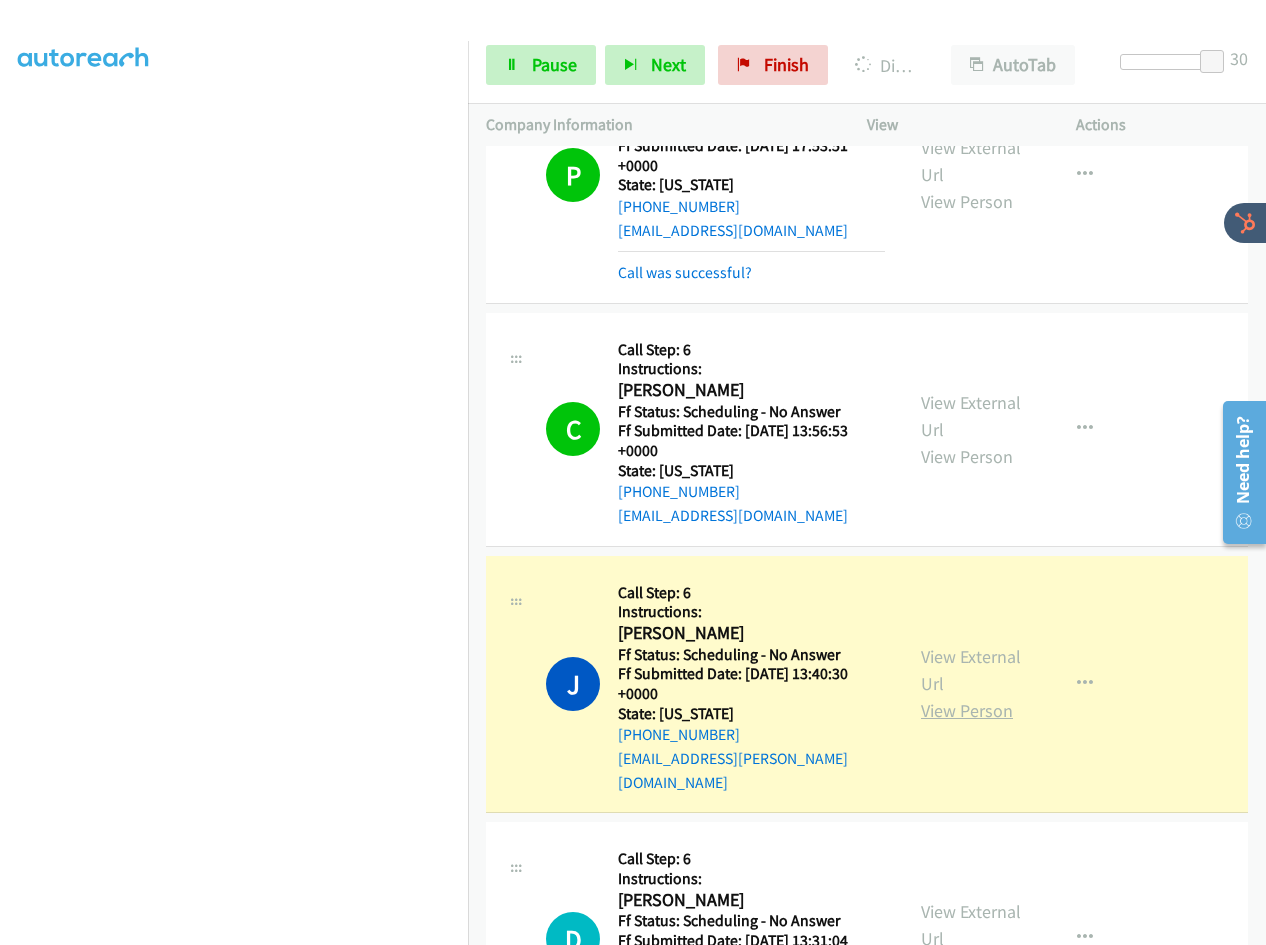scroll, scrollTop: 1050, scrollLeft: 0, axis: vertical 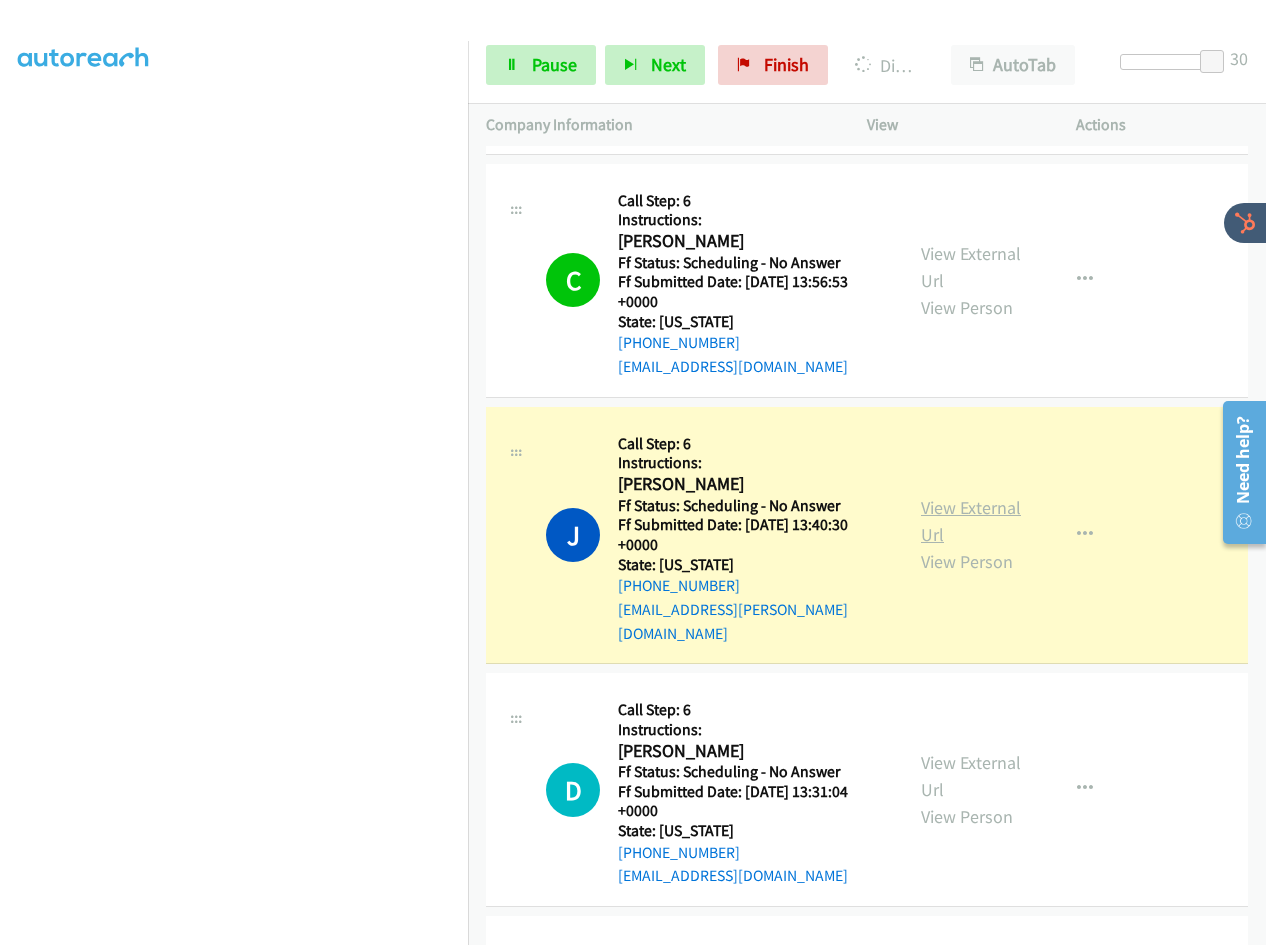 click on "View External Url" at bounding box center (971, 521) 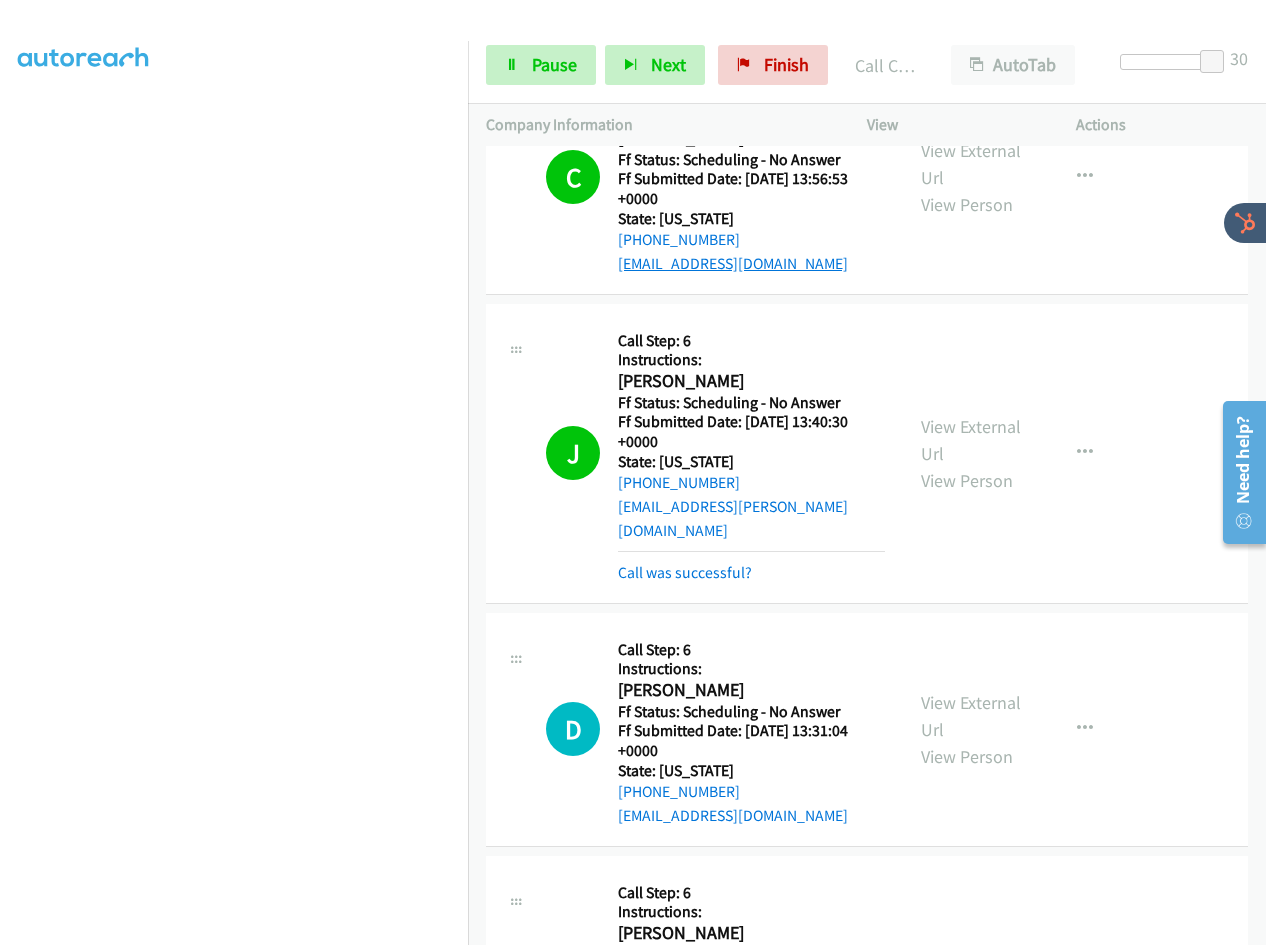 scroll, scrollTop: 1200, scrollLeft: 0, axis: vertical 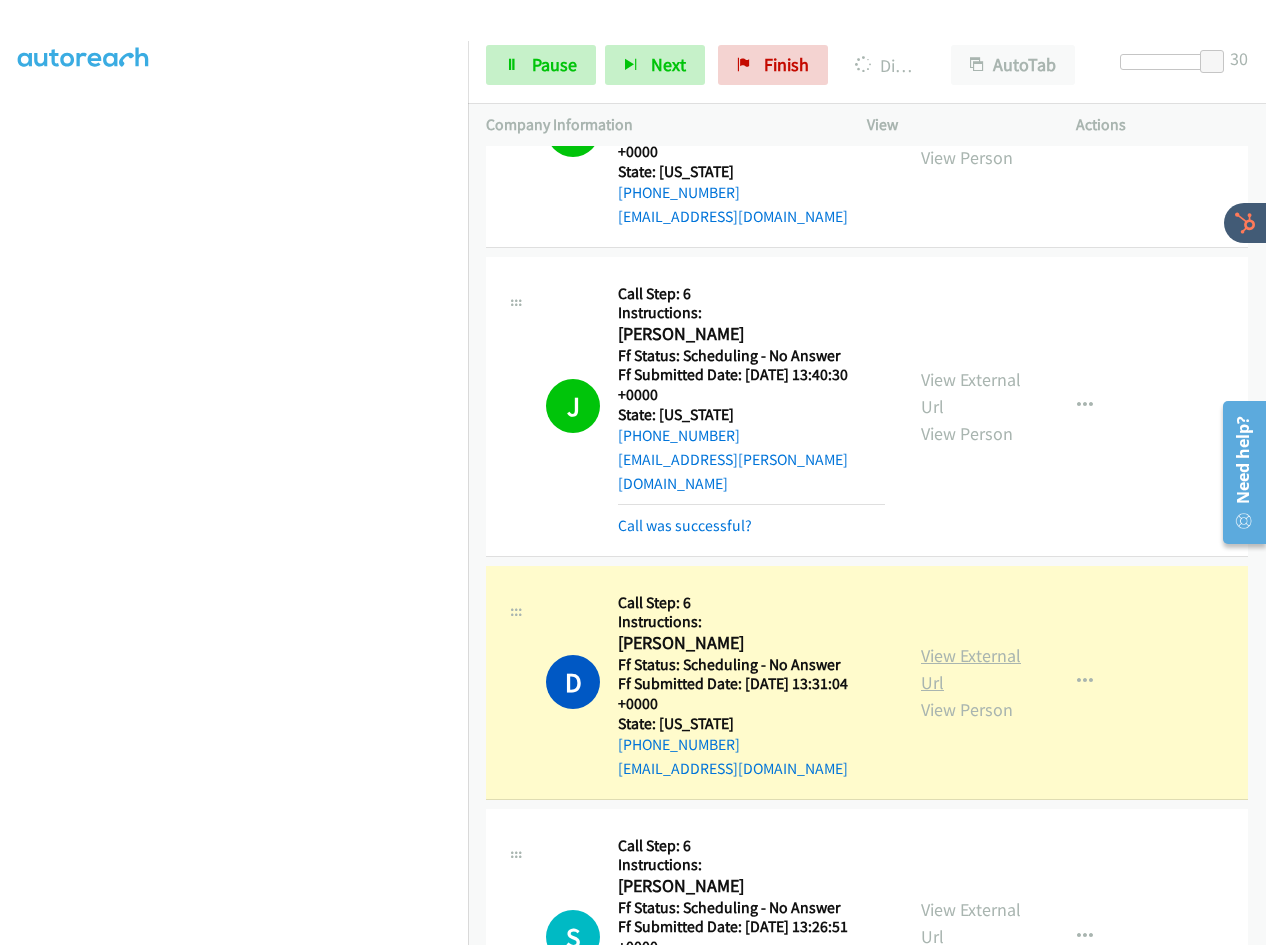 click on "View External Url" at bounding box center [971, 669] 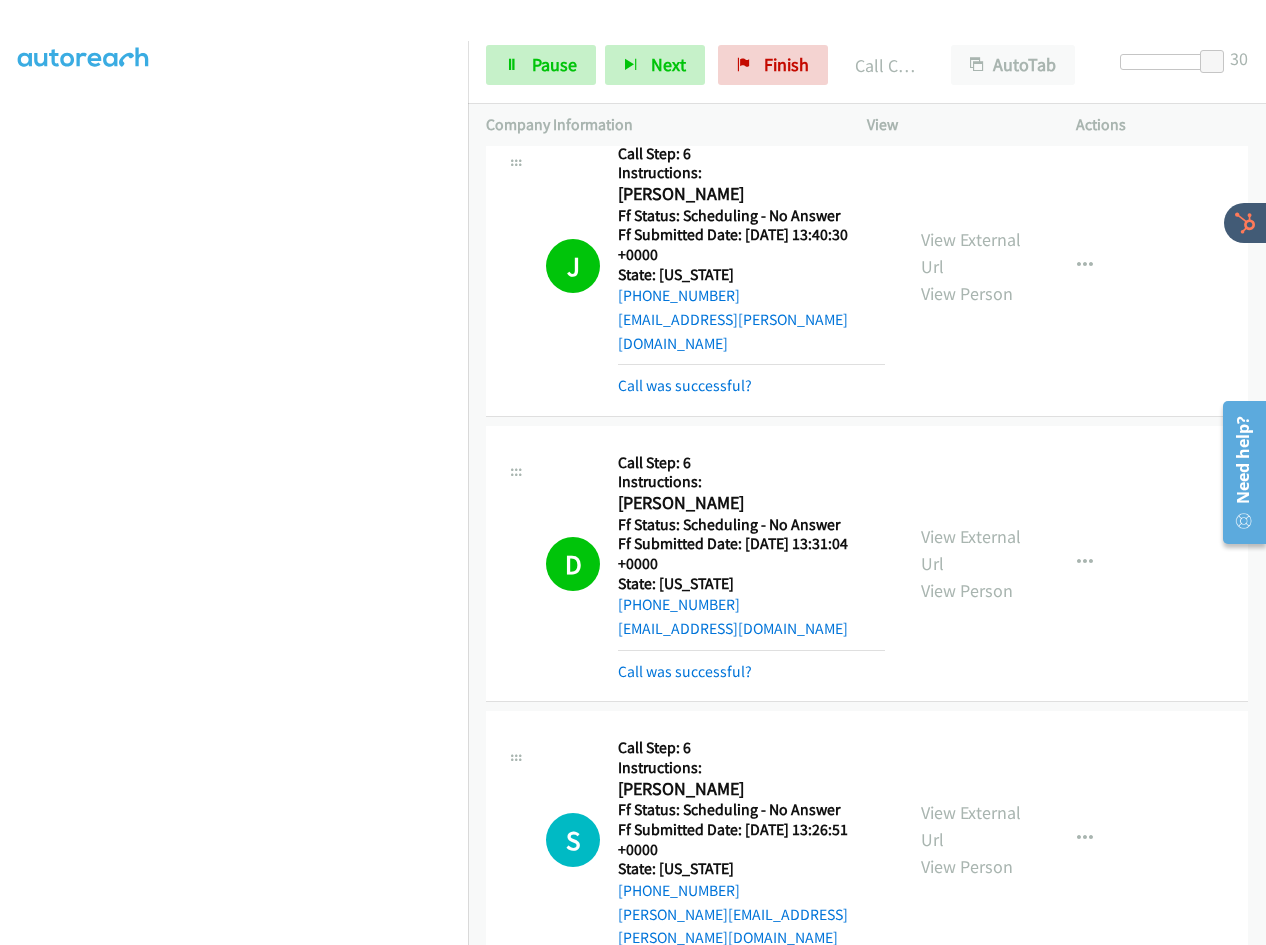 scroll, scrollTop: 1500, scrollLeft: 0, axis: vertical 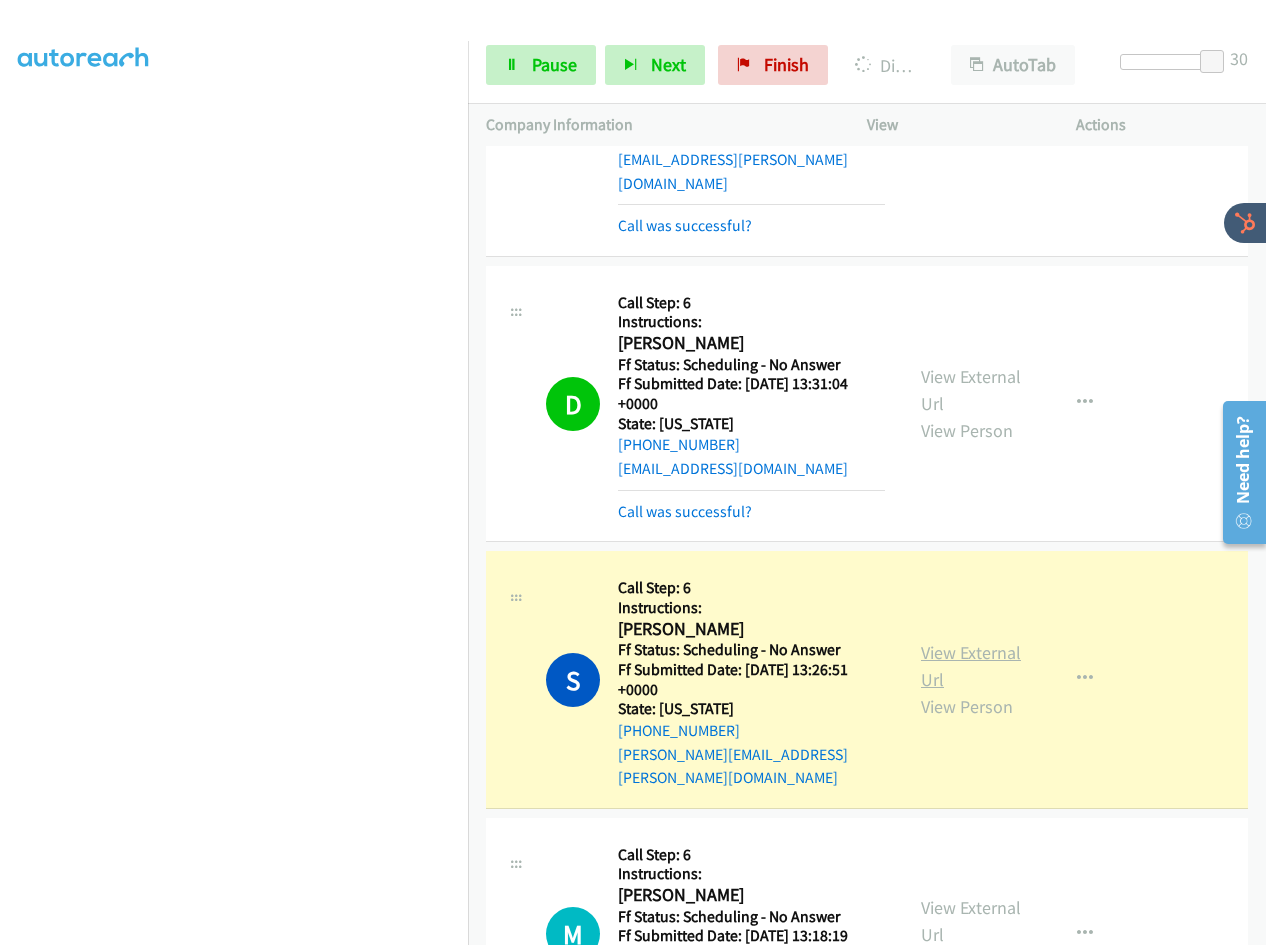 click on "View External Url" at bounding box center (971, 666) 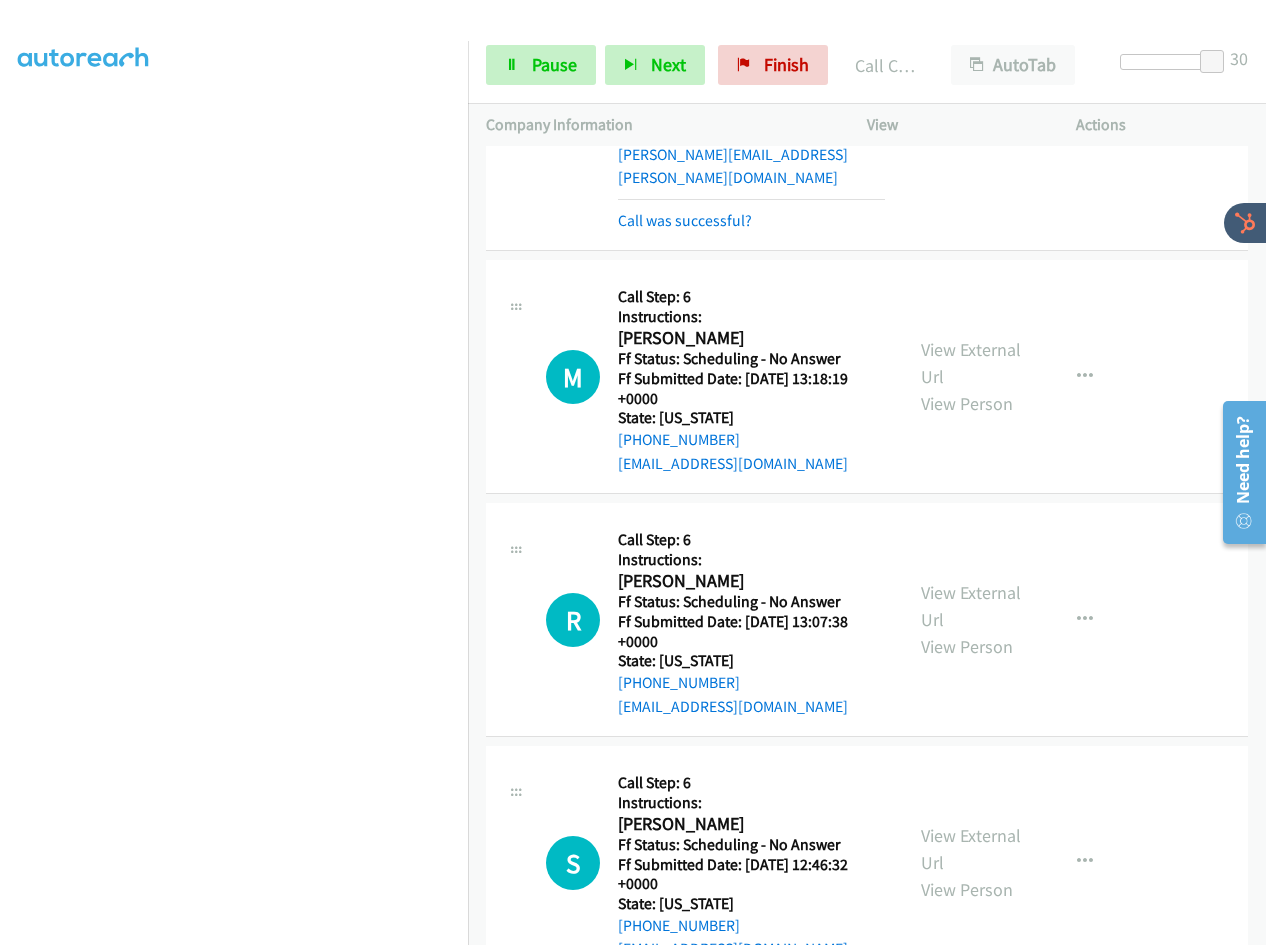 scroll, scrollTop: 1950, scrollLeft: 0, axis: vertical 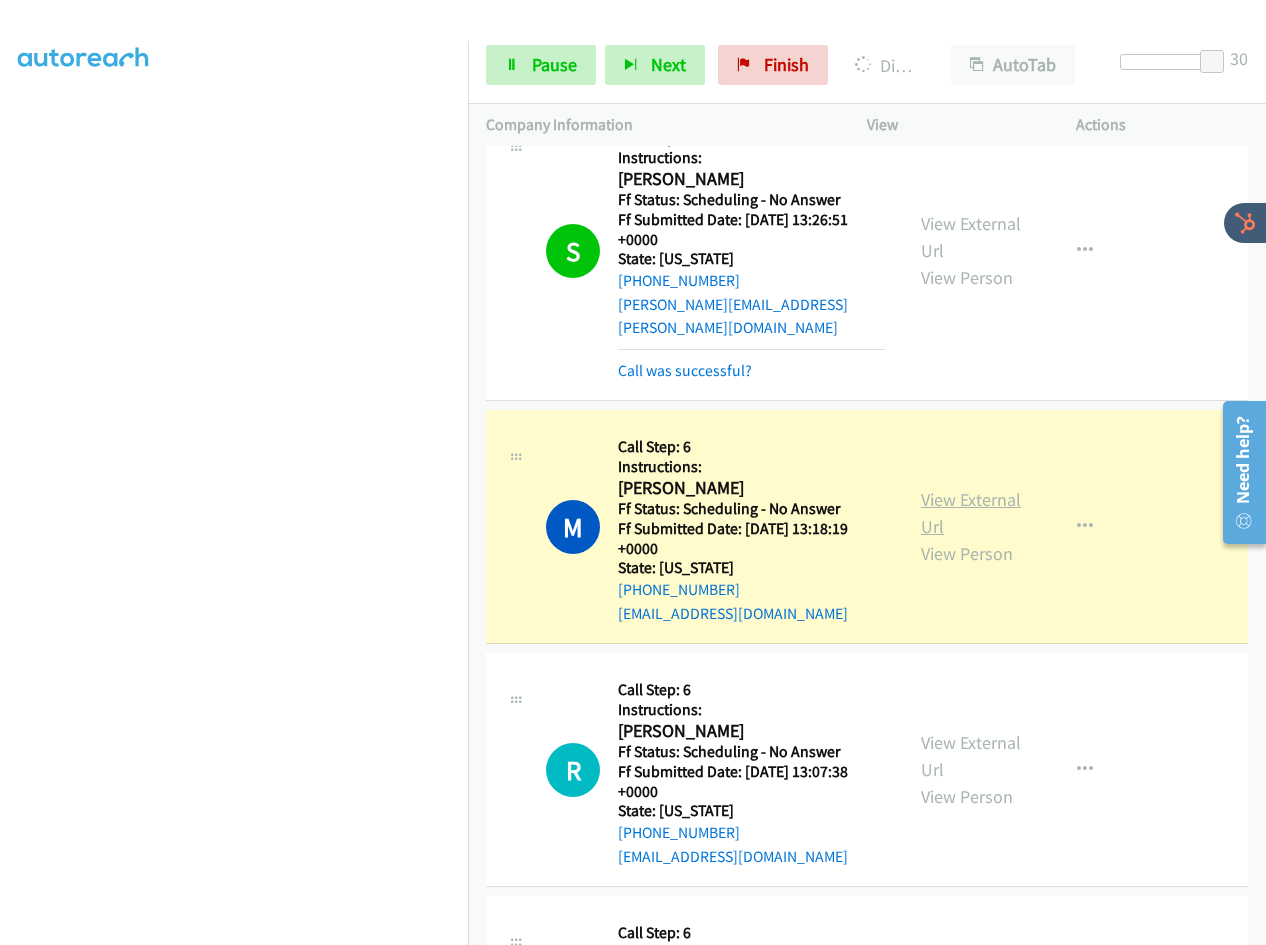 click on "View External Url" at bounding box center [971, 513] 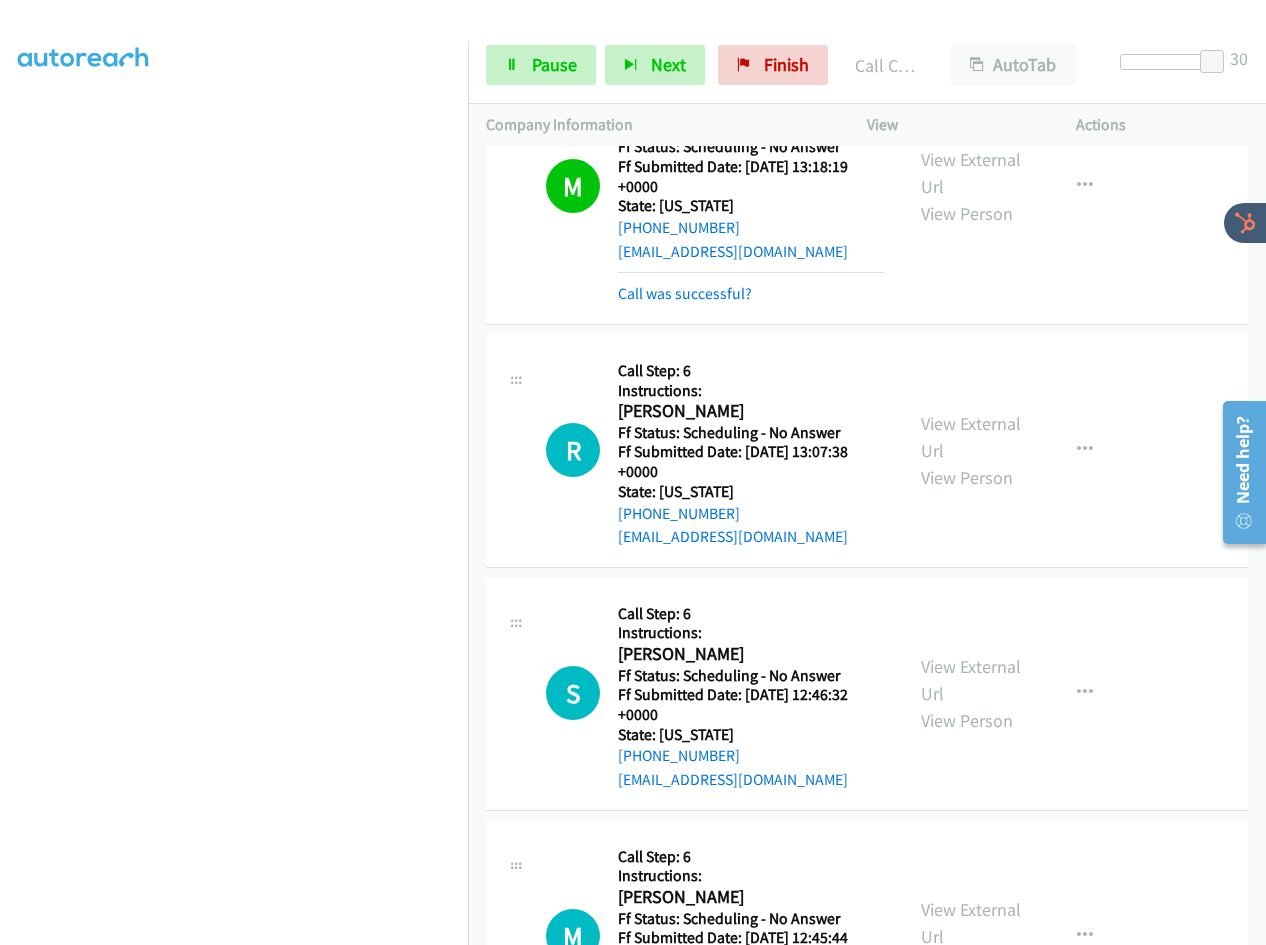 scroll, scrollTop: 2400, scrollLeft: 0, axis: vertical 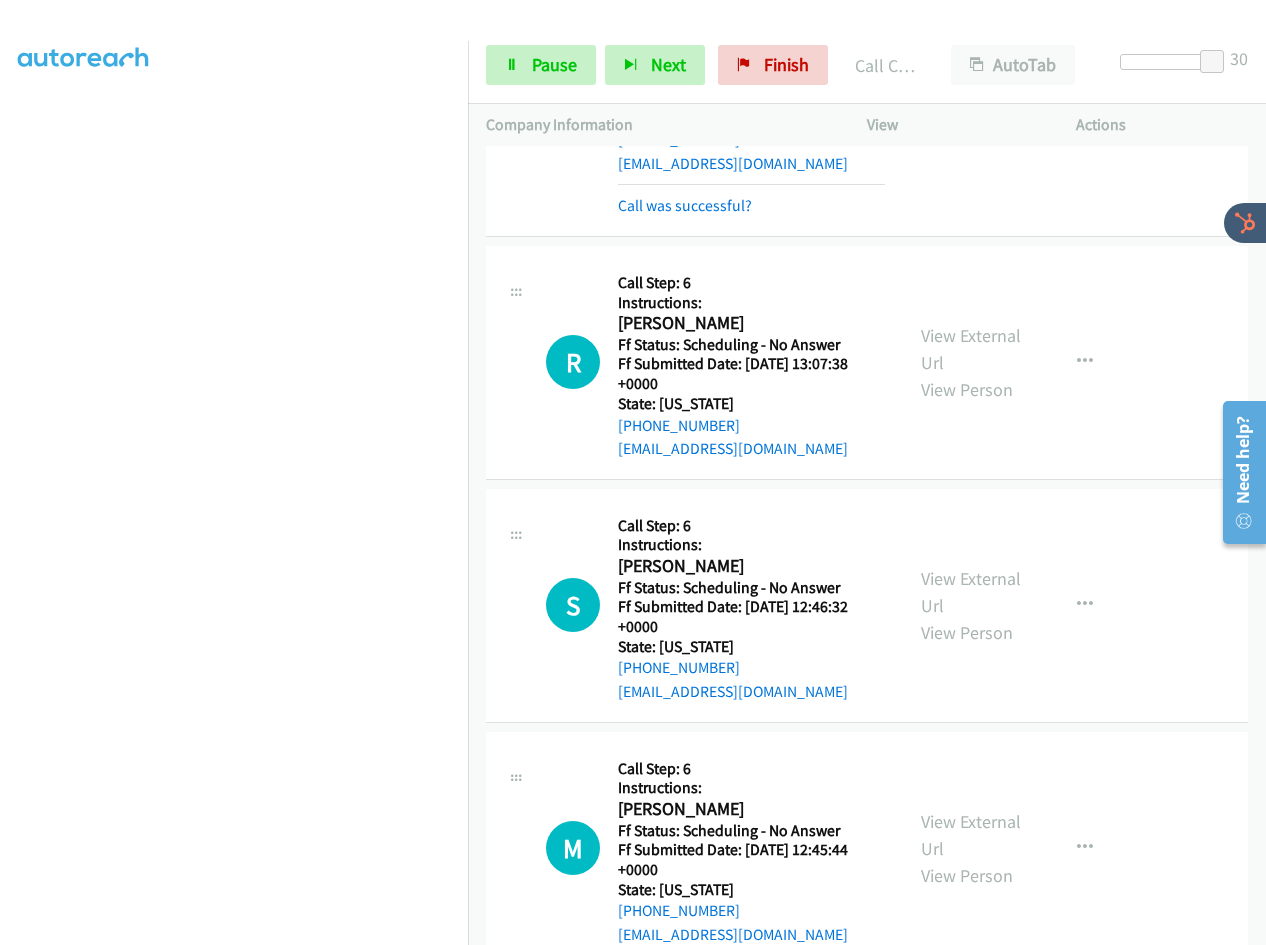 click on "Callback Scheduled
Call Step: 6
Instructions:
[PERSON_NAME]
America/New_York
Ff Status: Scheduling - No Answer
Ff Submitted Date: [DATE] 13:07:38 +0000
State: [US_STATE]
[PHONE_NUMBER]
[EMAIL_ADDRESS][DOMAIN_NAME]
Call was successful?" at bounding box center (751, 362) 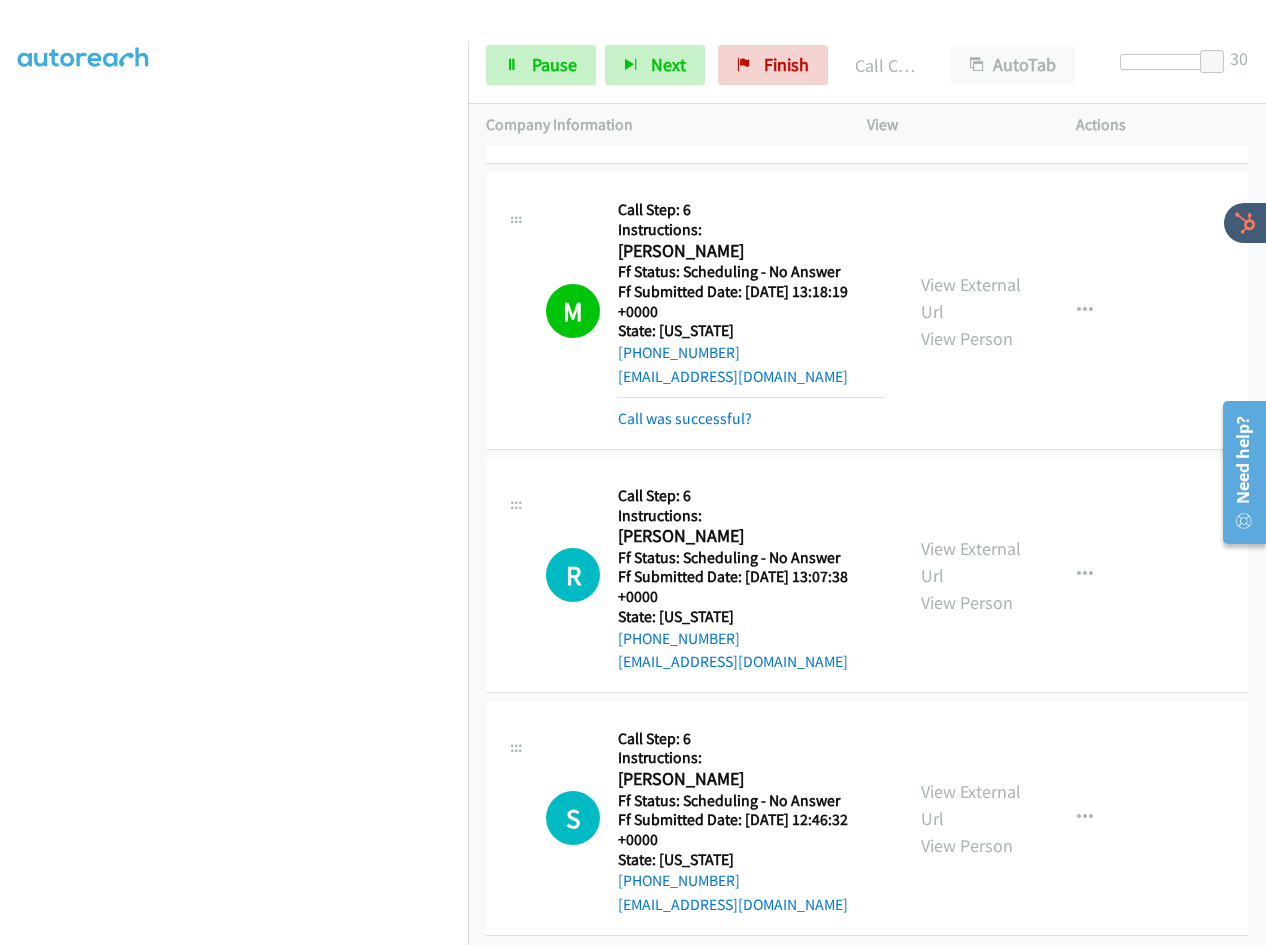 scroll, scrollTop: 2250, scrollLeft: 0, axis: vertical 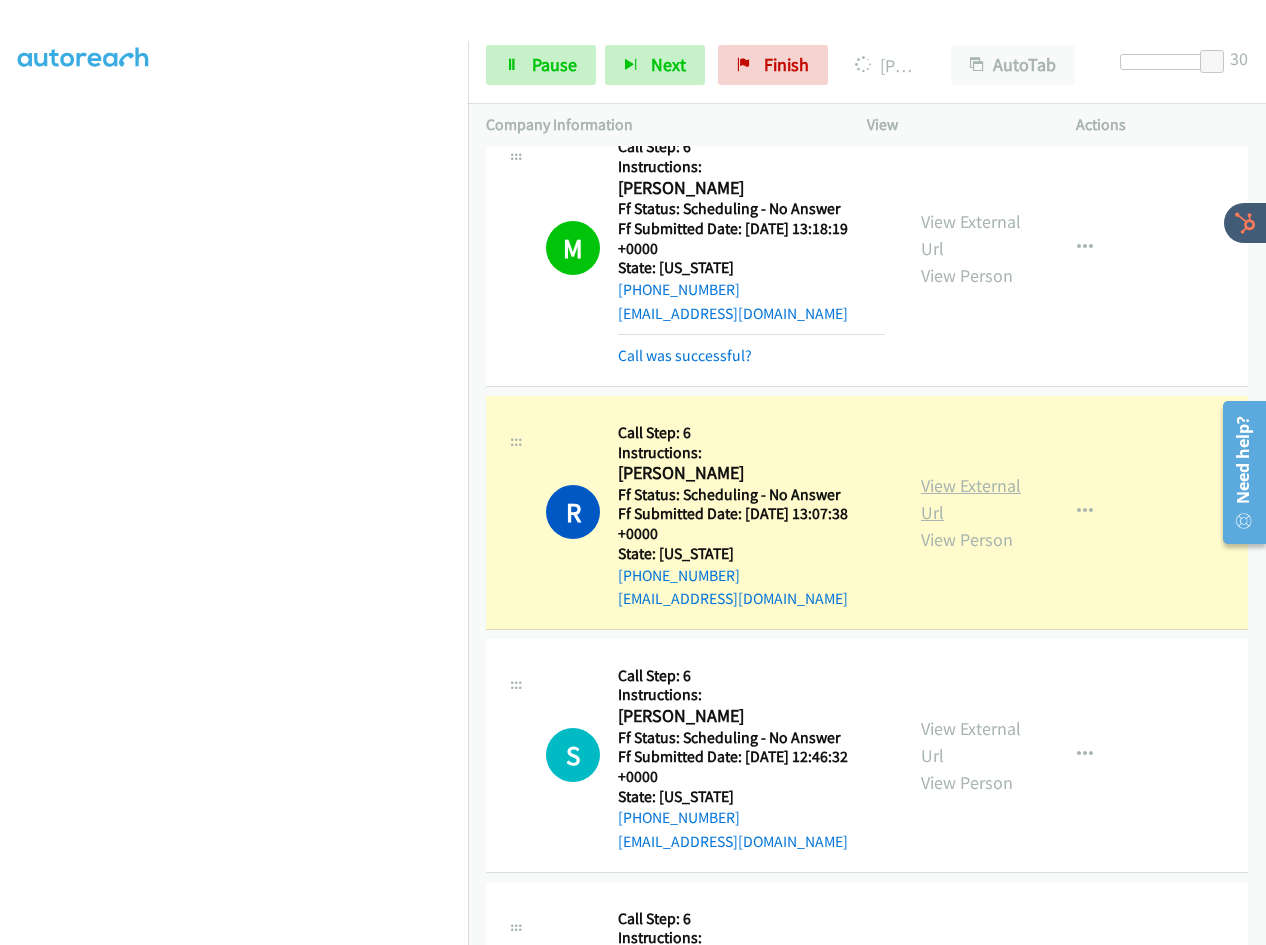 click on "View External Url" at bounding box center (971, 499) 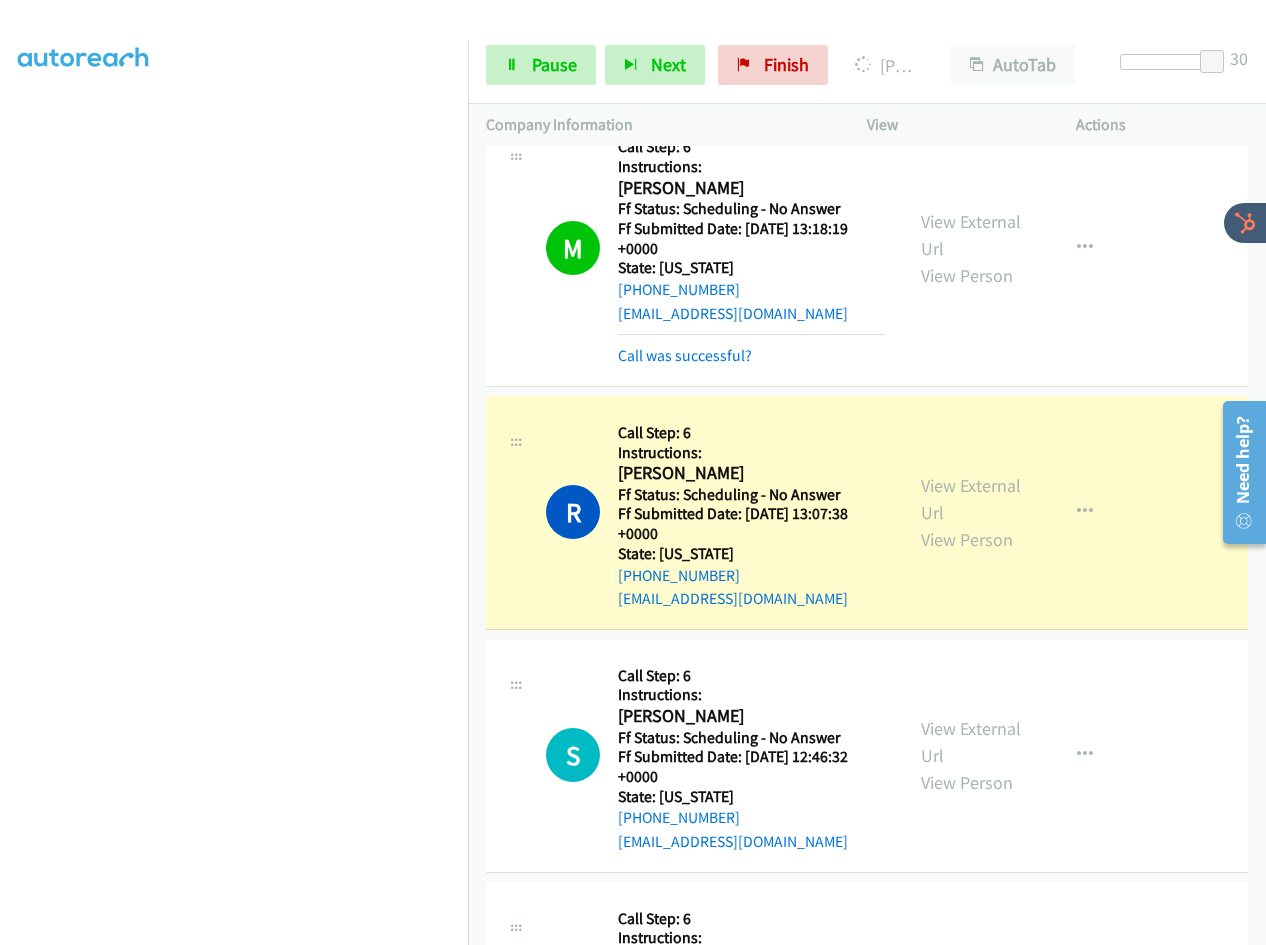 click at bounding box center [234, 470] 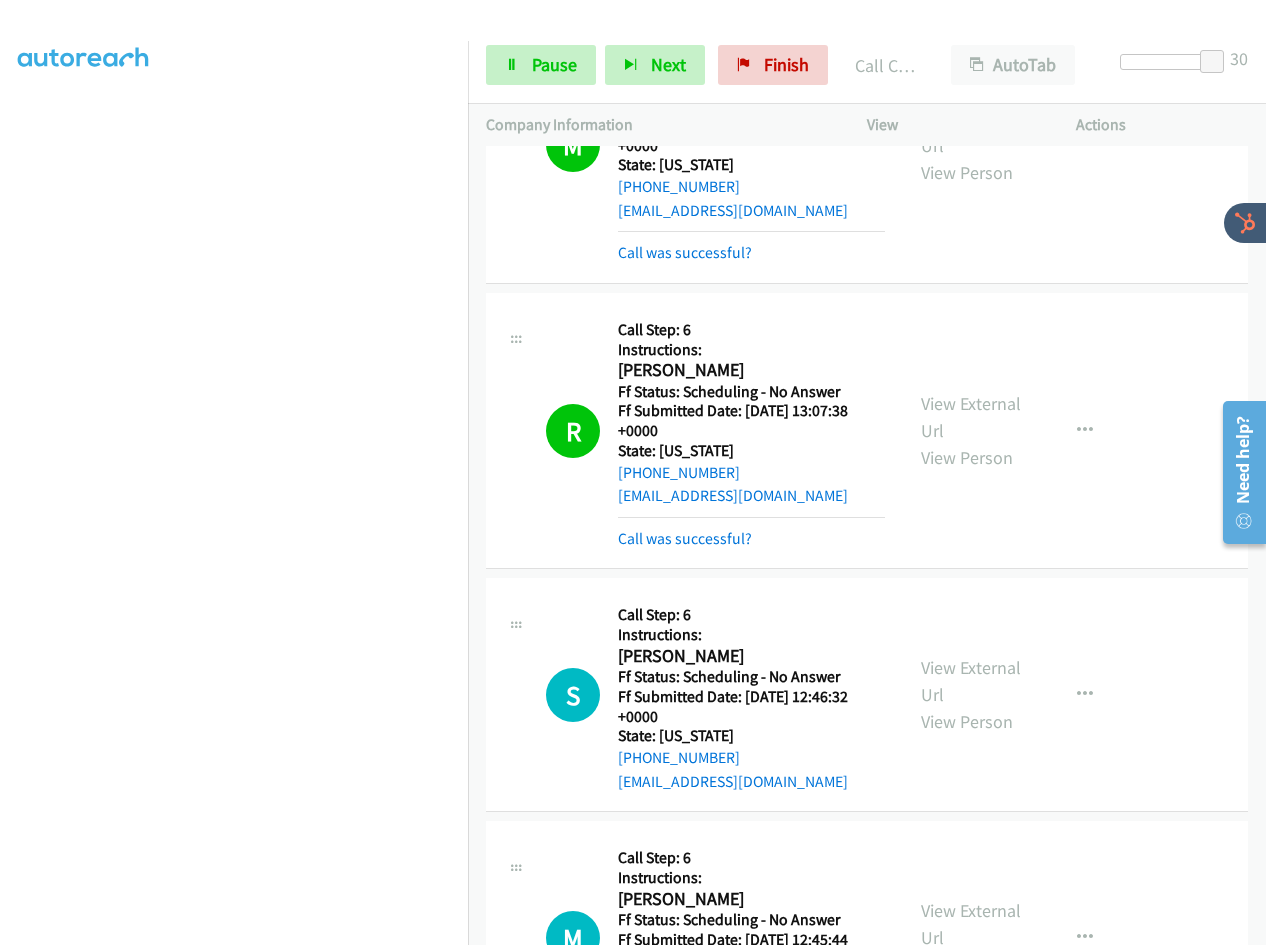 scroll, scrollTop: 2400, scrollLeft: 0, axis: vertical 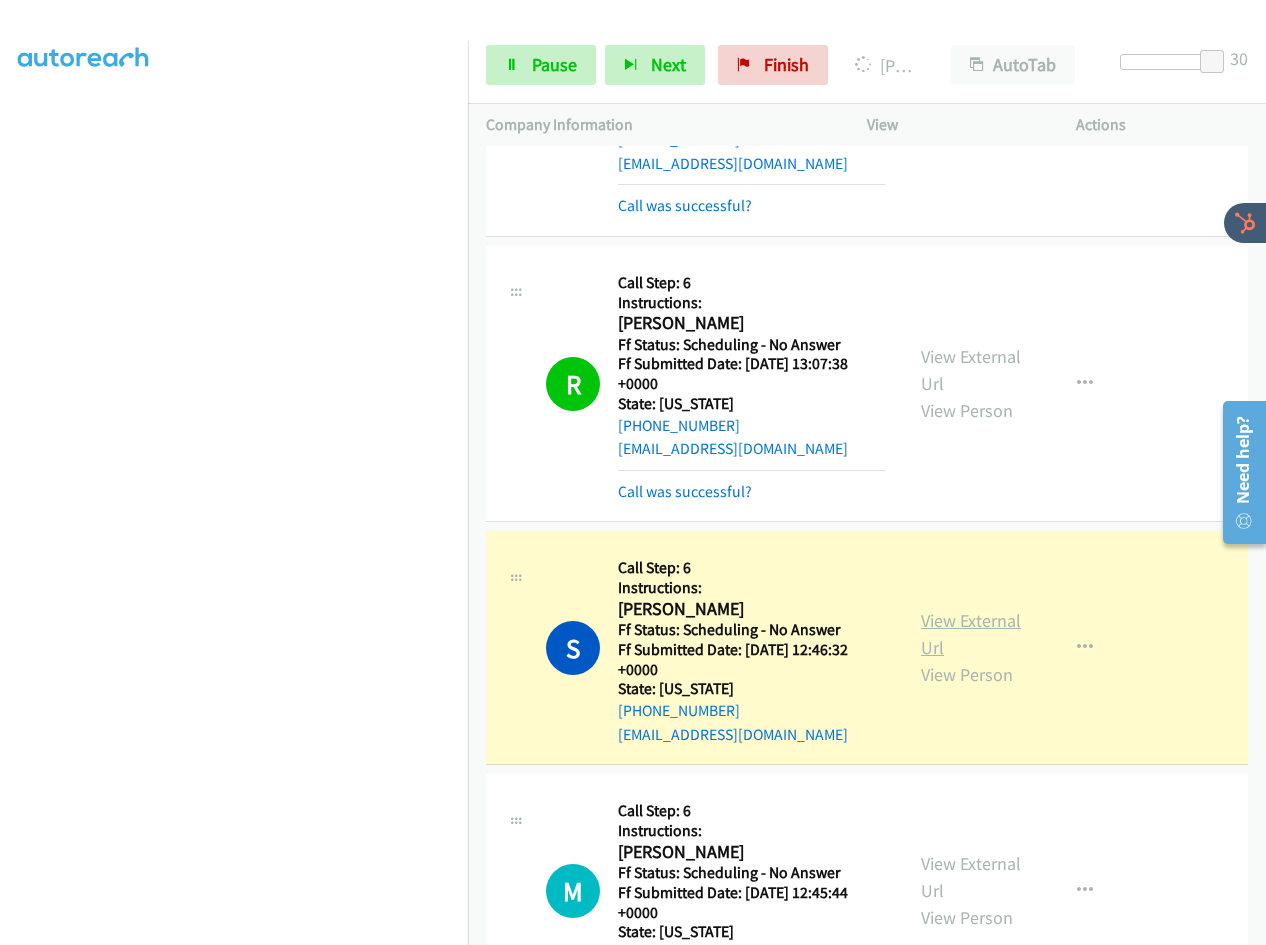 click on "View External Url" at bounding box center [971, 634] 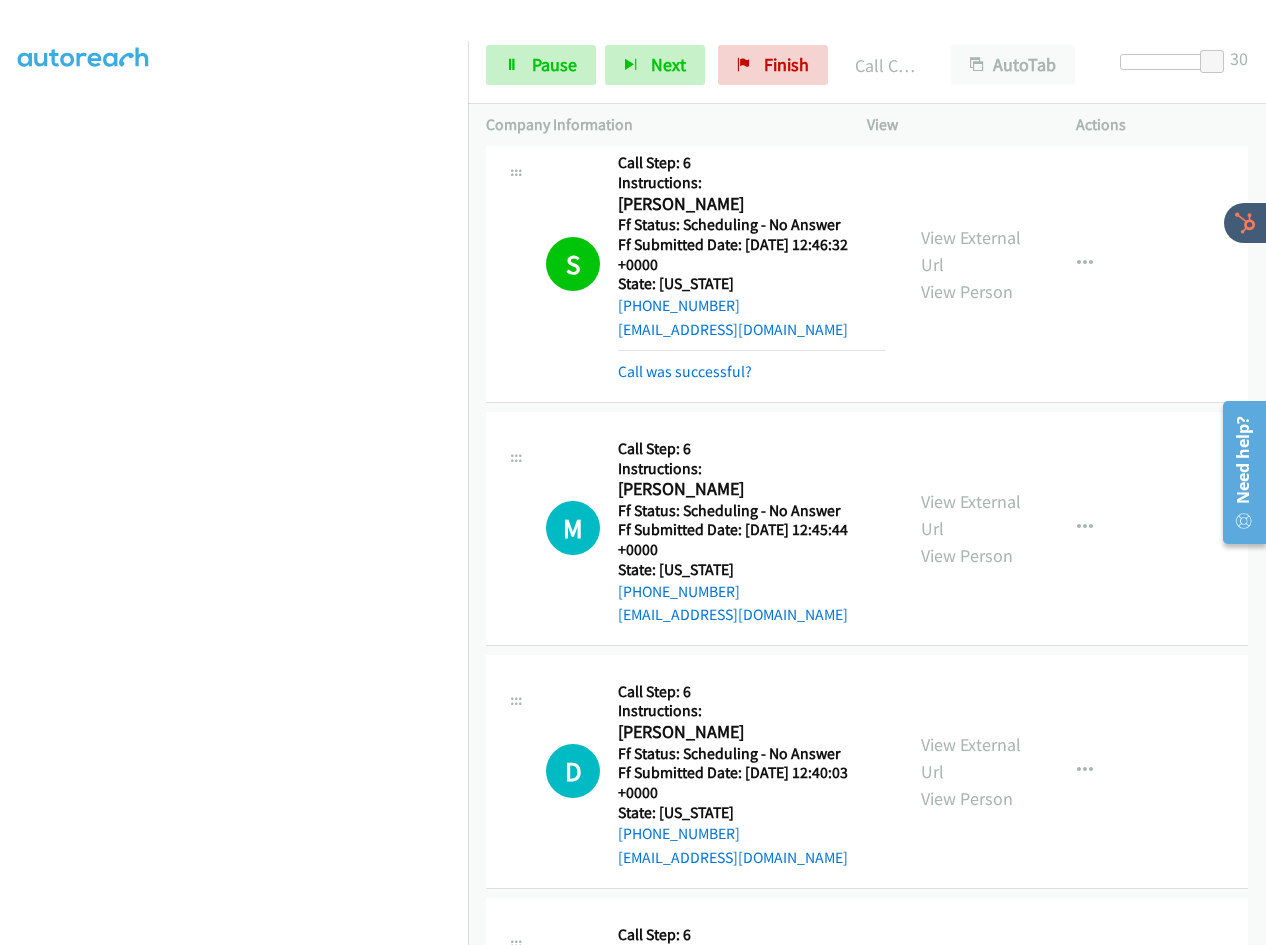 scroll, scrollTop: 2850, scrollLeft: 0, axis: vertical 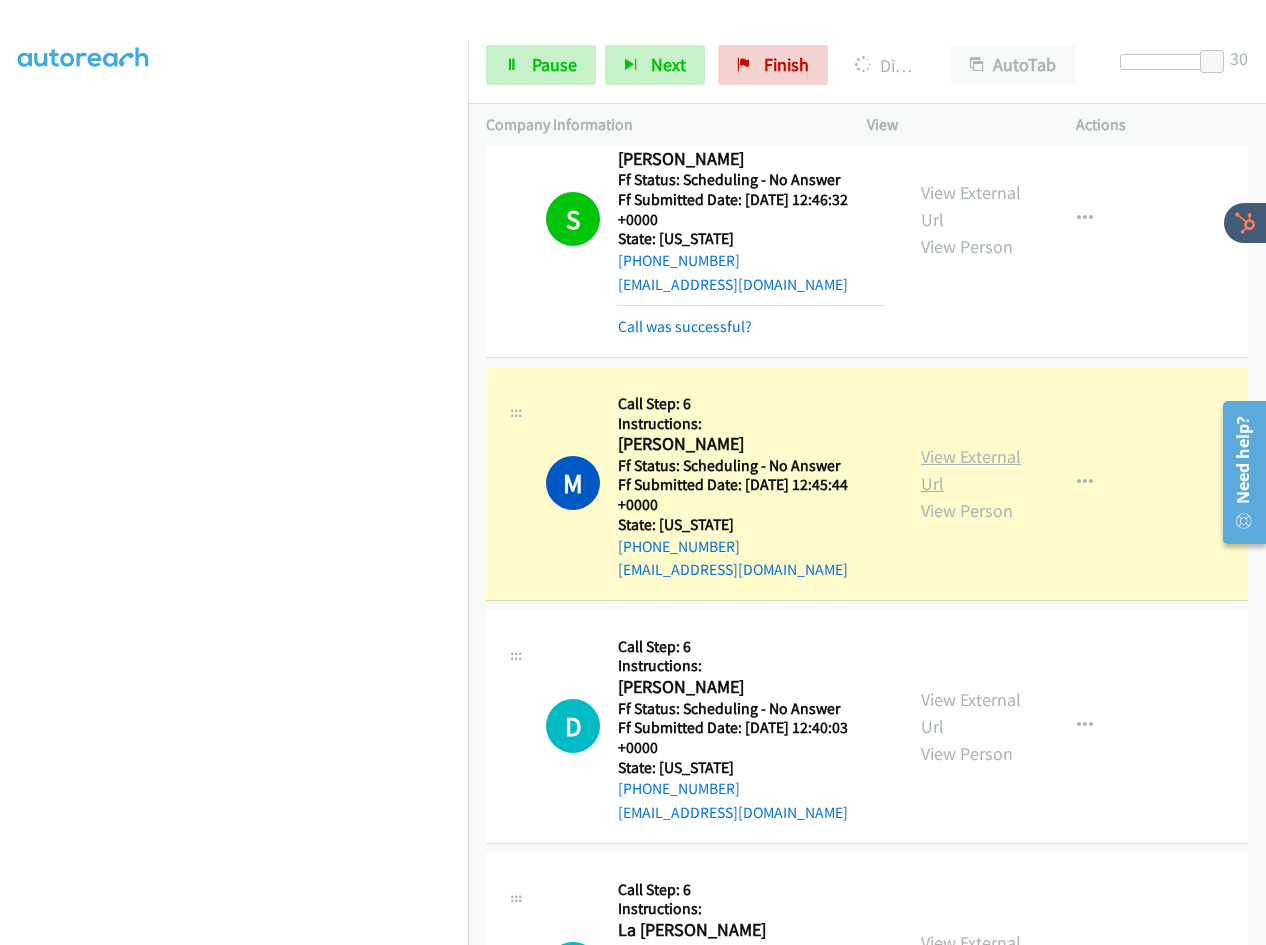 click on "View External Url" at bounding box center [971, 470] 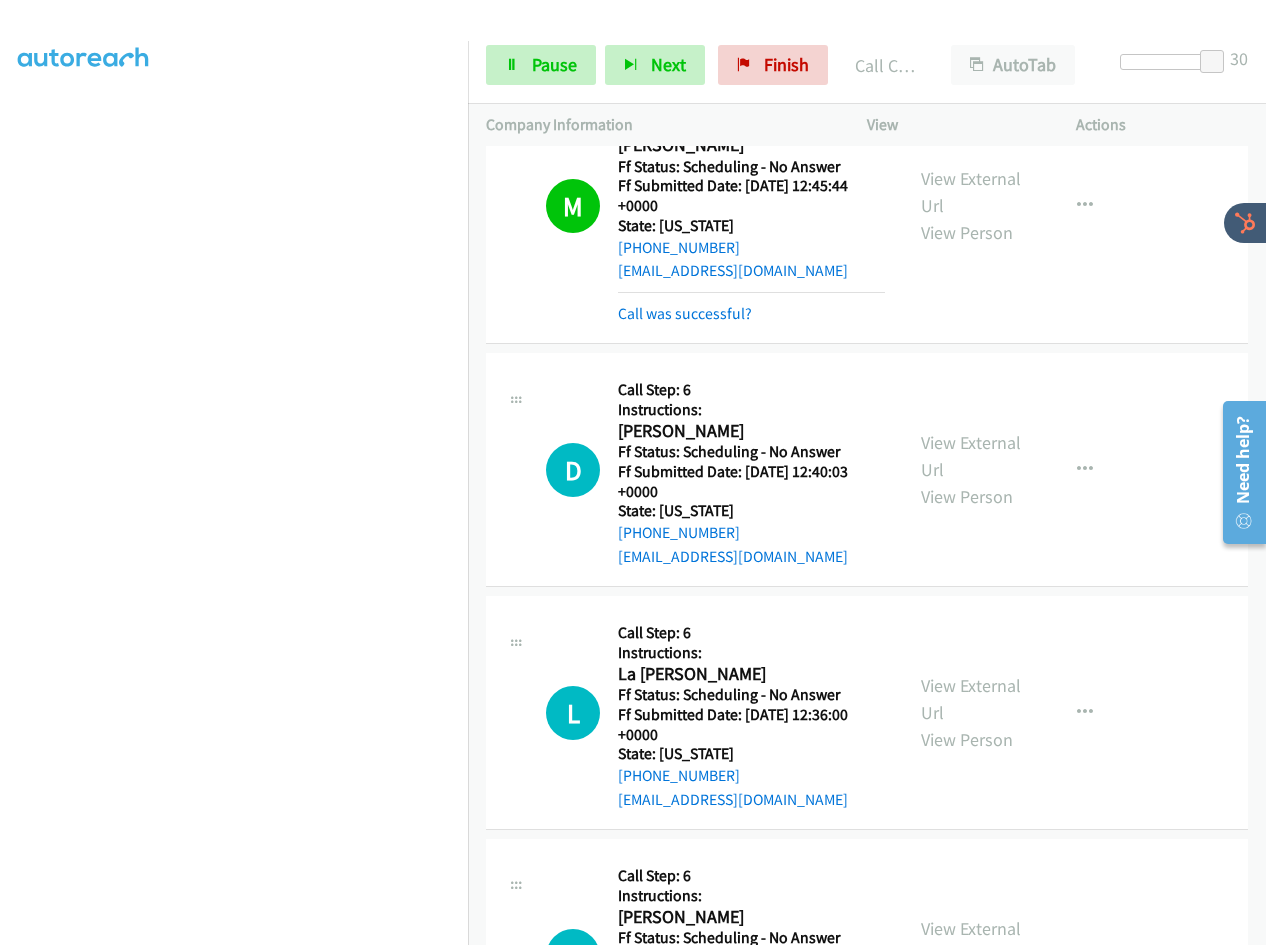 scroll, scrollTop: 3150, scrollLeft: 0, axis: vertical 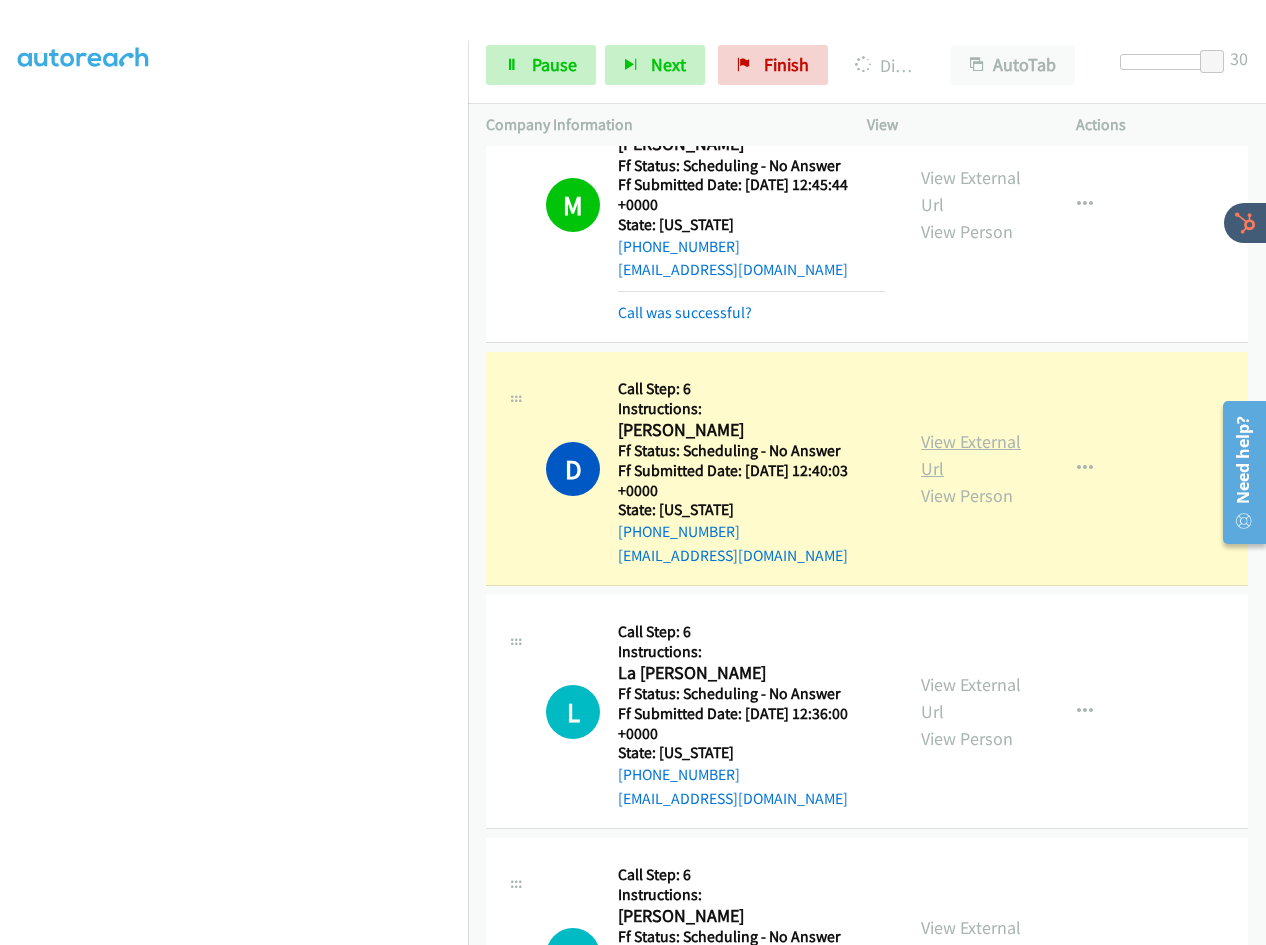 click on "View External Url" at bounding box center [971, 455] 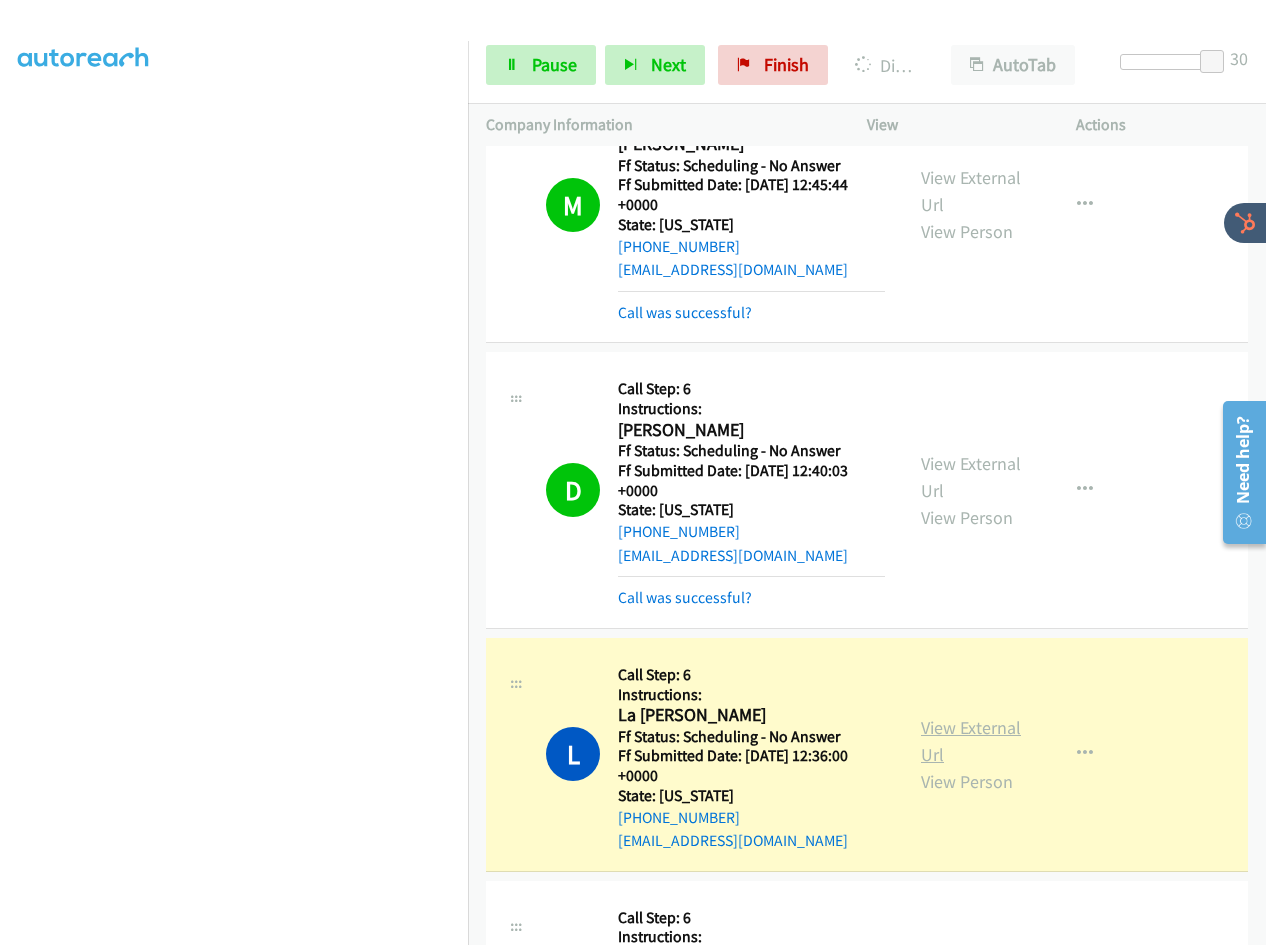 click on "View External Url" at bounding box center (971, 741) 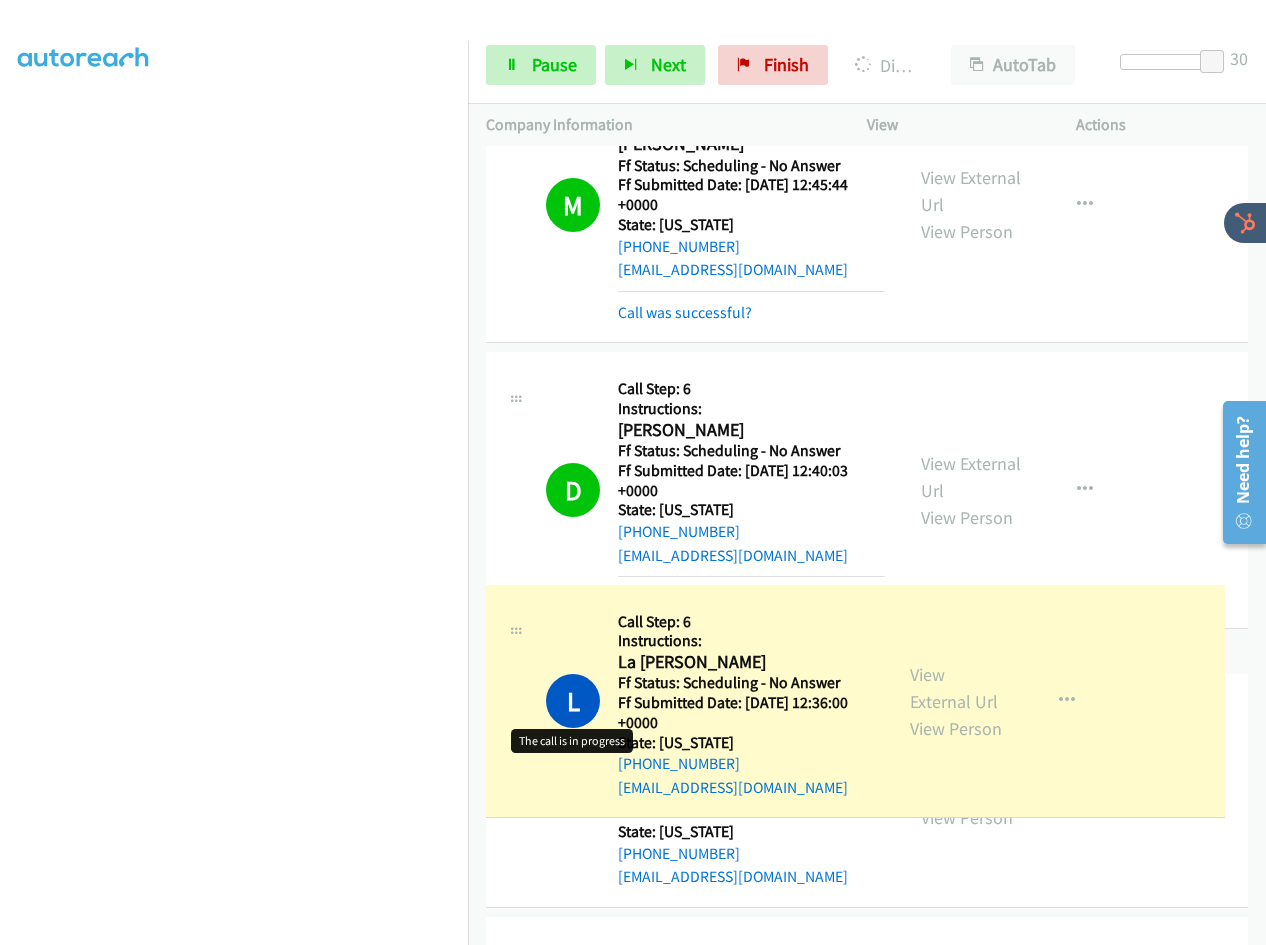 drag, startPoint x: 687, startPoint y: 680, endPoint x: 598, endPoint y: 673, distance: 89.27486 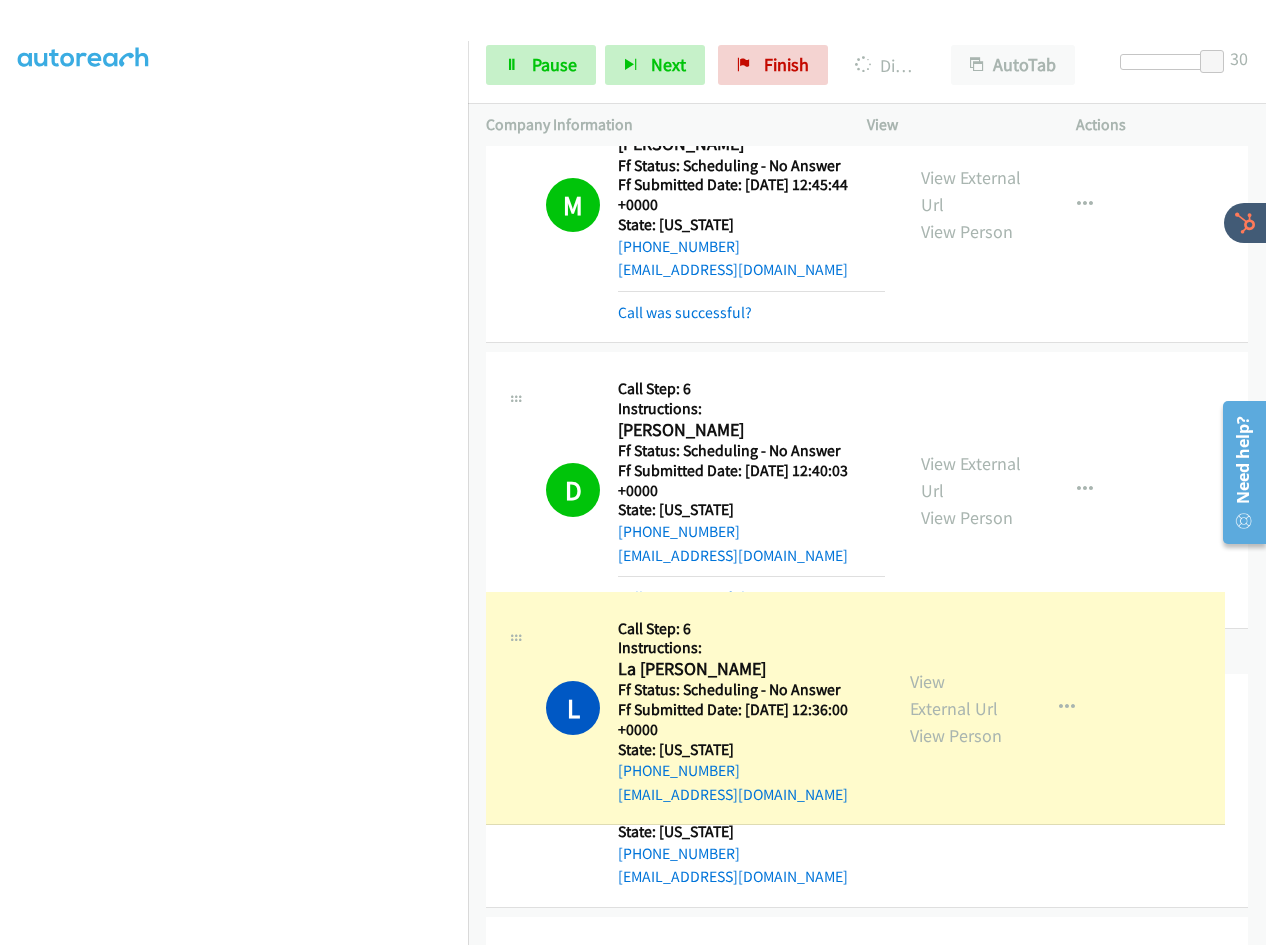 drag, startPoint x: 619, startPoint y: 665, endPoint x: 676, endPoint y: 666, distance: 57.00877 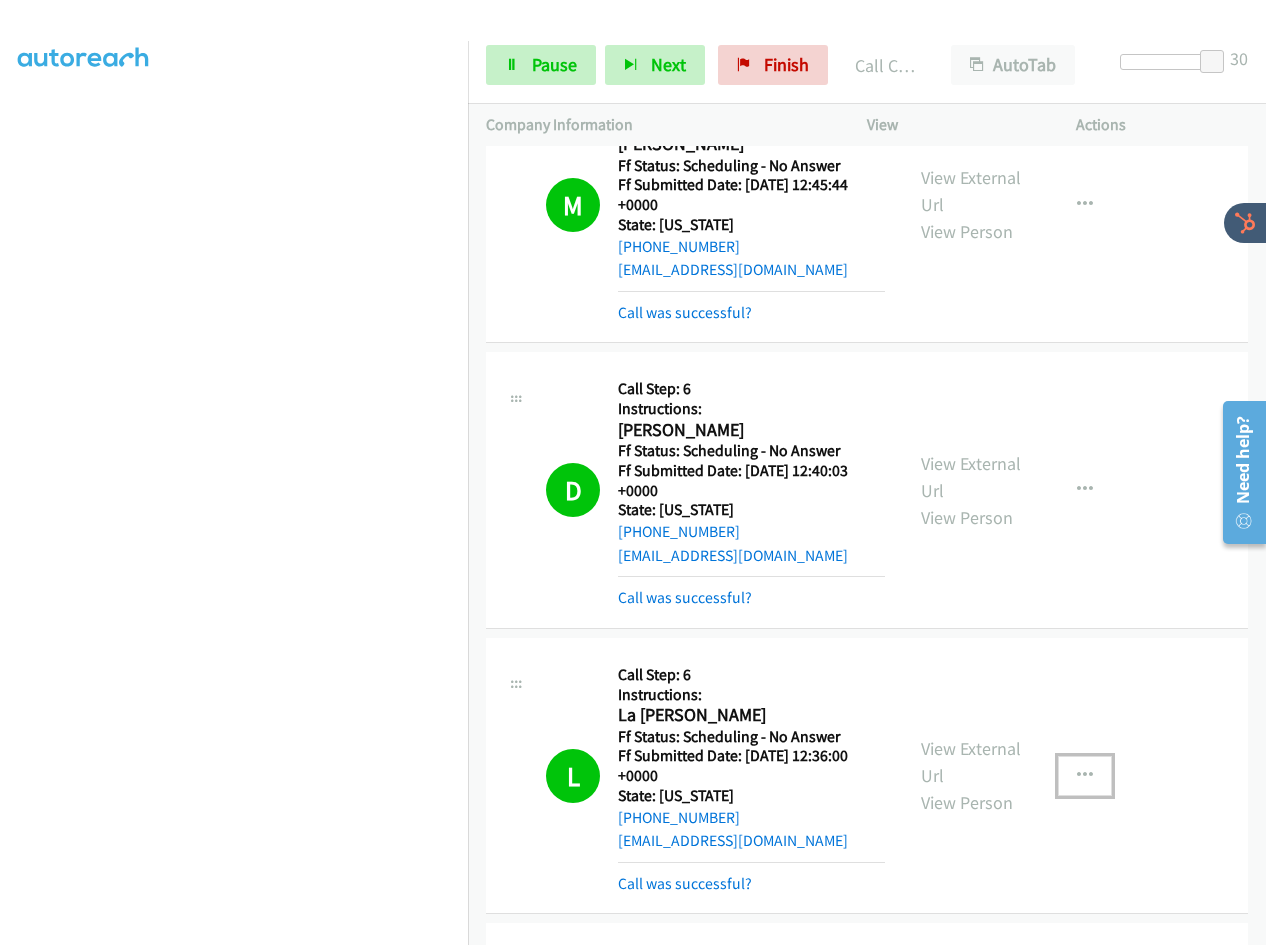 click at bounding box center [1085, 776] 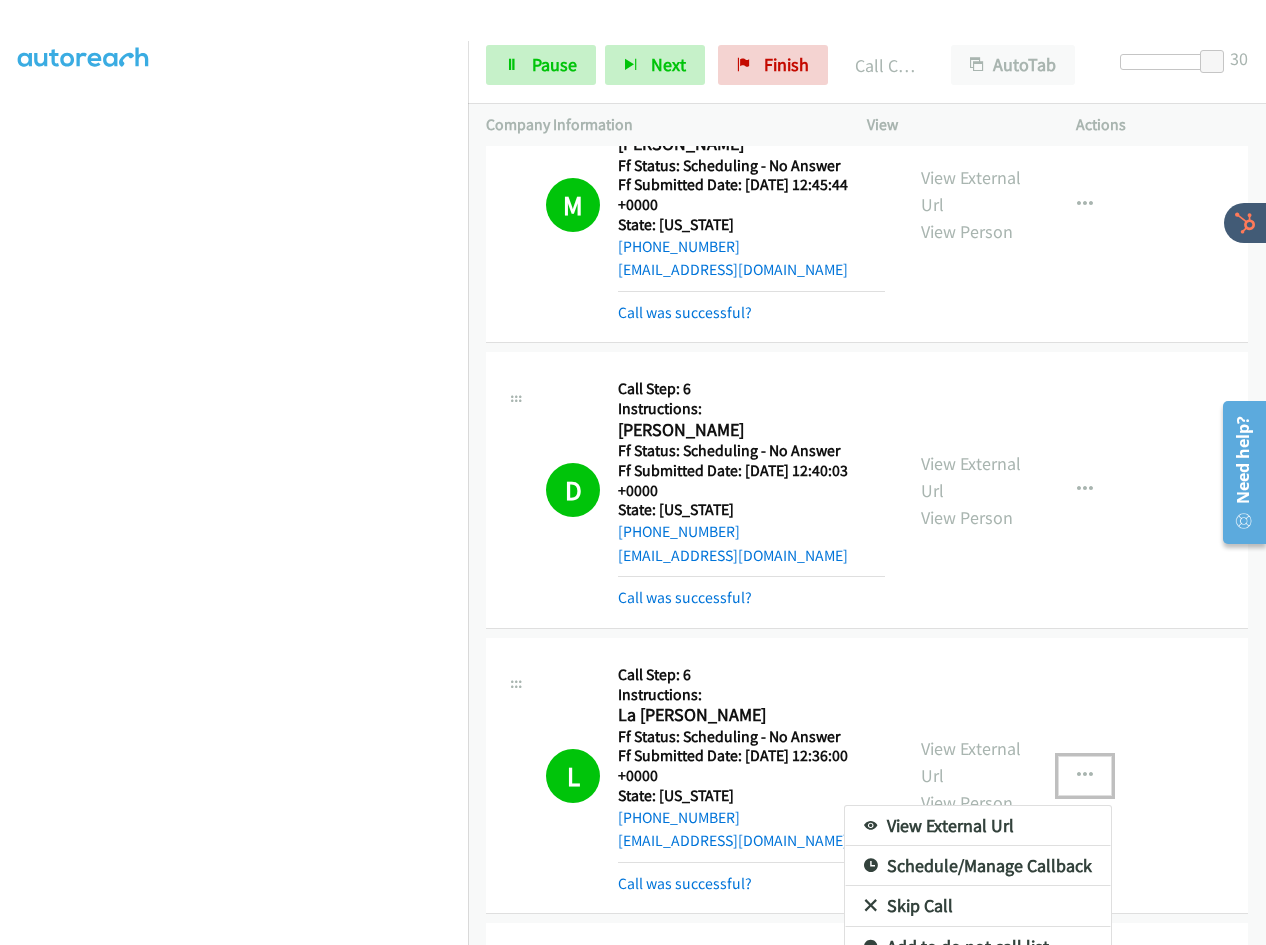 click at bounding box center (633, 472) 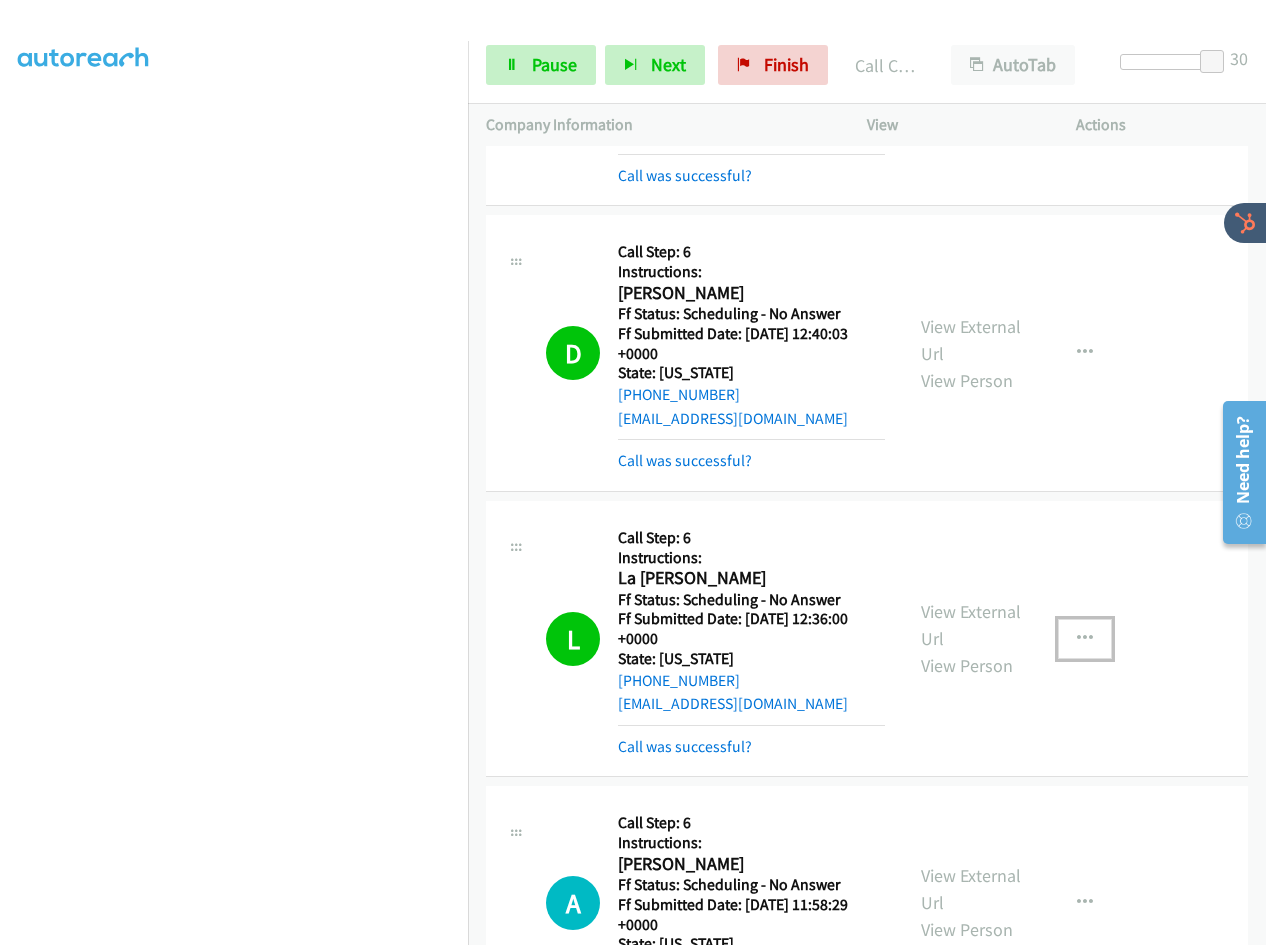 scroll, scrollTop: 3450, scrollLeft: 0, axis: vertical 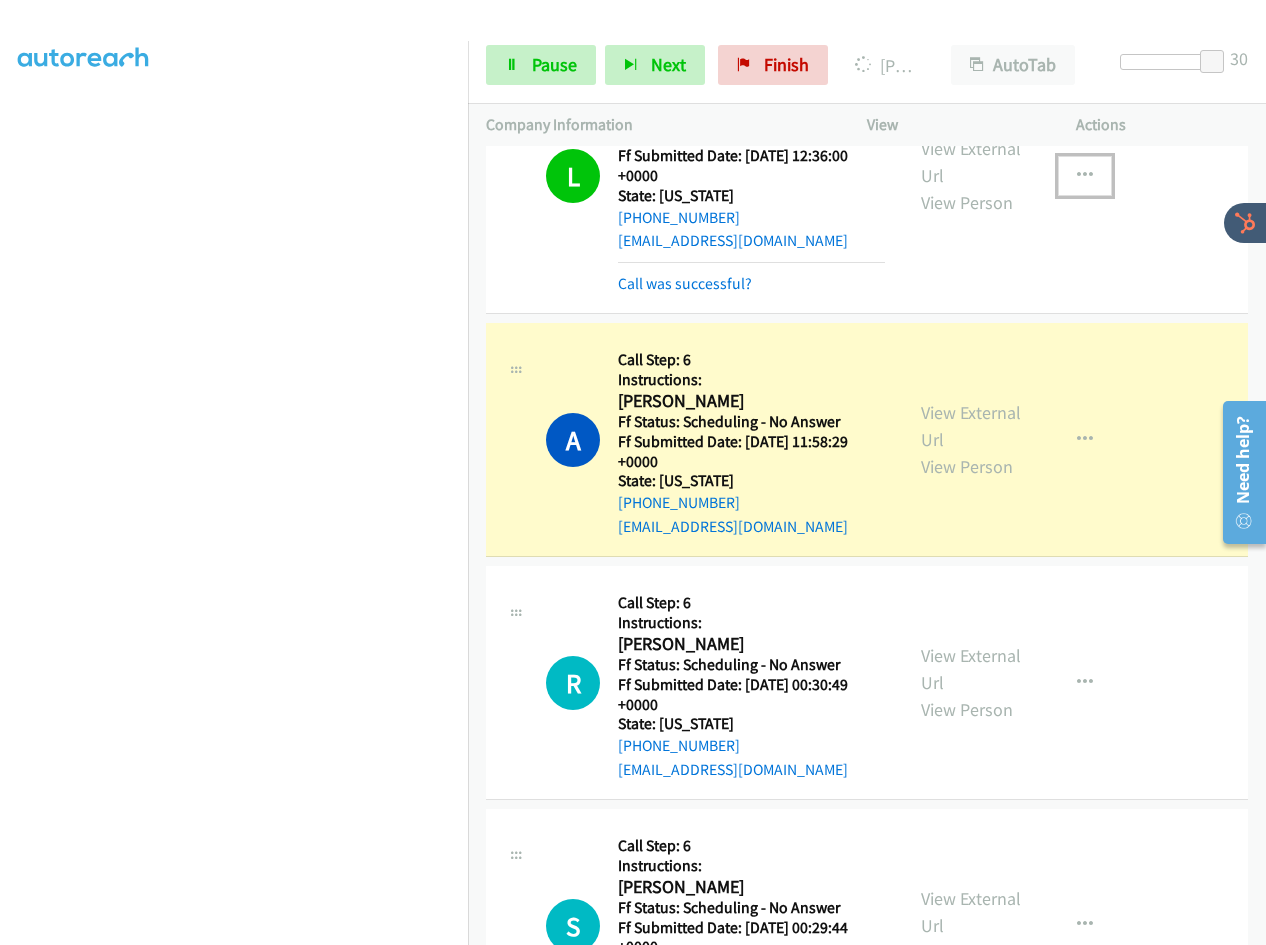 click on "View External Url
View Person" at bounding box center (971, 439) 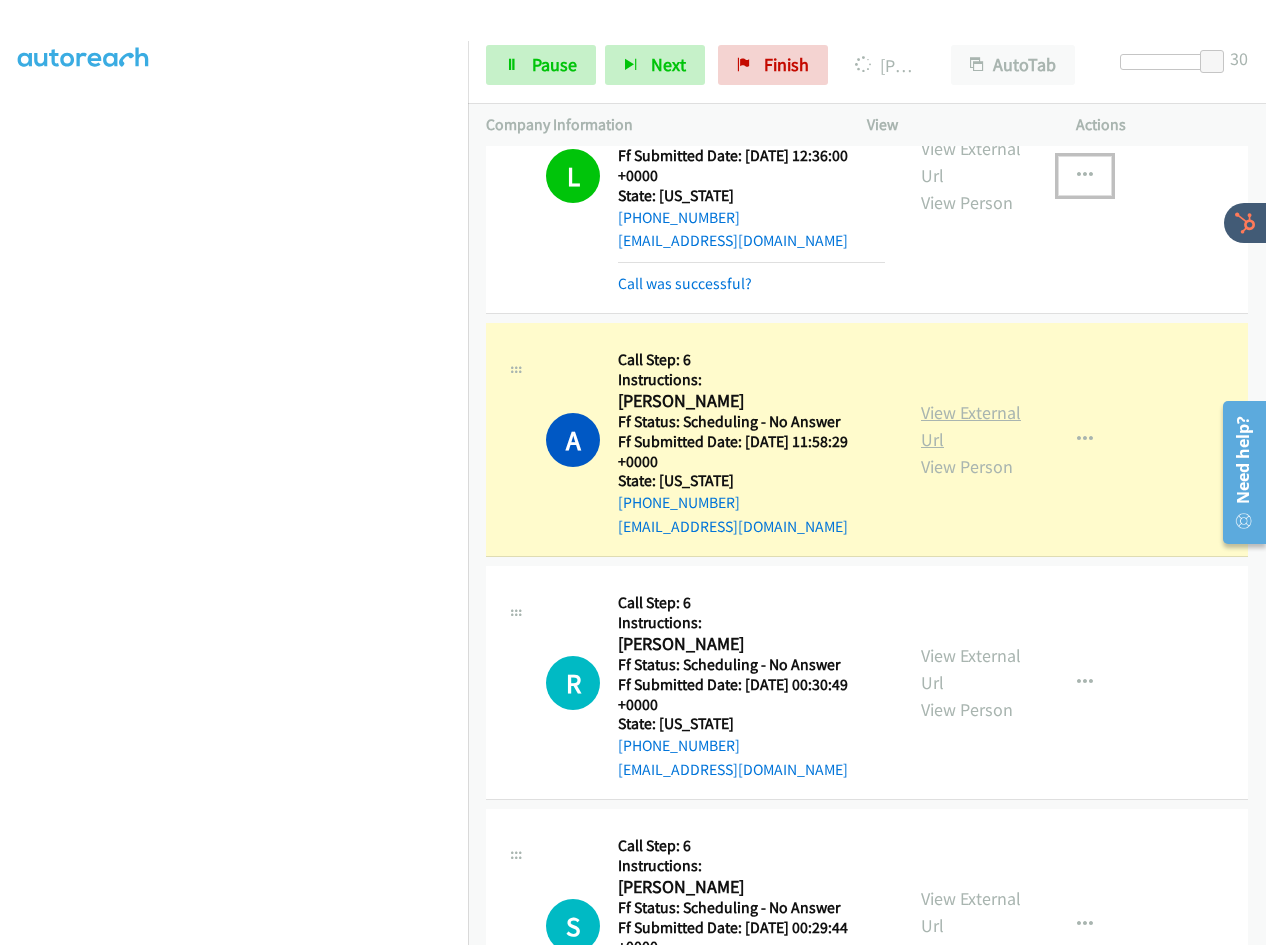 click on "View External Url" at bounding box center [971, 426] 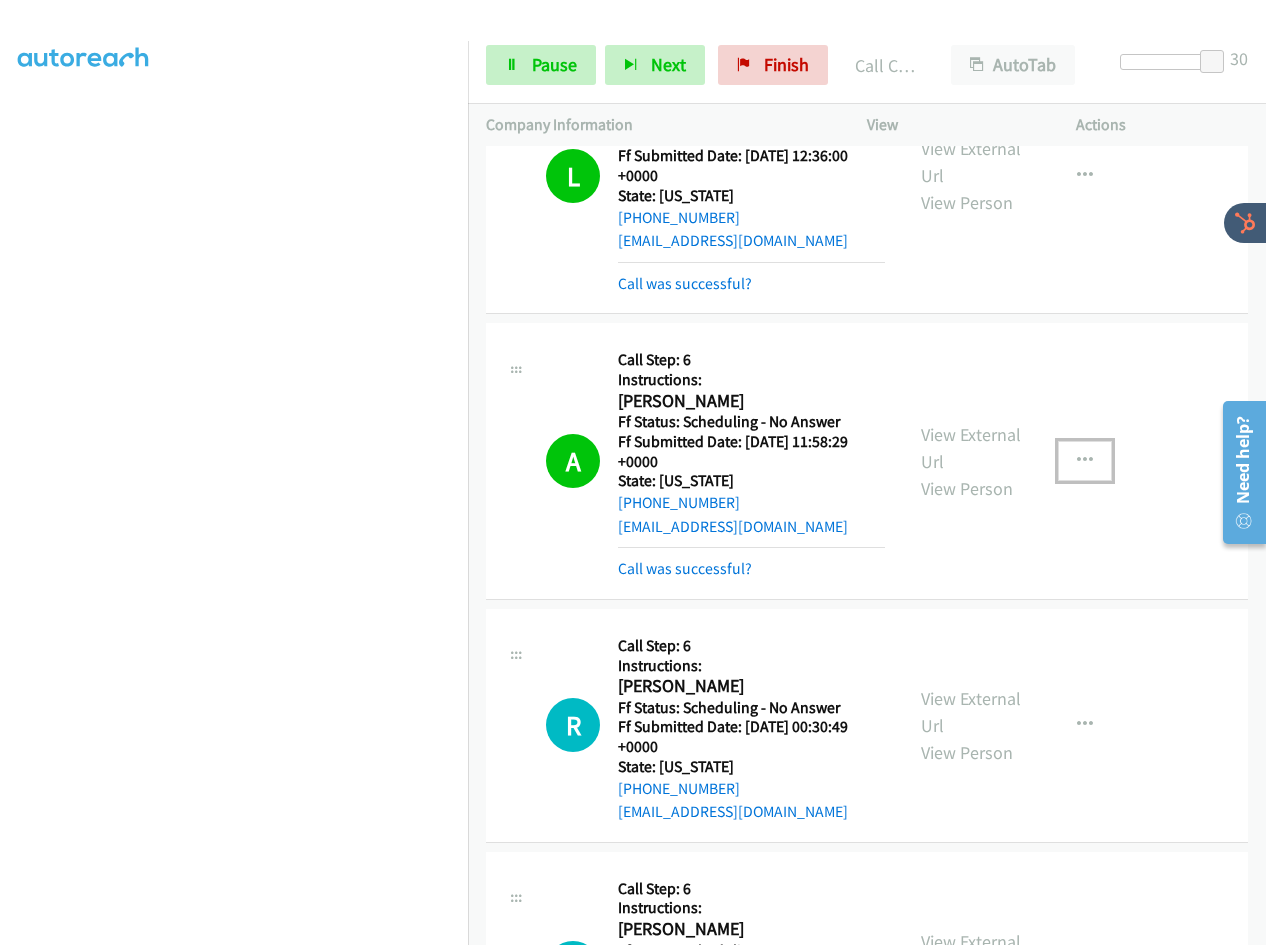click at bounding box center [1085, 461] 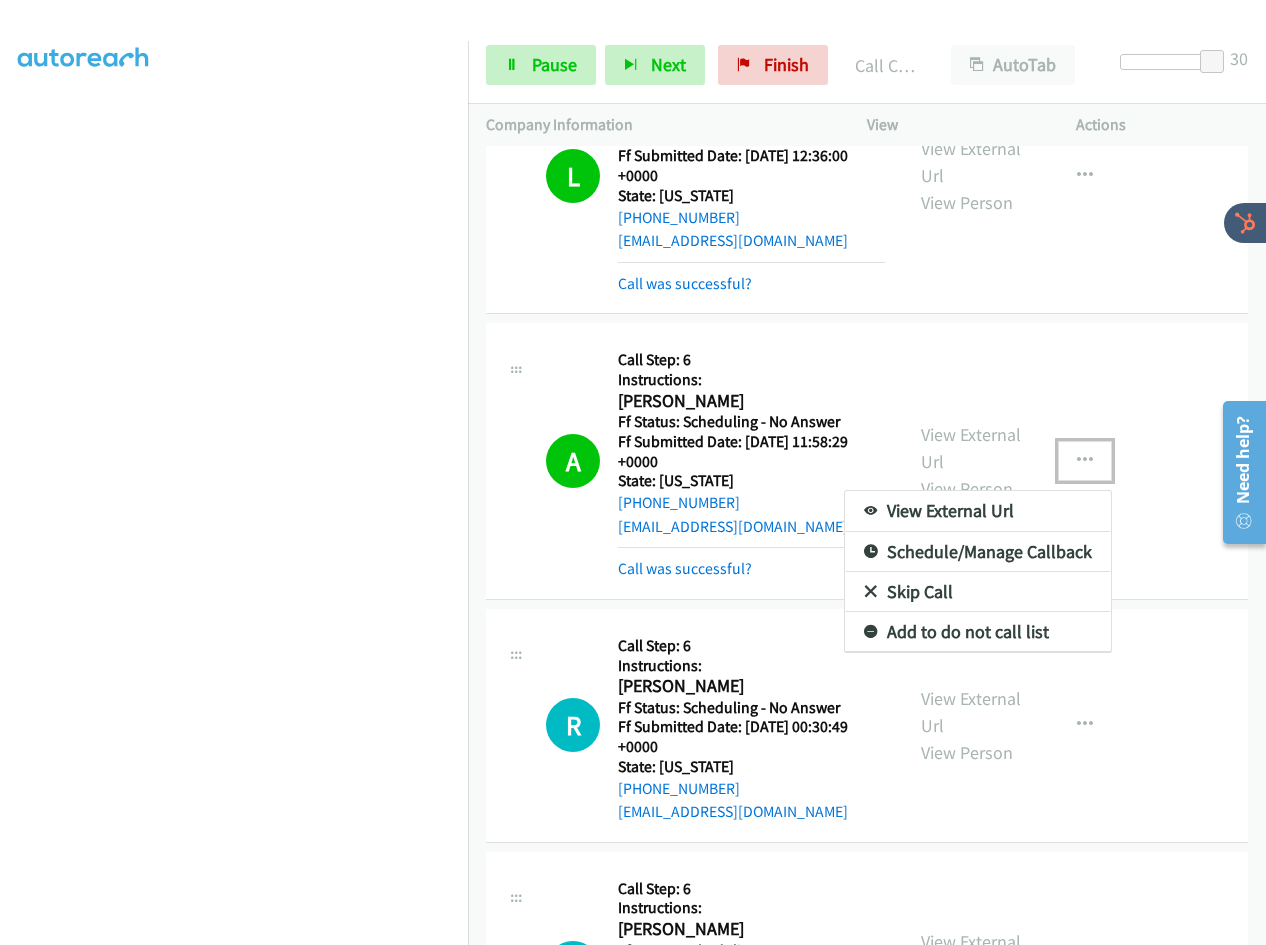 click on "Add to do not call list" at bounding box center [978, 632] 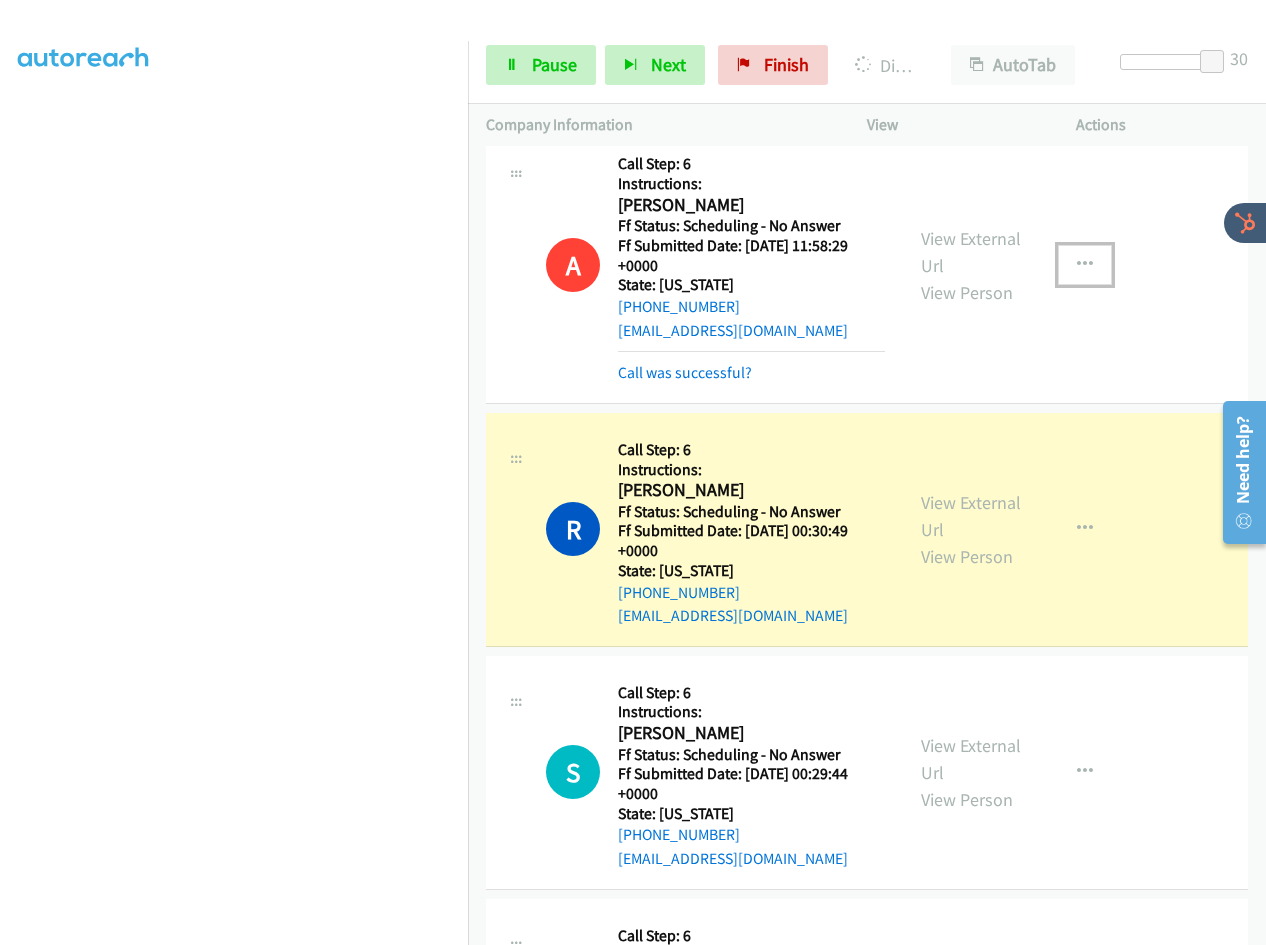 scroll, scrollTop: 4050, scrollLeft: 0, axis: vertical 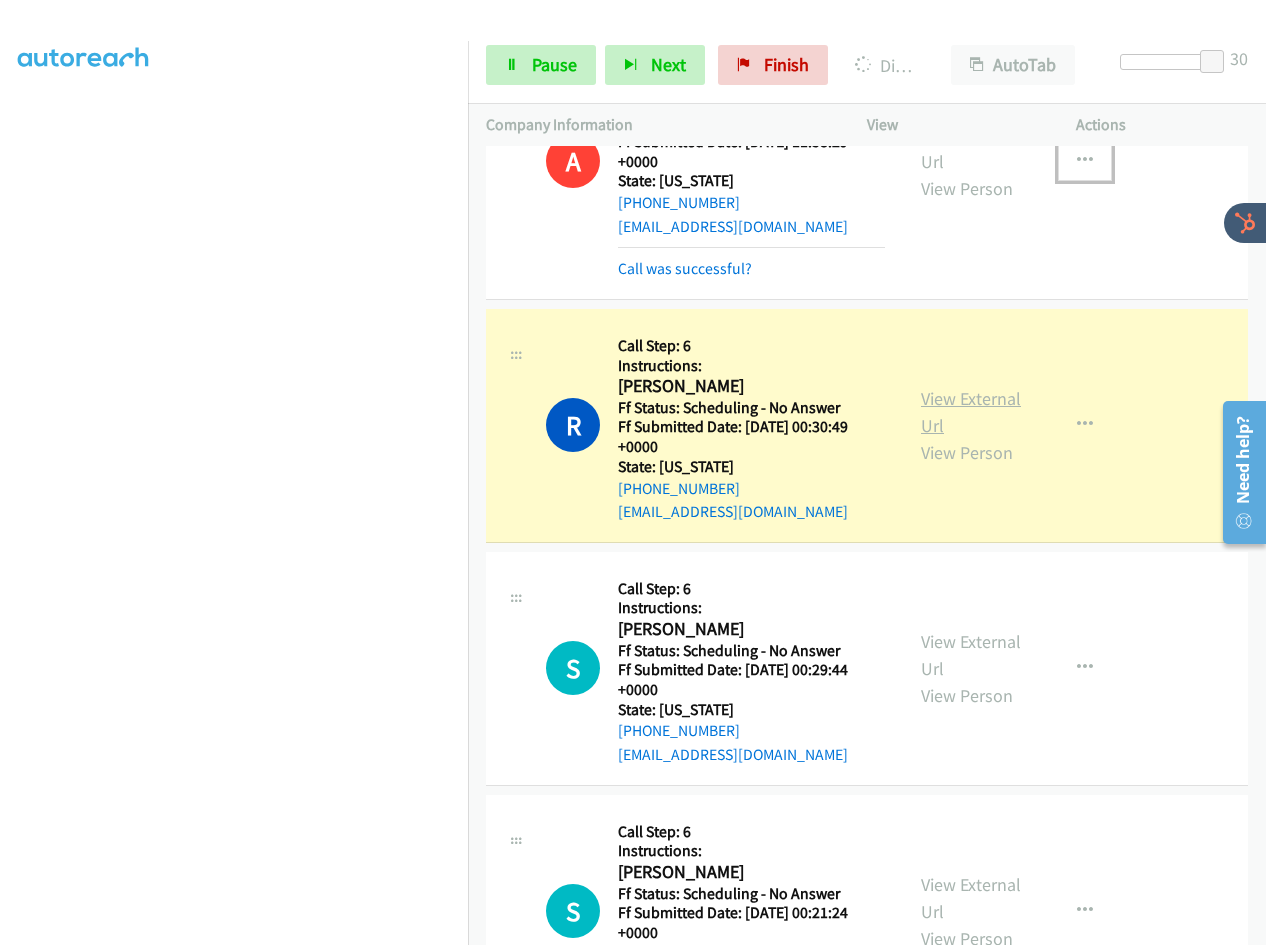 click on "View External Url" at bounding box center (971, 412) 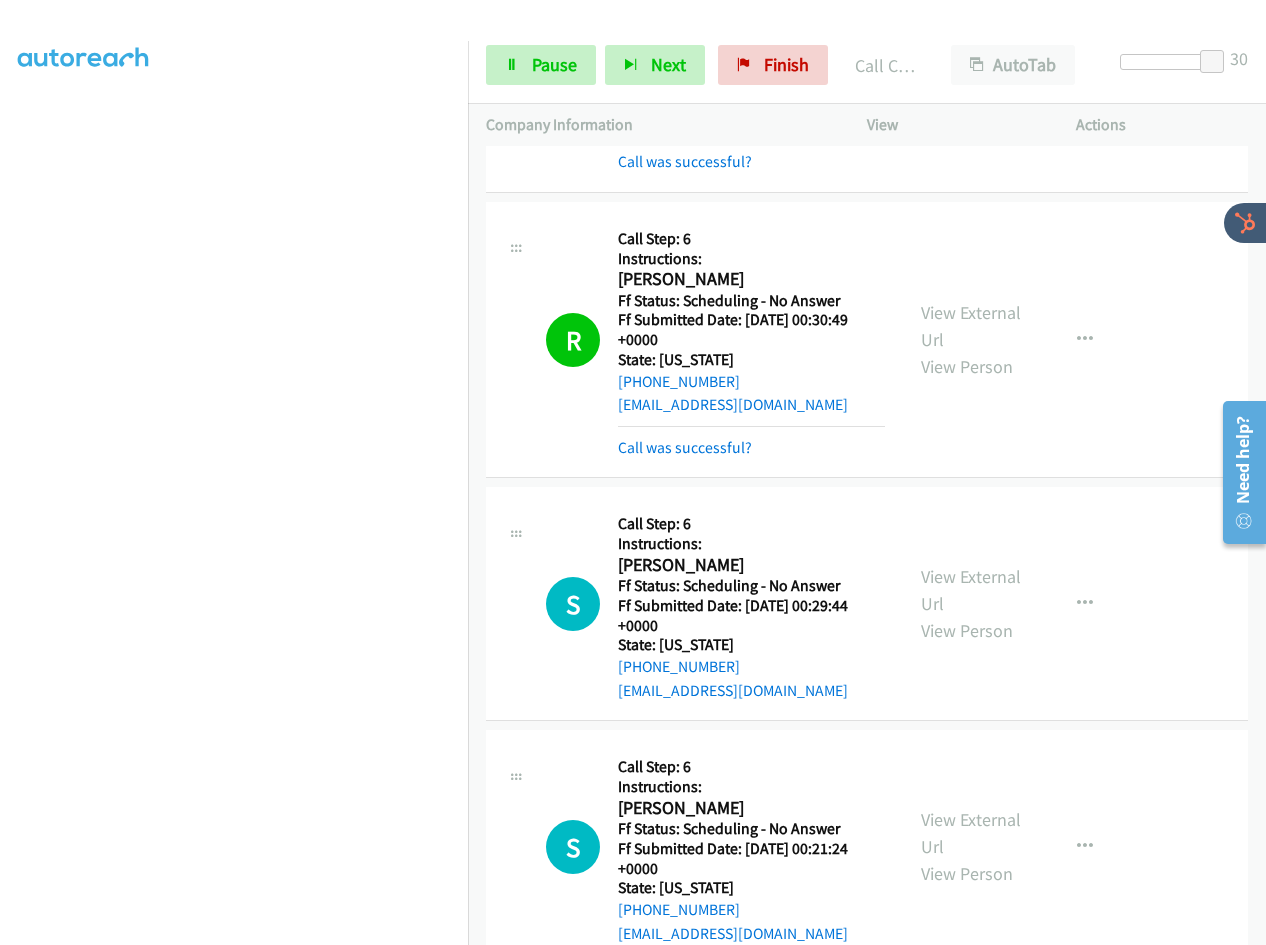 scroll, scrollTop: 4200, scrollLeft: 0, axis: vertical 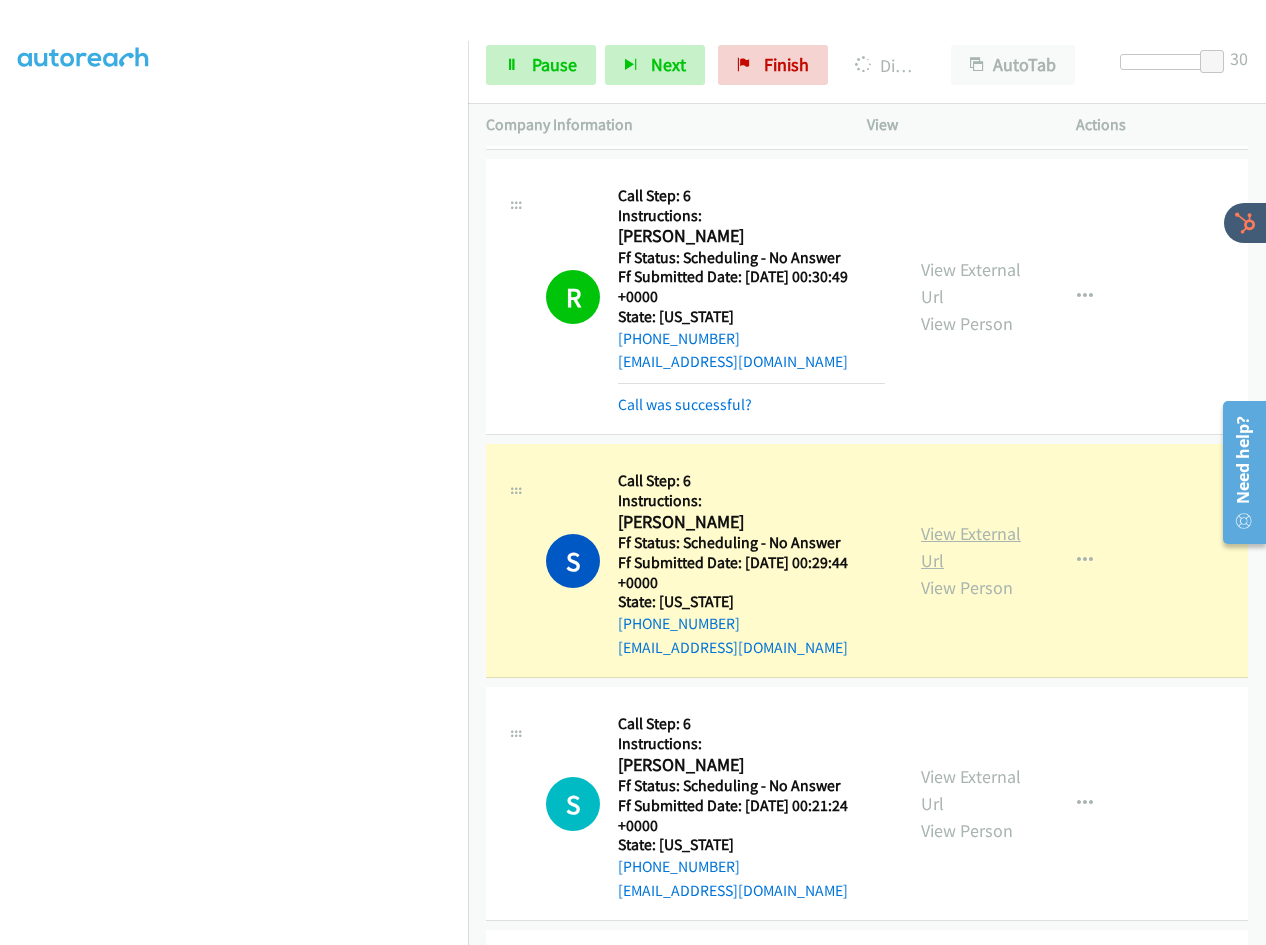 click on "View External Url" at bounding box center (971, 547) 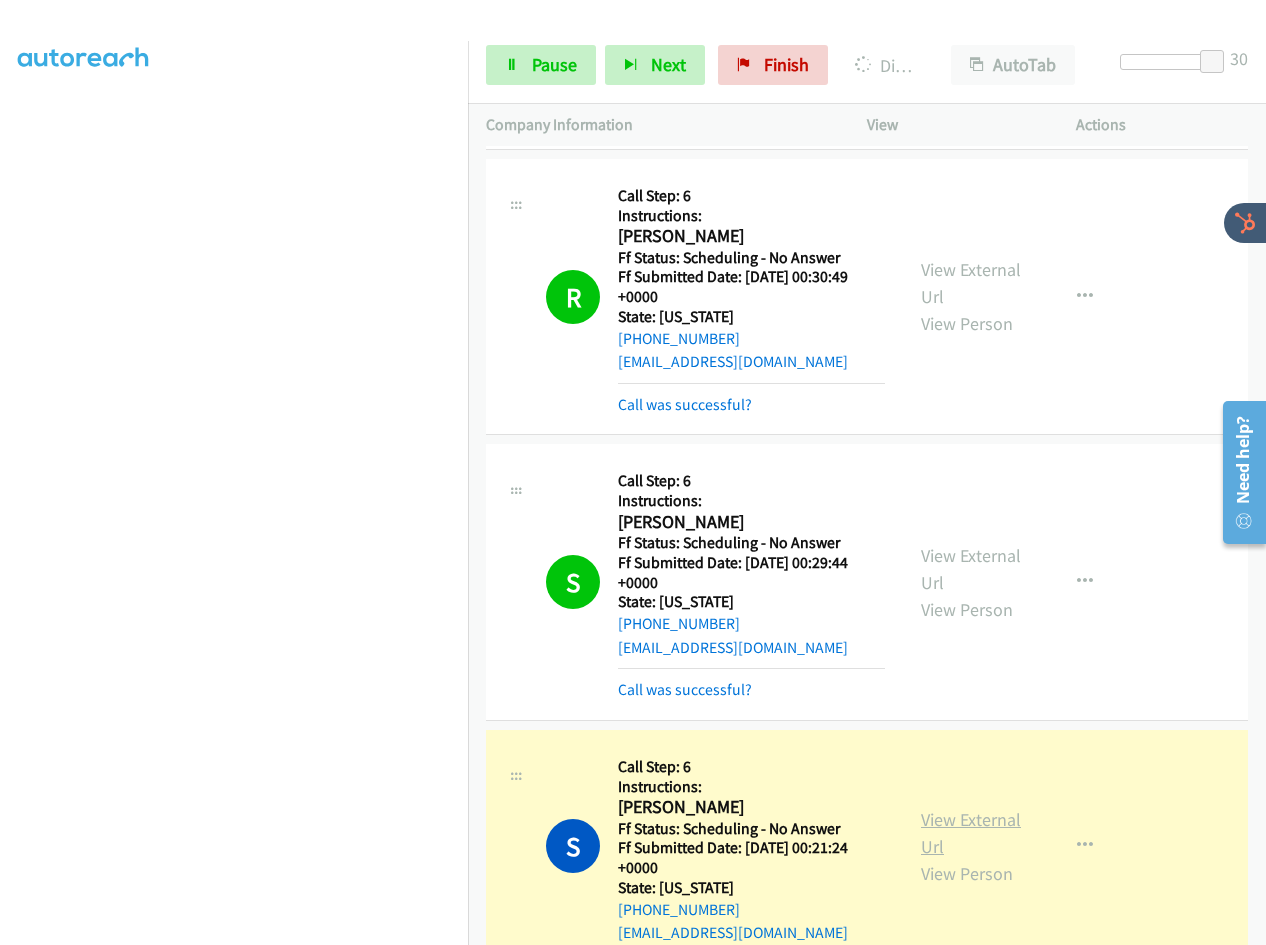 click on "View External Url" at bounding box center (971, 833) 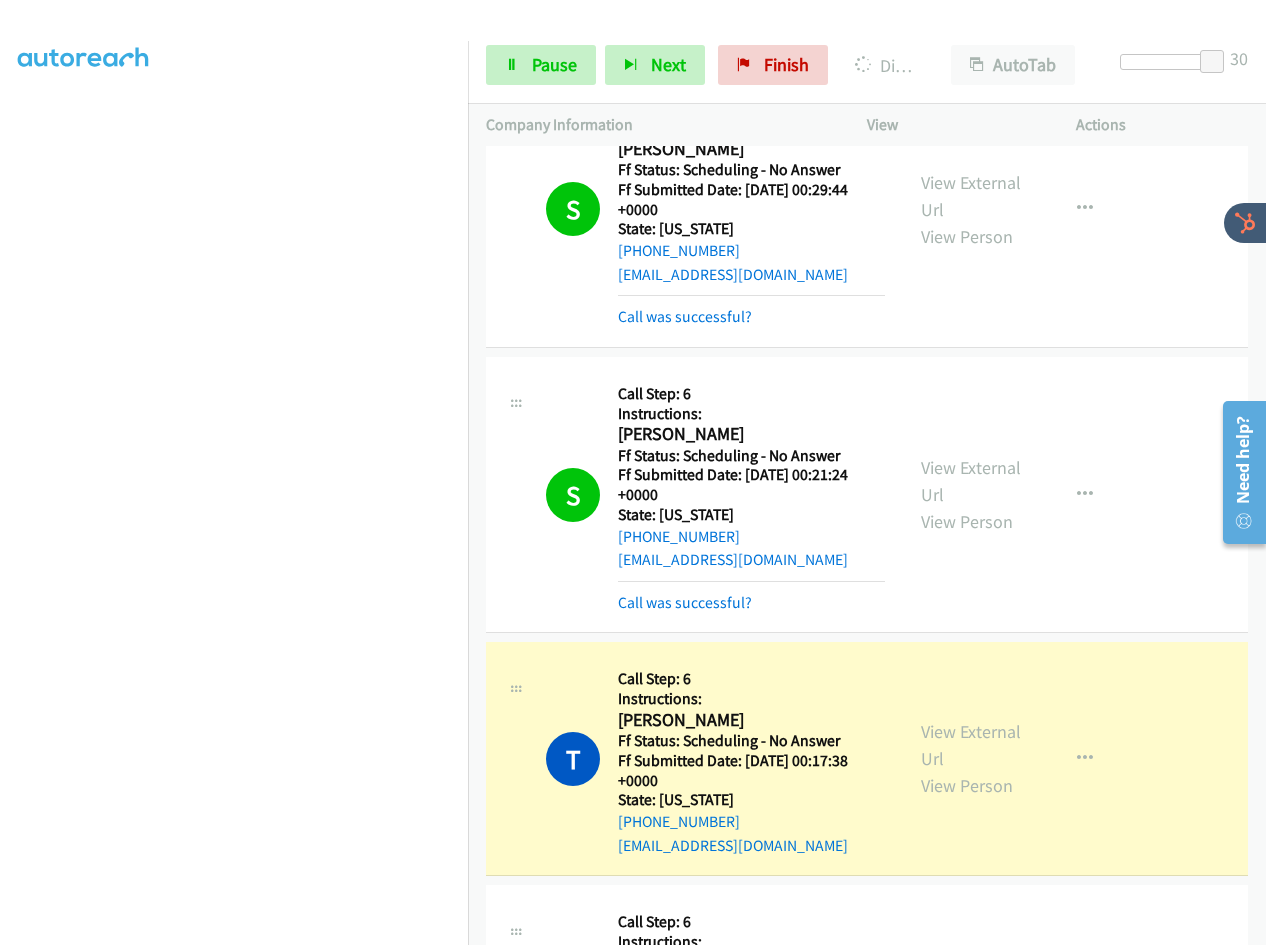 scroll, scrollTop: 4650, scrollLeft: 0, axis: vertical 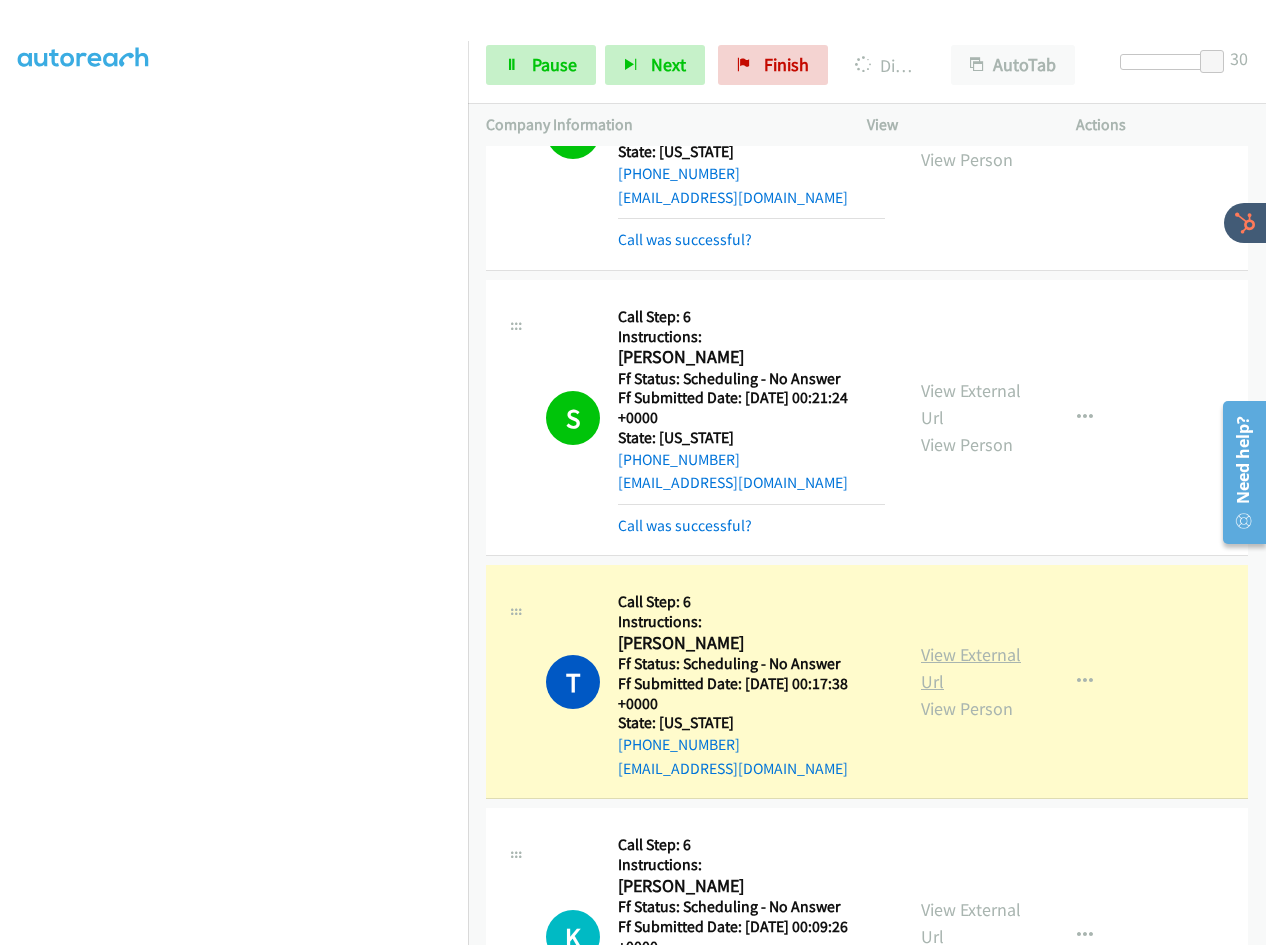 click on "View External Url" at bounding box center (971, 668) 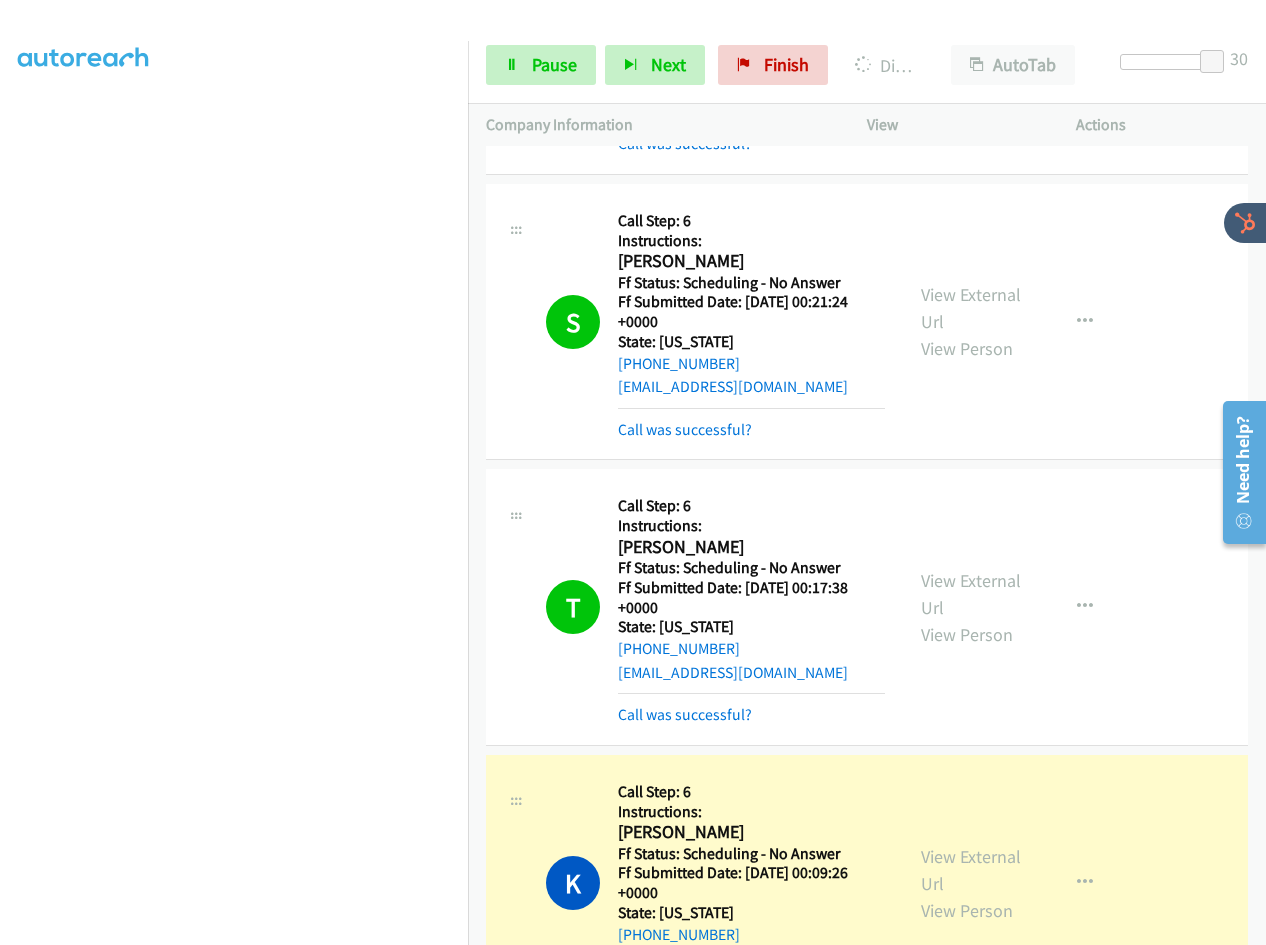 scroll, scrollTop: 4950, scrollLeft: 0, axis: vertical 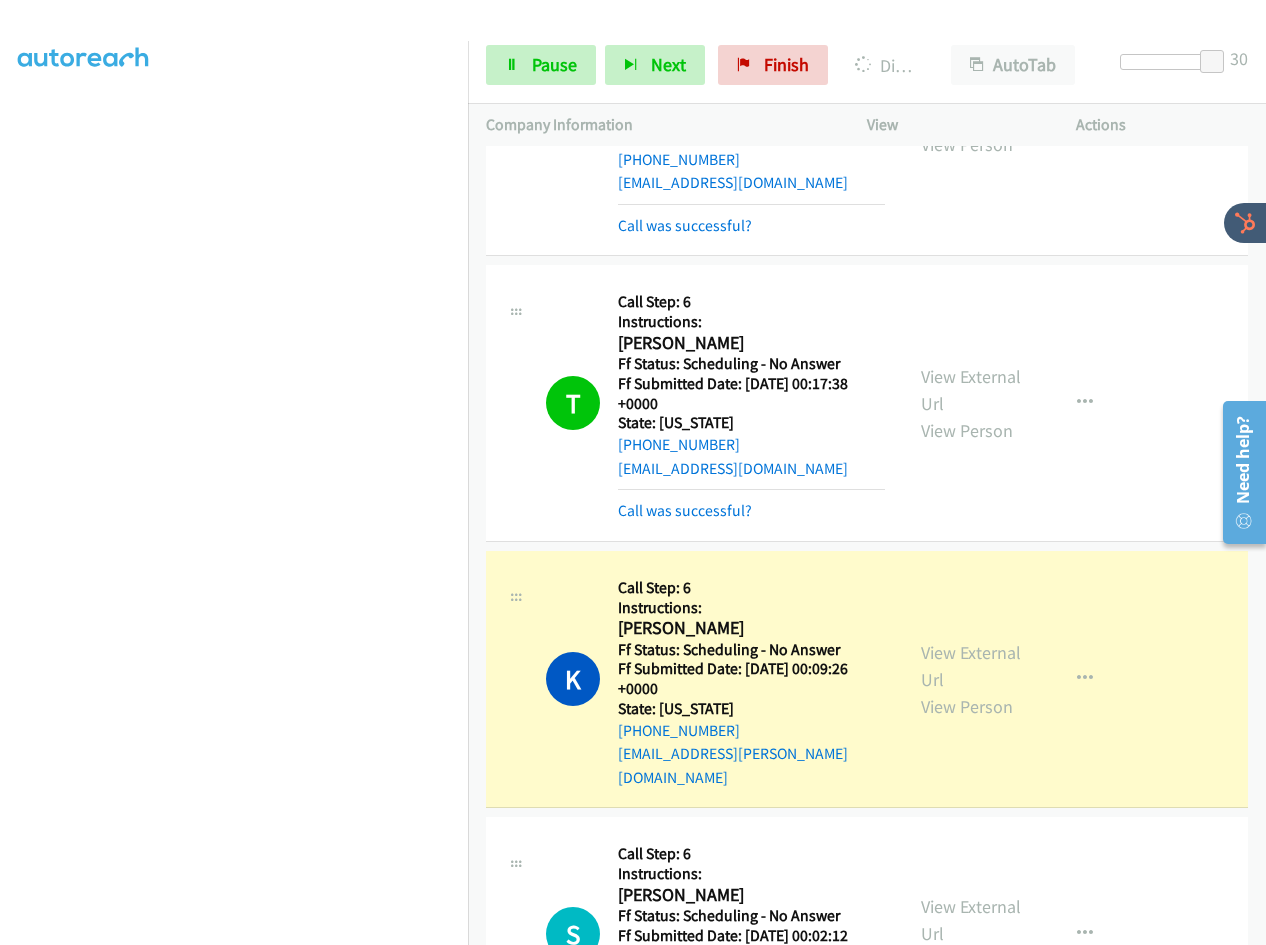 click on "View External Url
View Person" at bounding box center [971, 679] 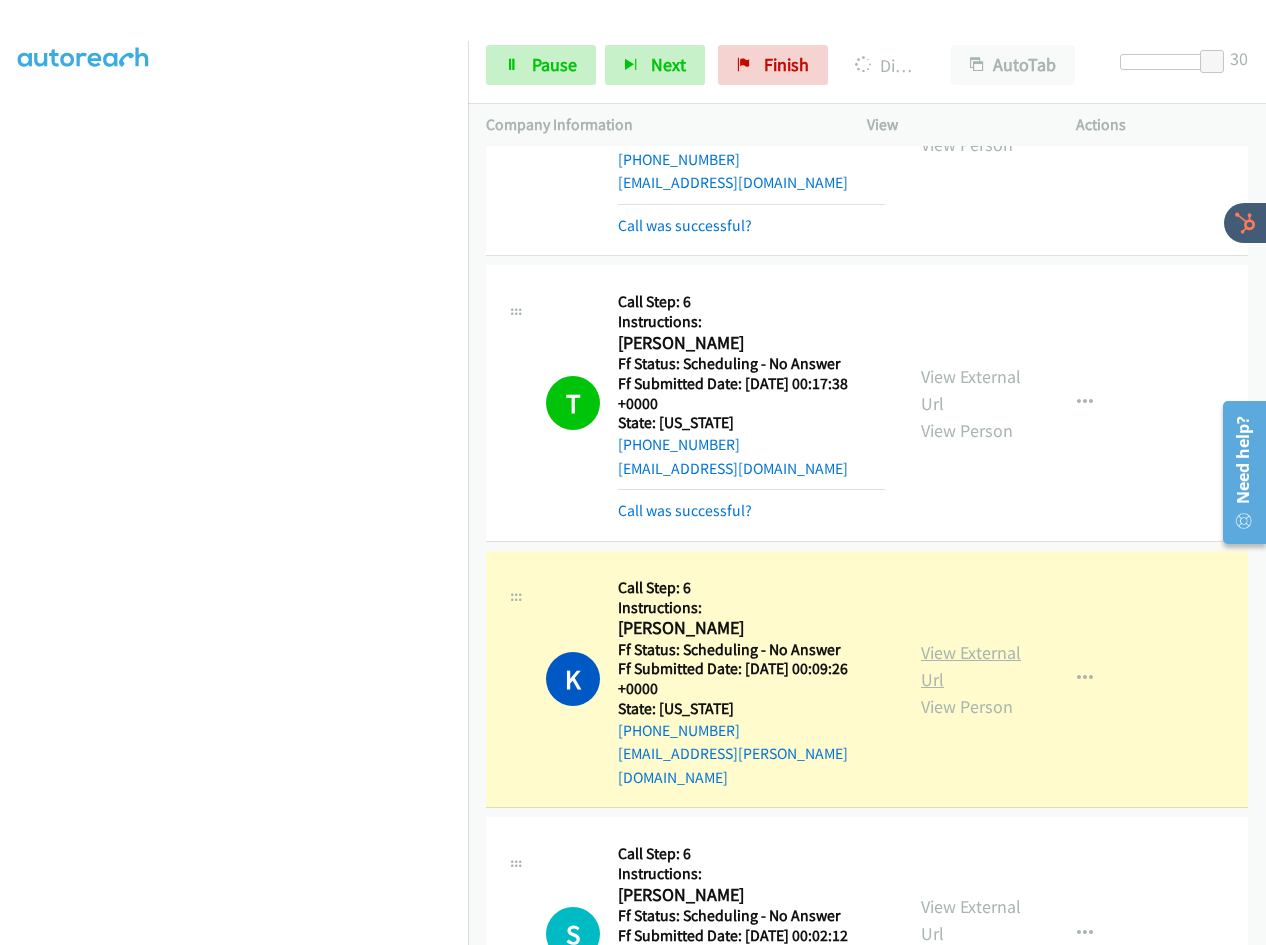 click on "View External Url" at bounding box center (971, 666) 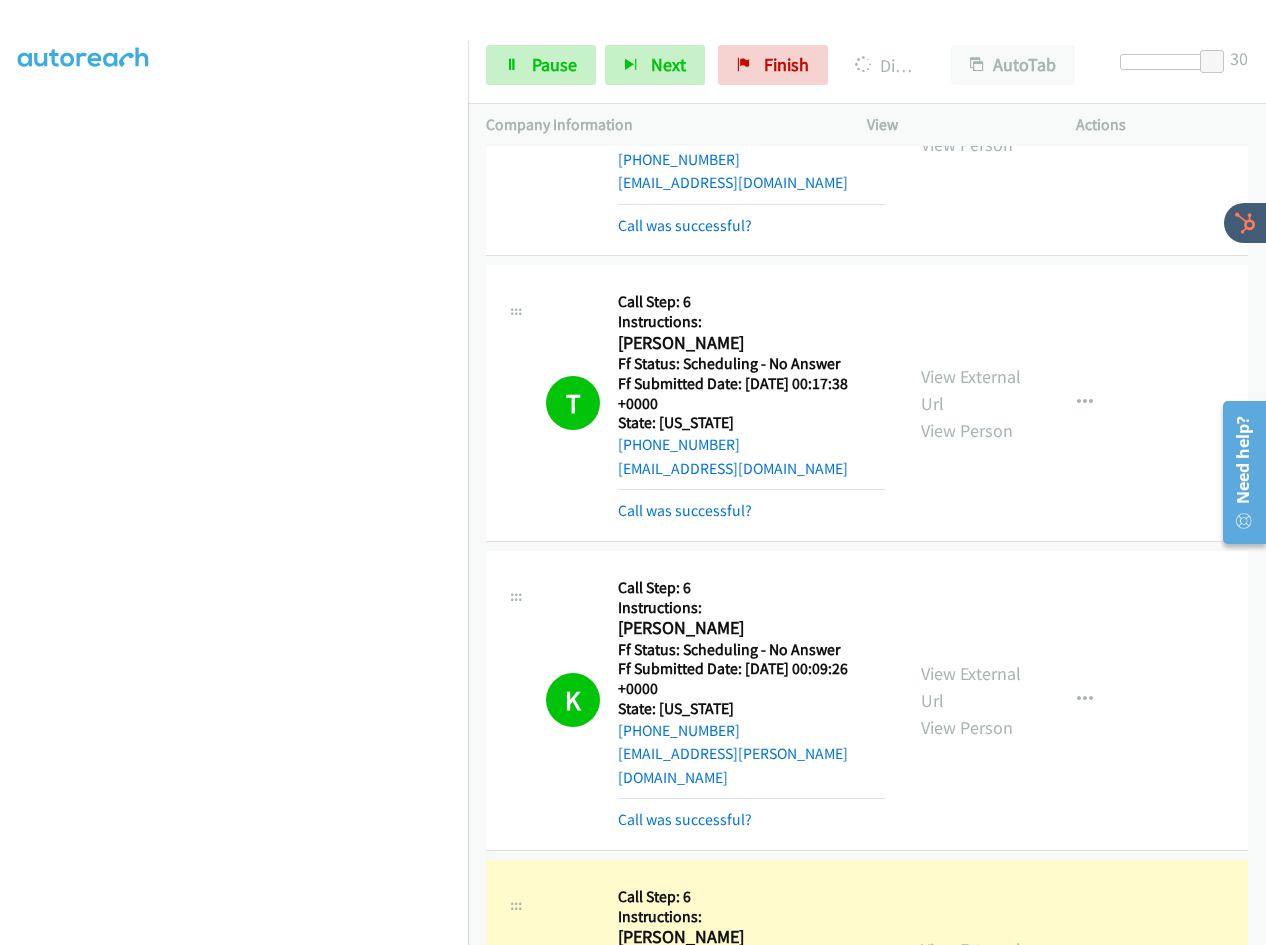 scroll, scrollTop: 5250, scrollLeft: 0, axis: vertical 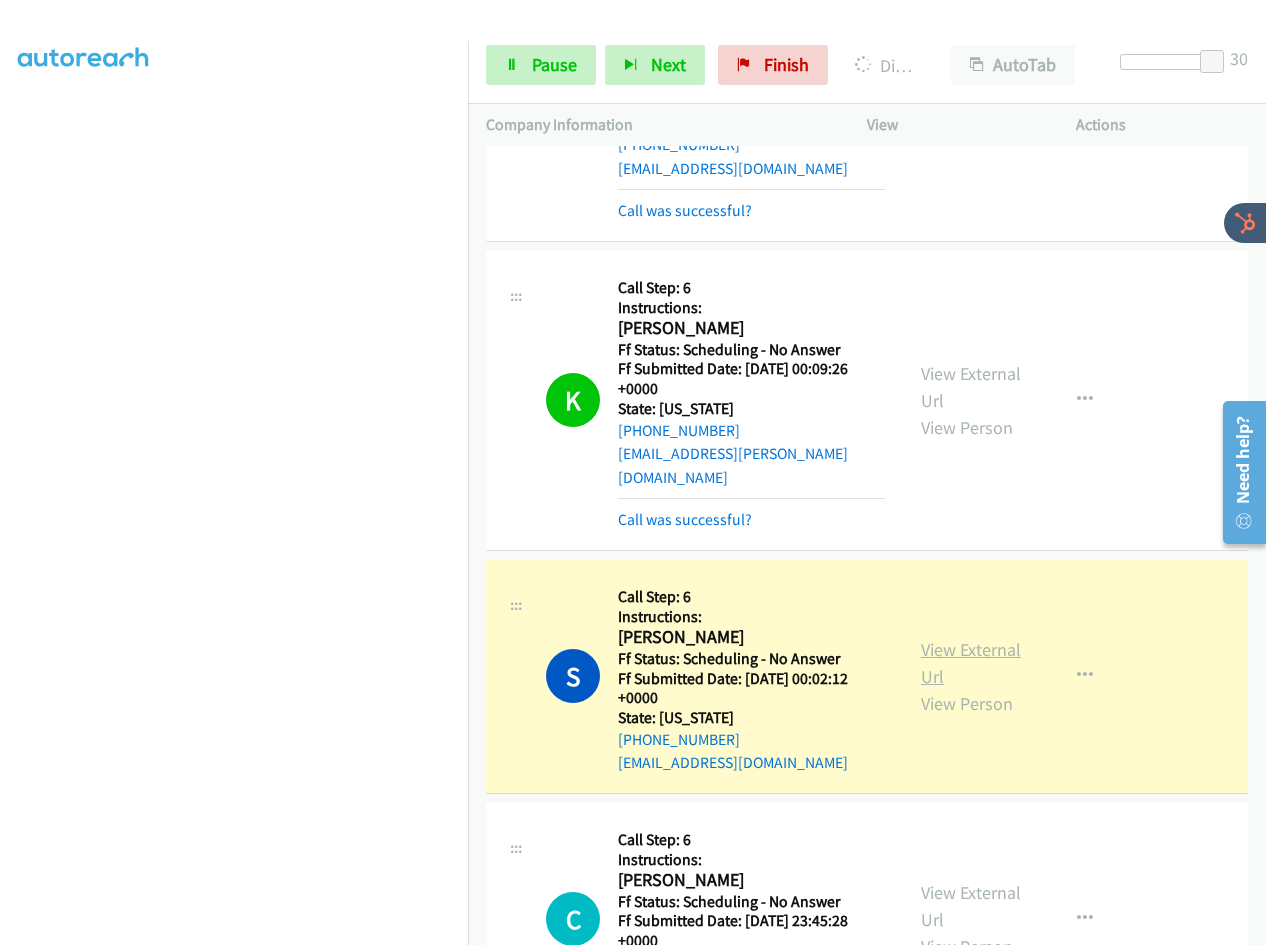 click on "View External Url" at bounding box center [971, 663] 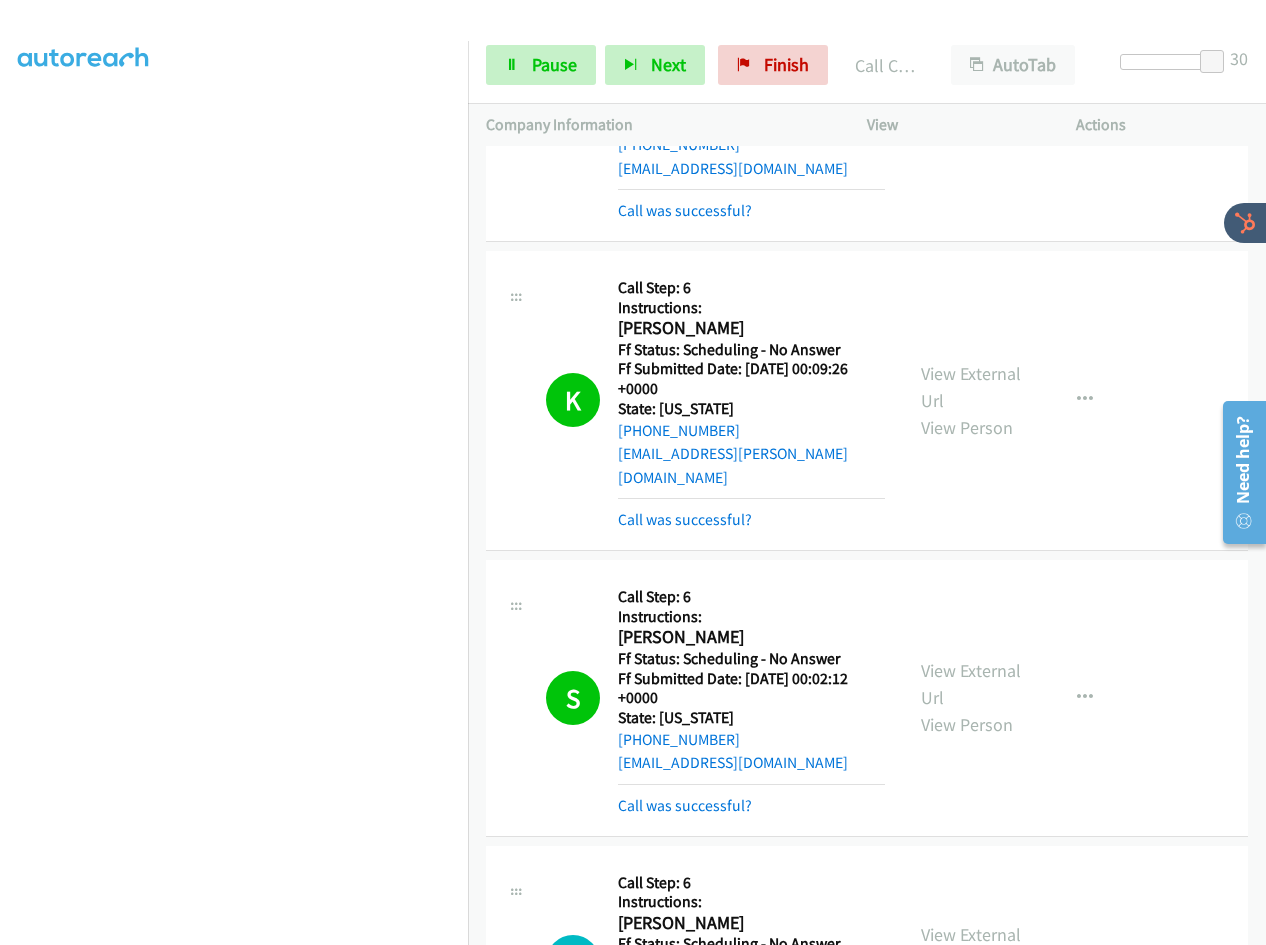 scroll, scrollTop: 5550, scrollLeft: 0, axis: vertical 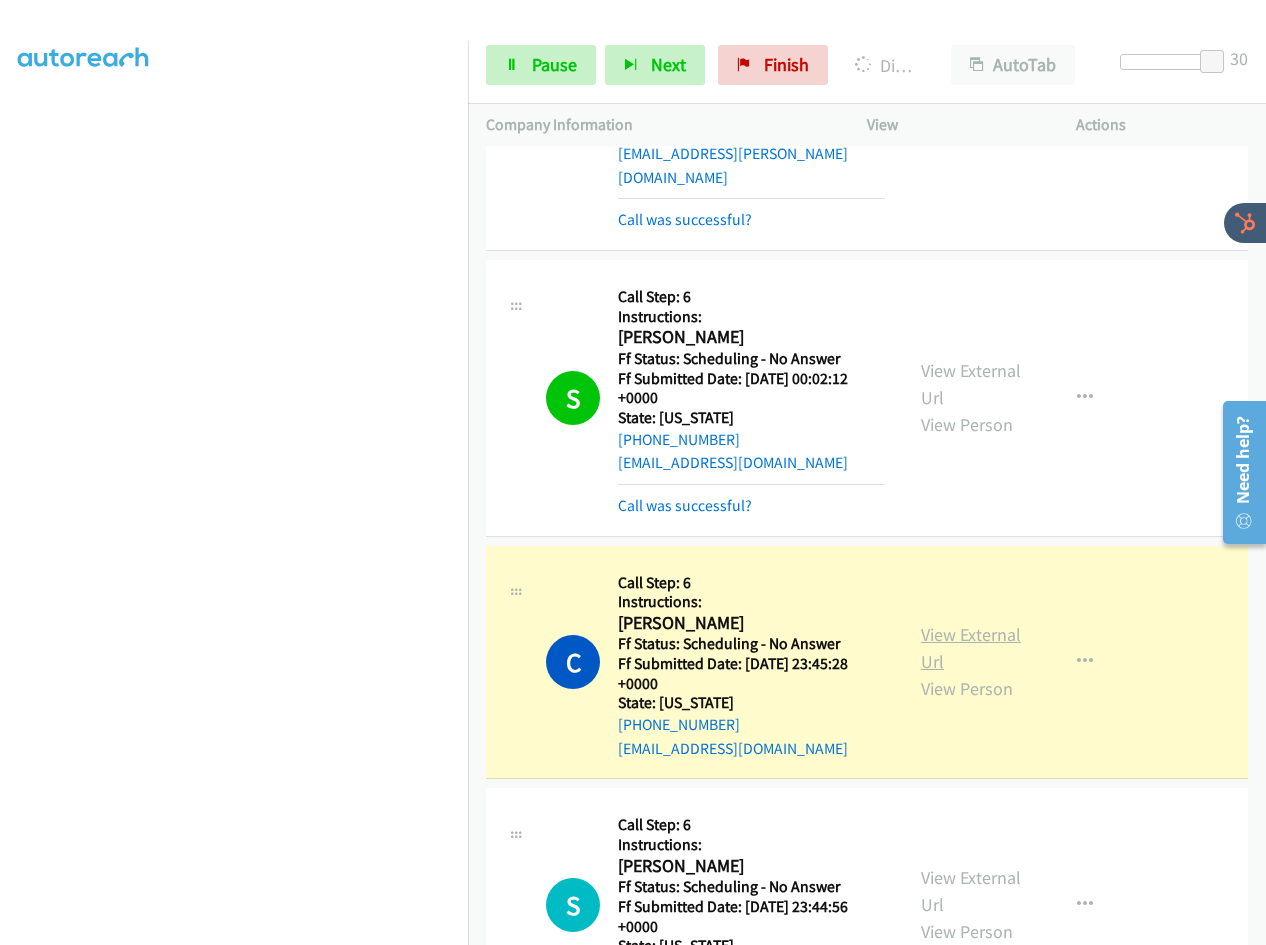 click on "View External Url" at bounding box center (971, 648) 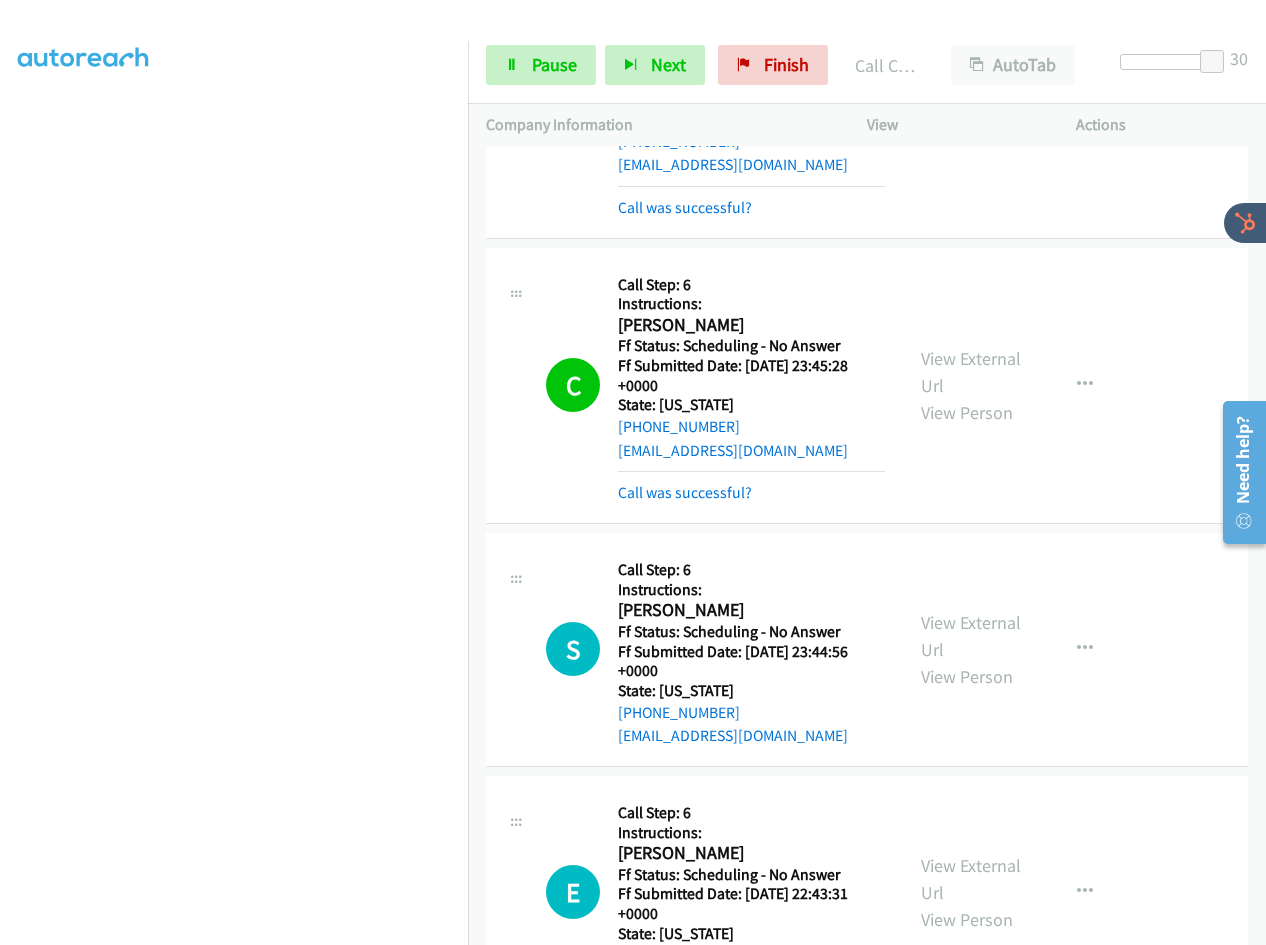 scroll, scrollTop: 5850, scrollLeft: 0, axis: vertical 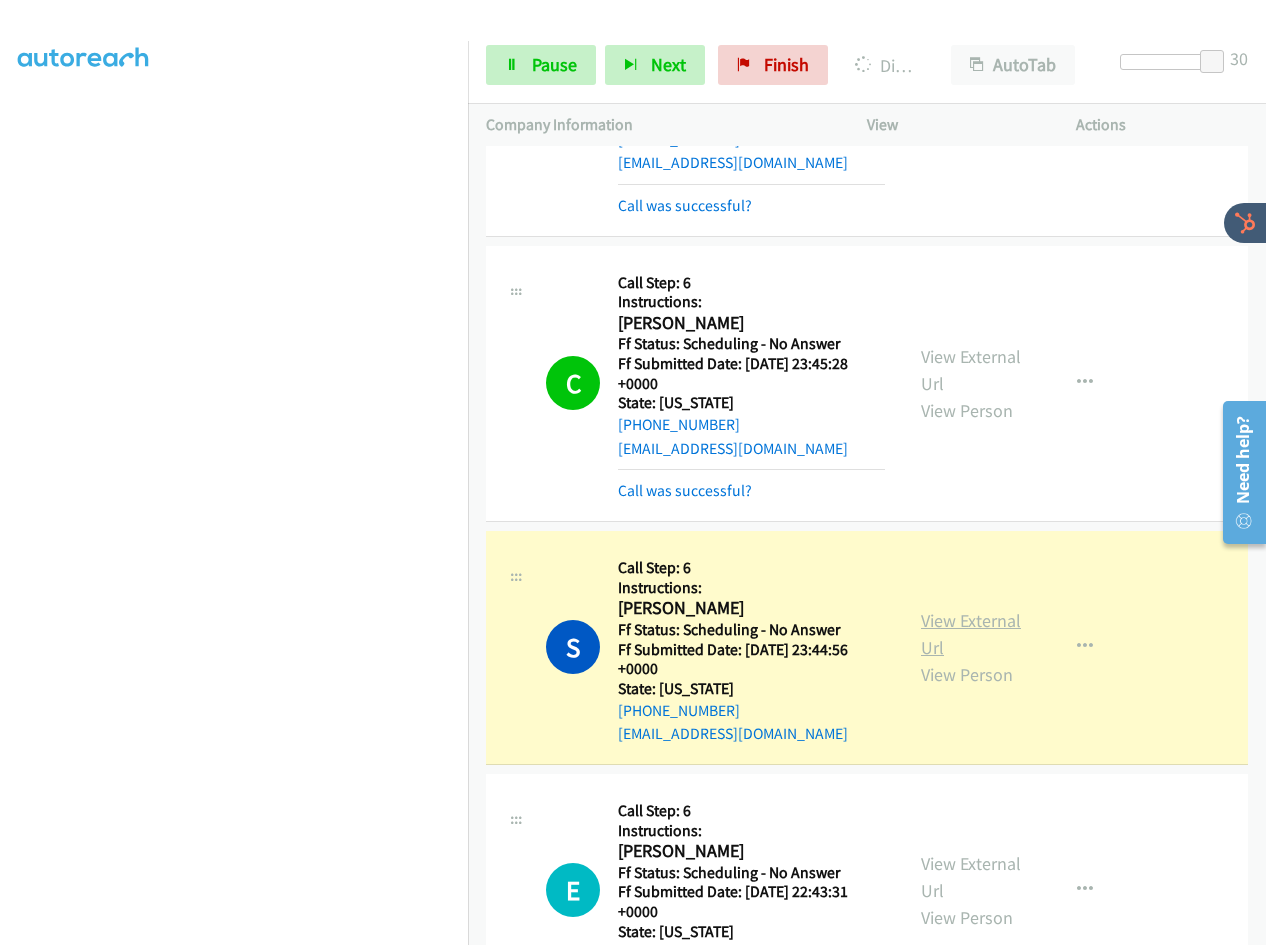 click on "View External Url" at bounding box center (971, 634) 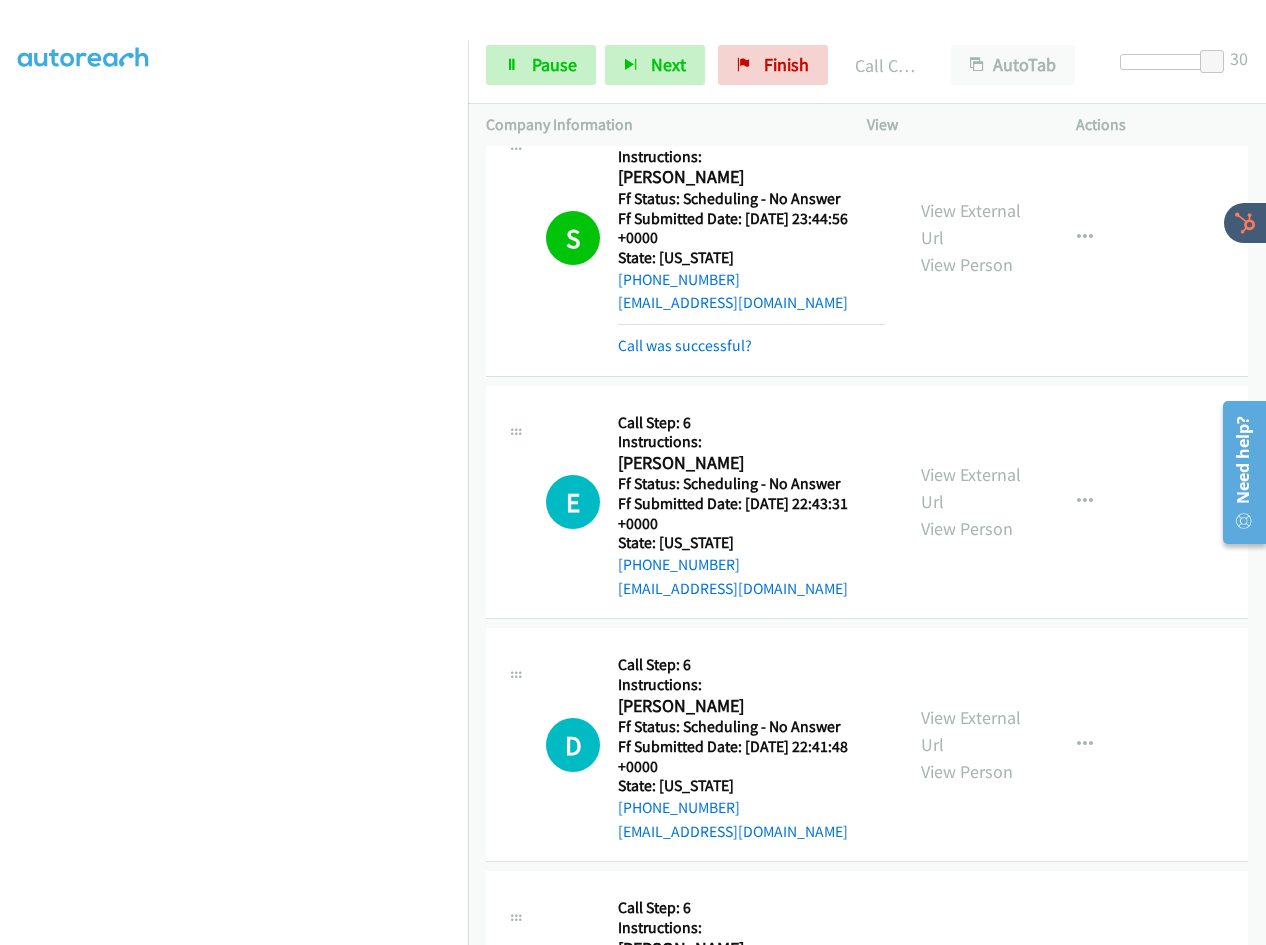 scroll, scrollTop: 6300, scrollLeft: 0, axis: vertical 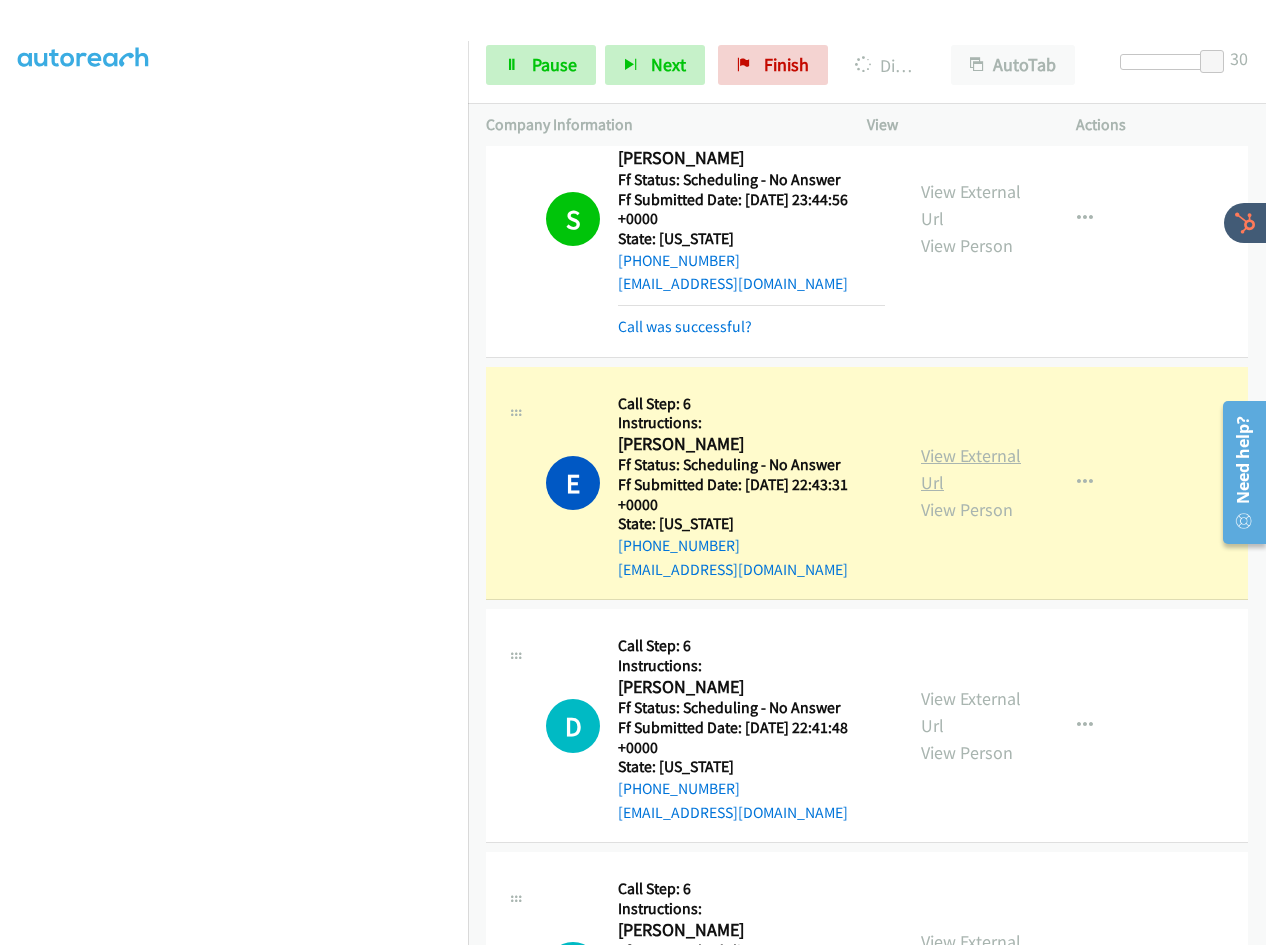 click on "View External Url" at bounding box center [971, 469] 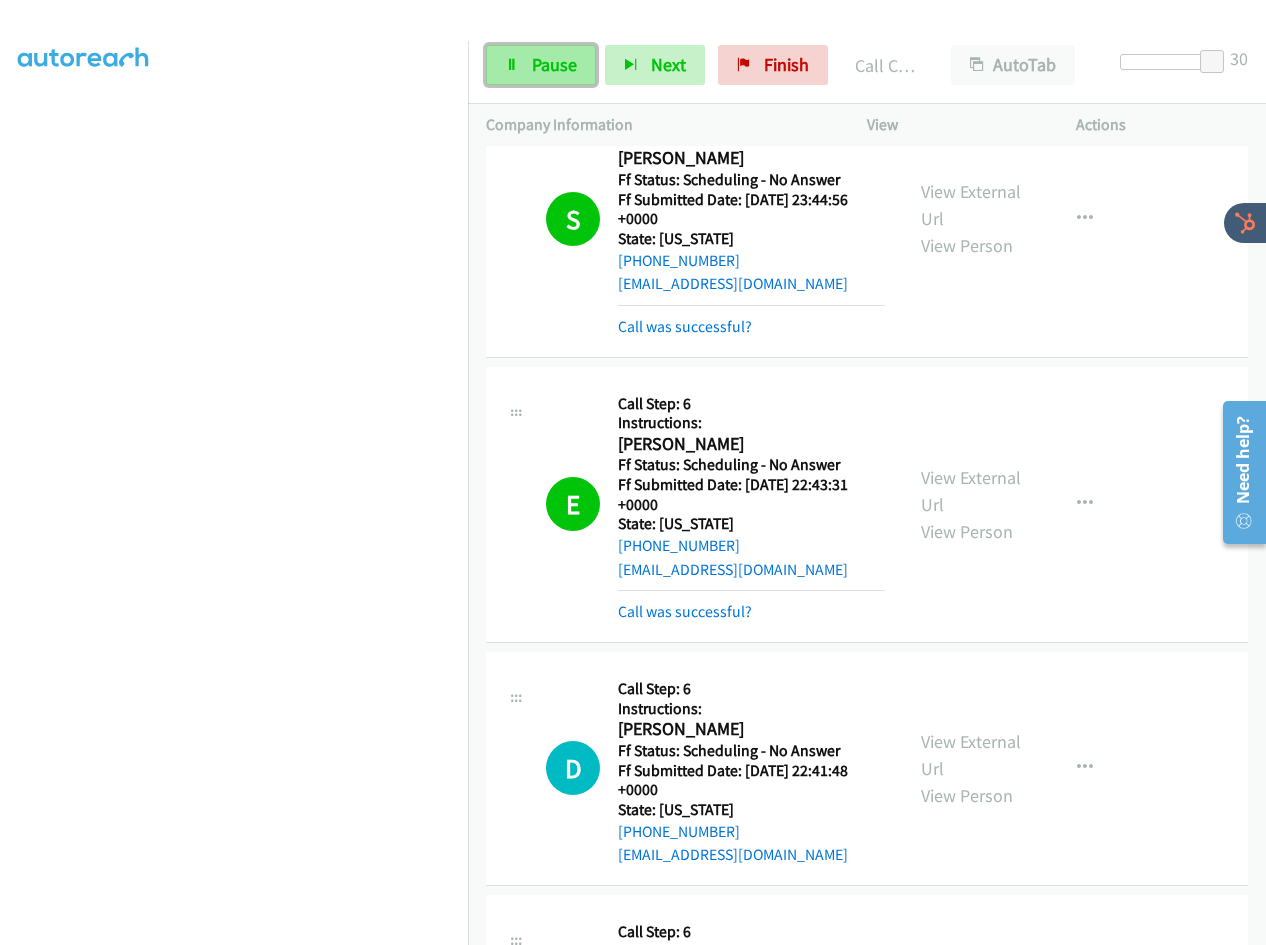 click on "Pause" at bounding box center [554, 64] 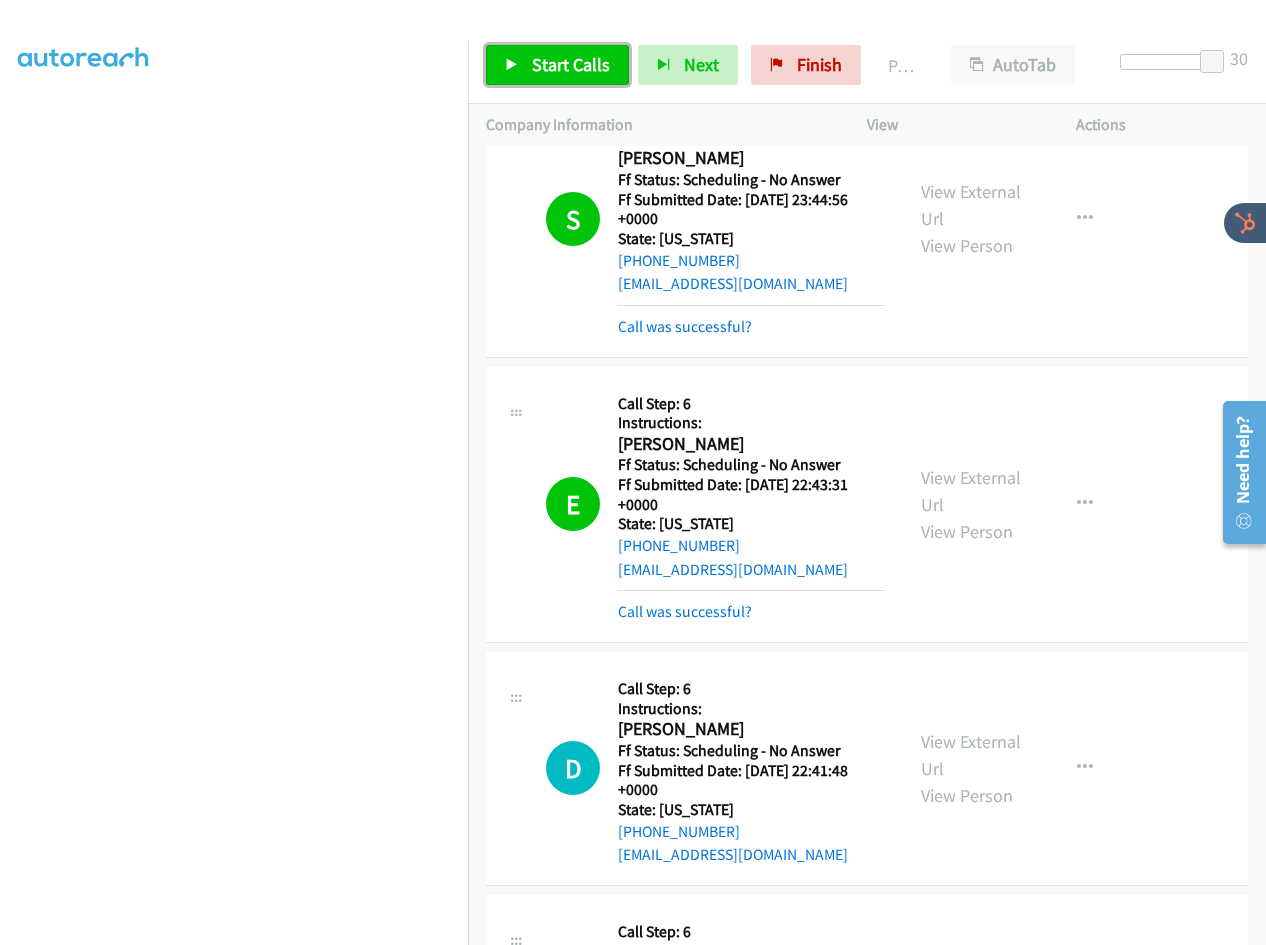 click on "Start Calls" at bounding box center (557, 65) 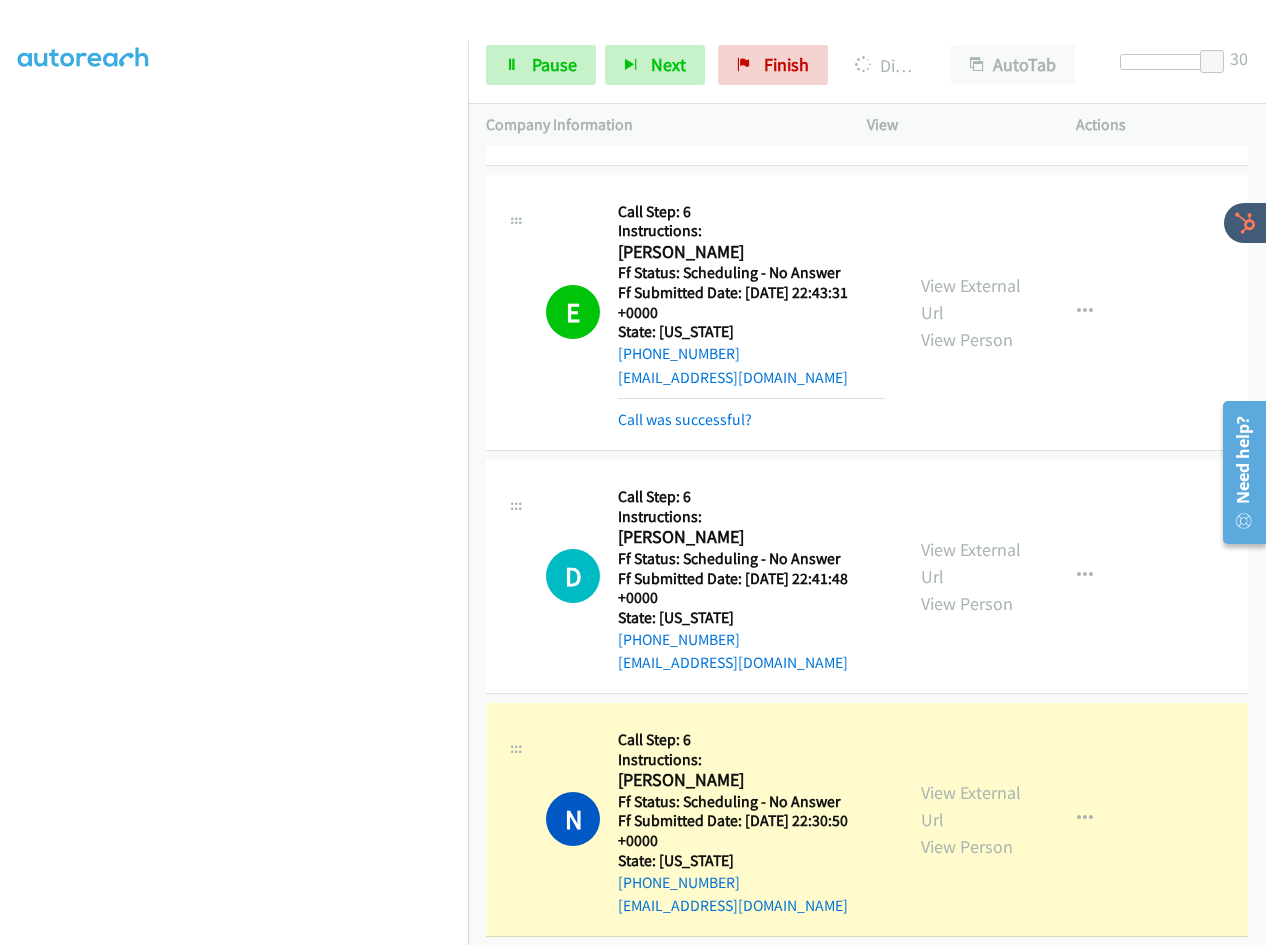 scroll, scrollTop: 6600, scrollLeft: 0, axis: vertical 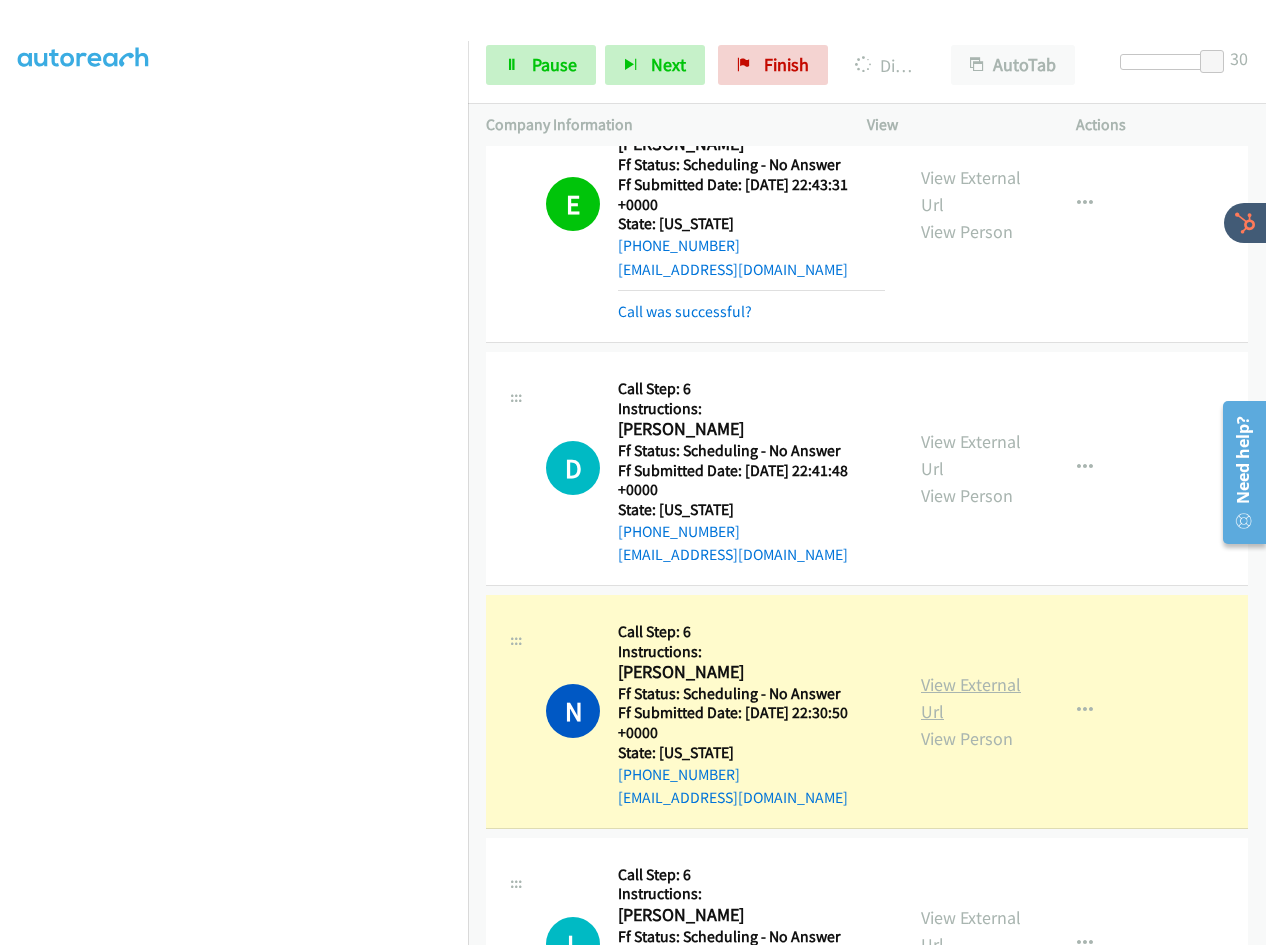 click on "View External Url" at bounding box center (971, 698) 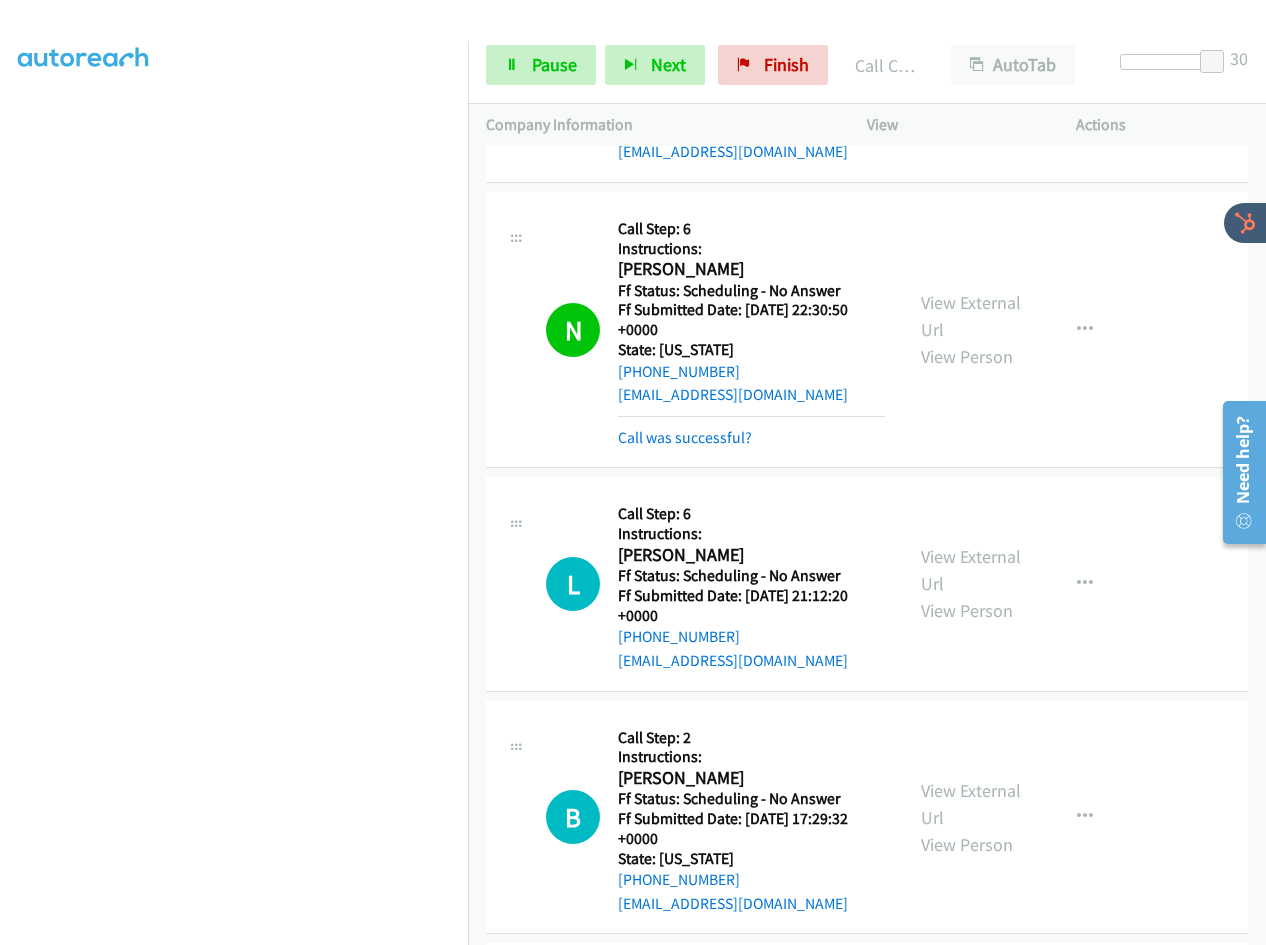 scroll, scrollTop: 7050, scrollLeft: 0, axis: vertical 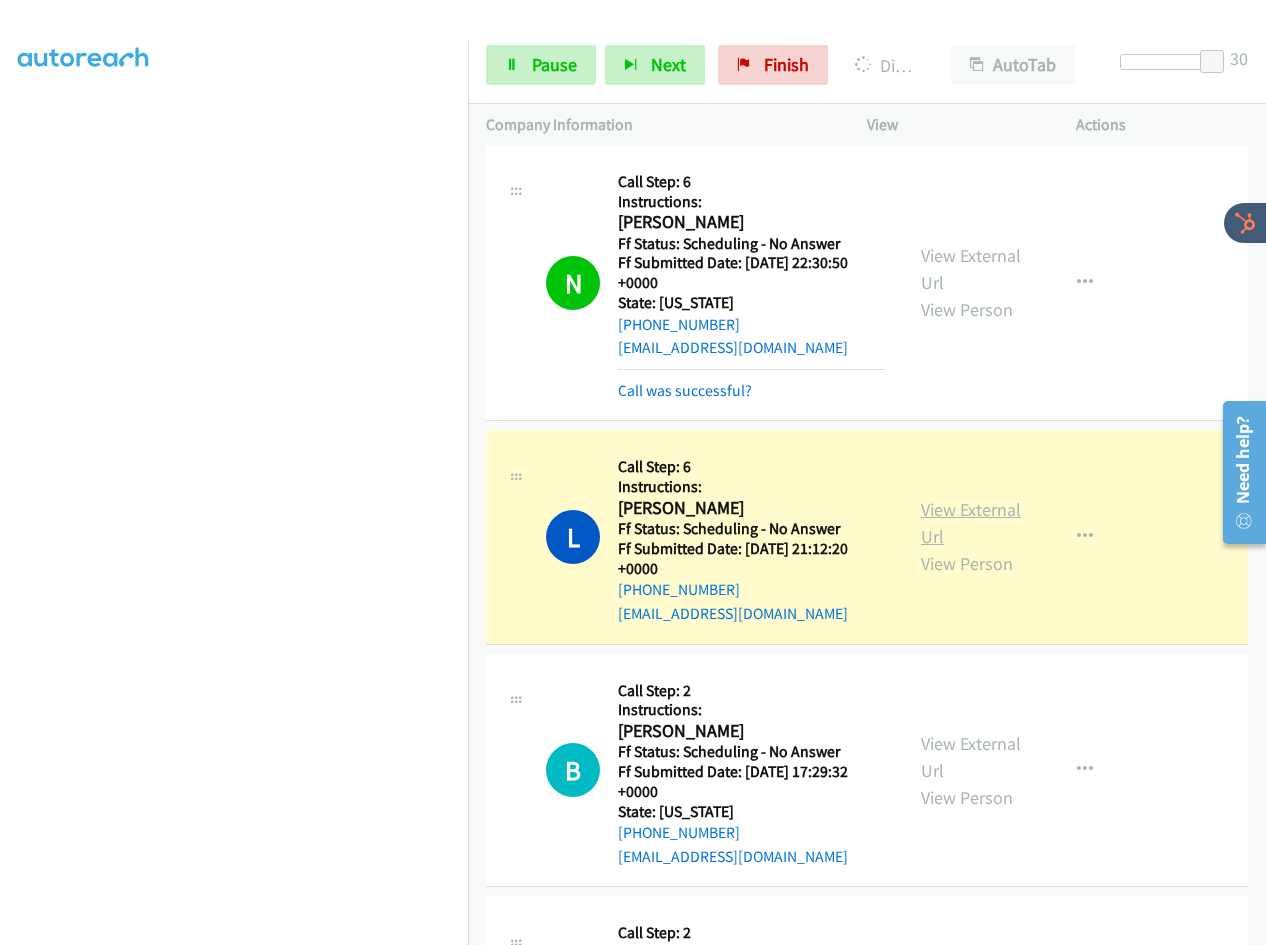 click on "View External Url" at bounding box center [971, 523] 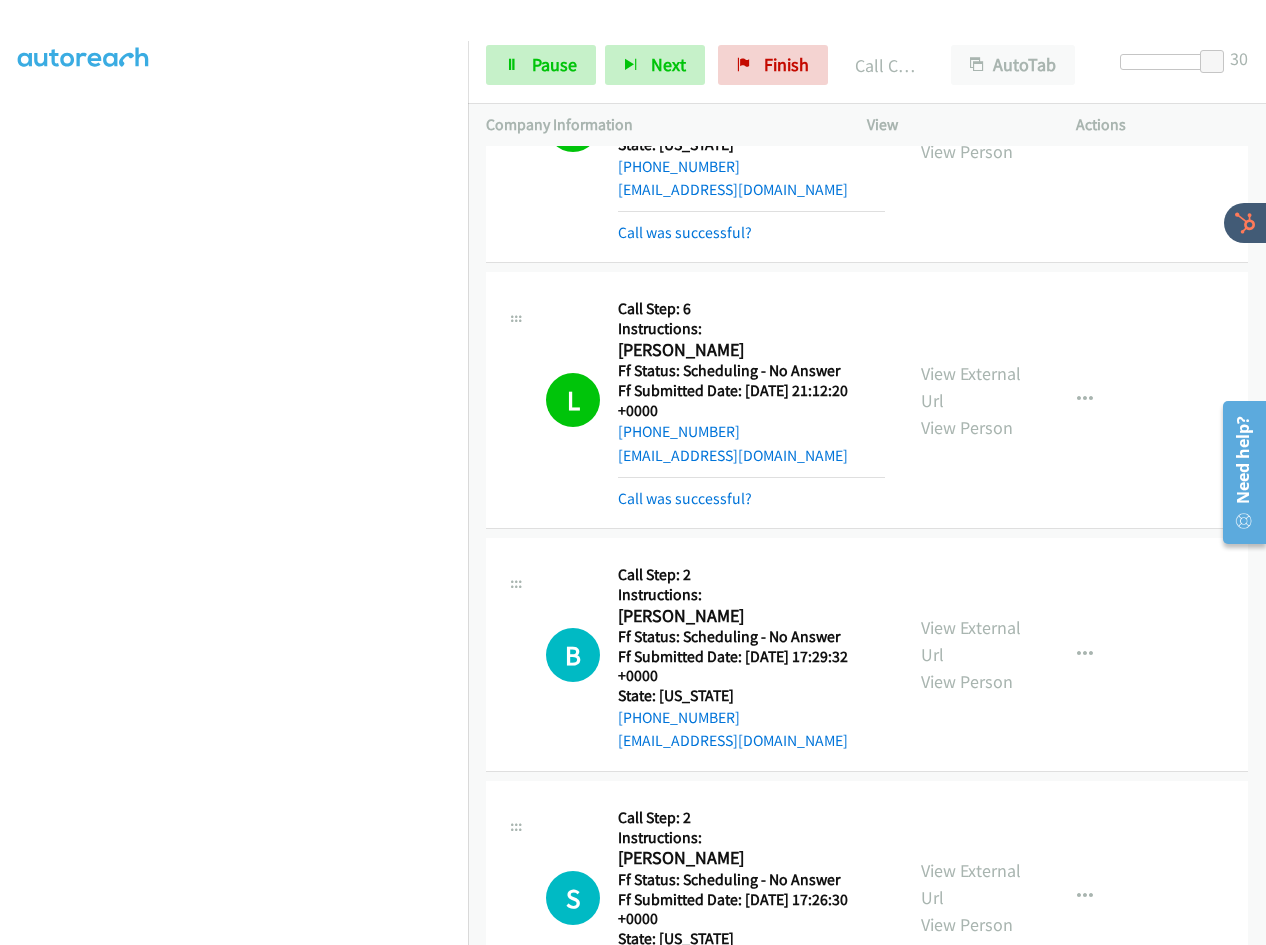 scroll, scrollTop: 7350, scrollLeft: 0, axis: vertical 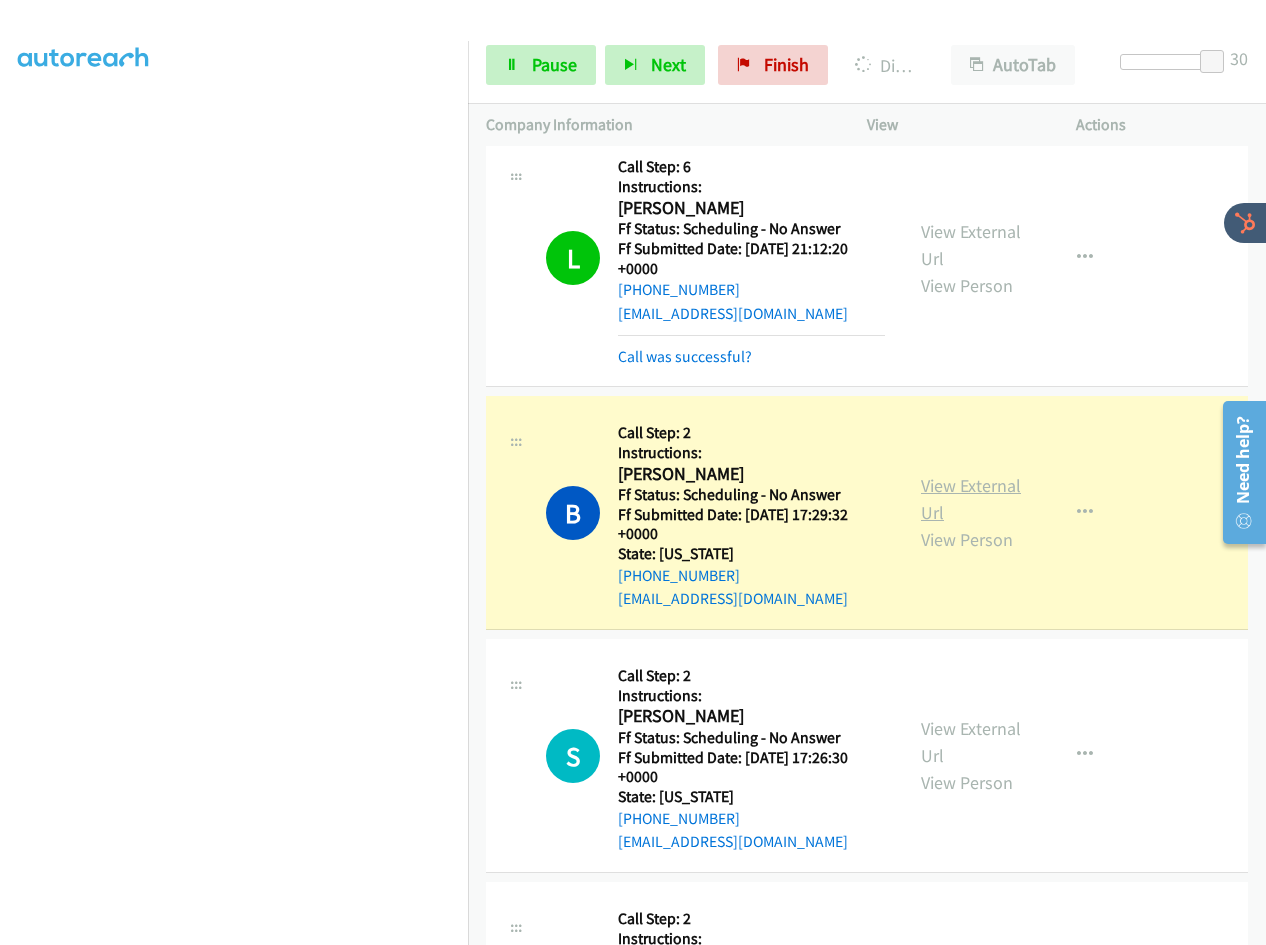 click on "View External Url" at bounding box center (971, 499) 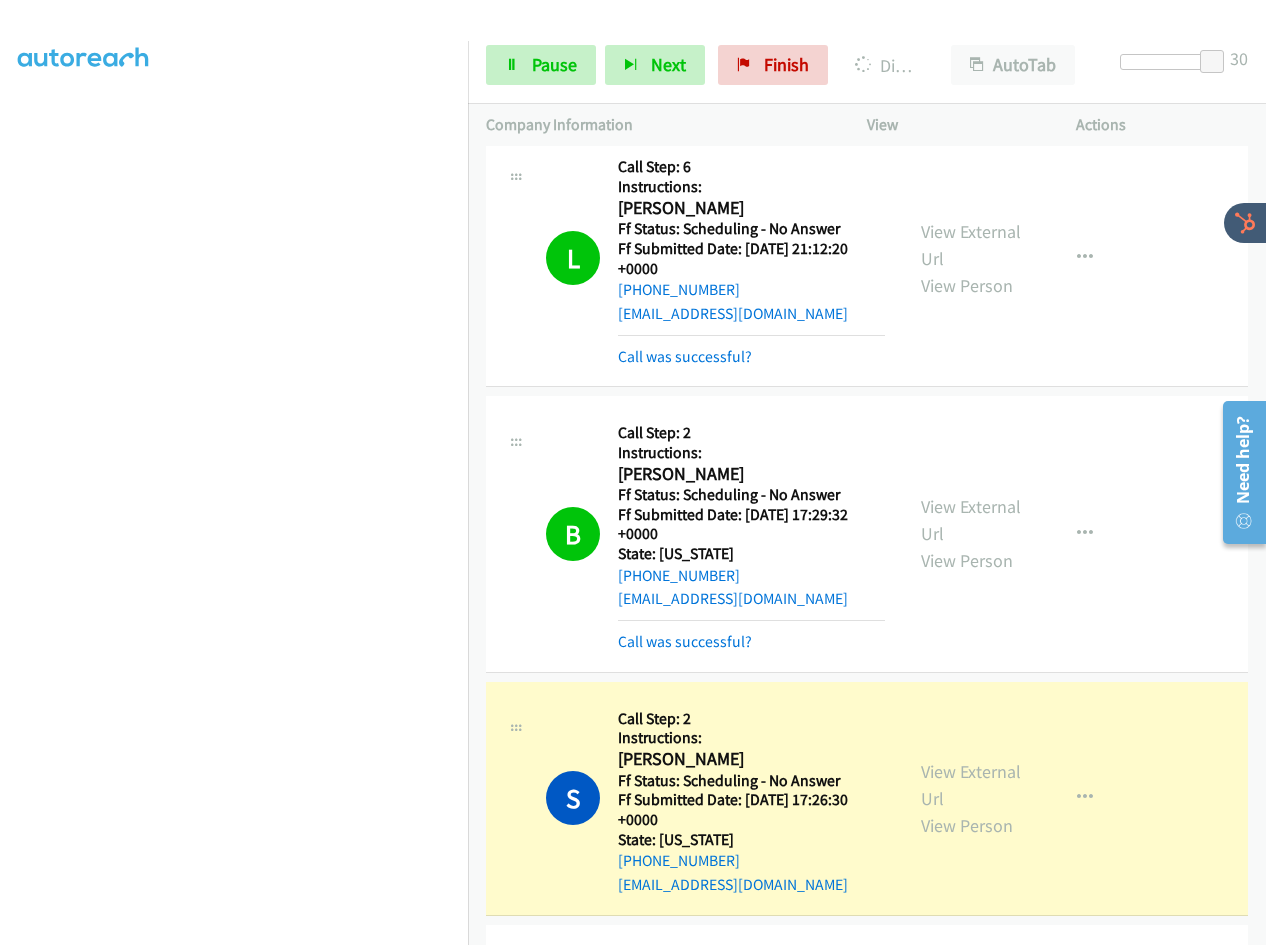 click at bounding box center [234, 470] 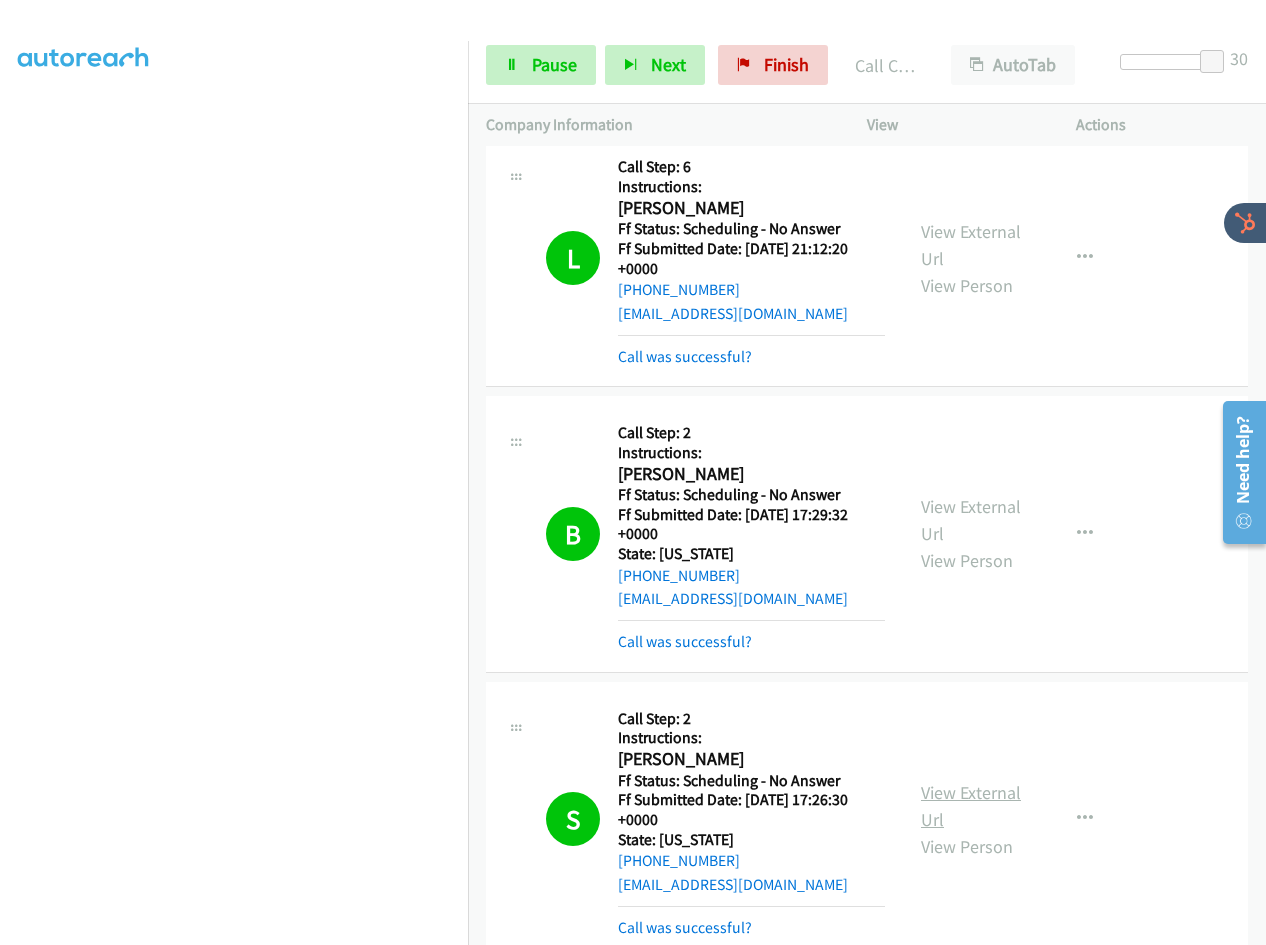 click on "View External Url" at bounding box center (971, 806) 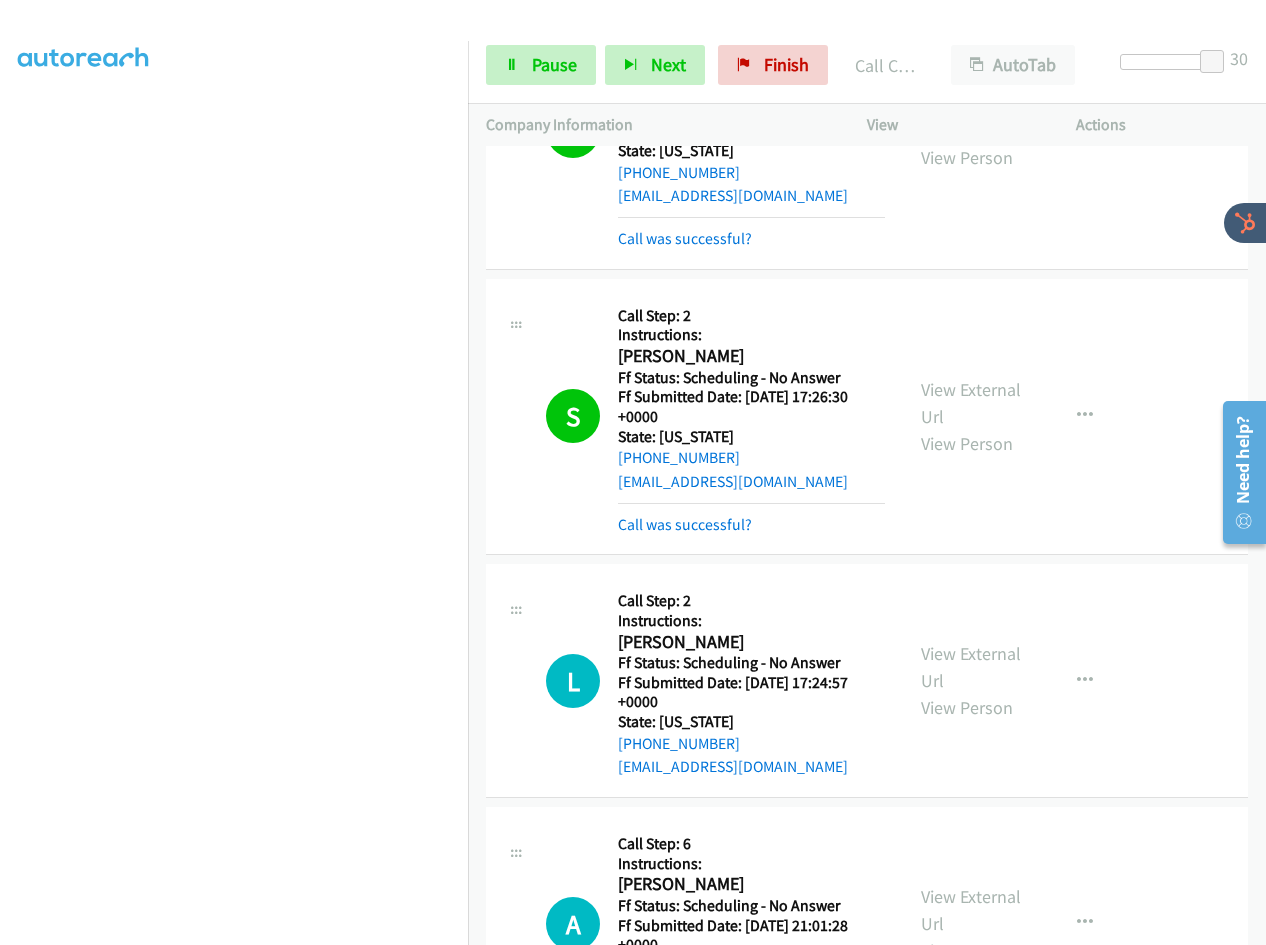 scroll, scrollTop: 7800, scrollLeft: 0, axis: vertical 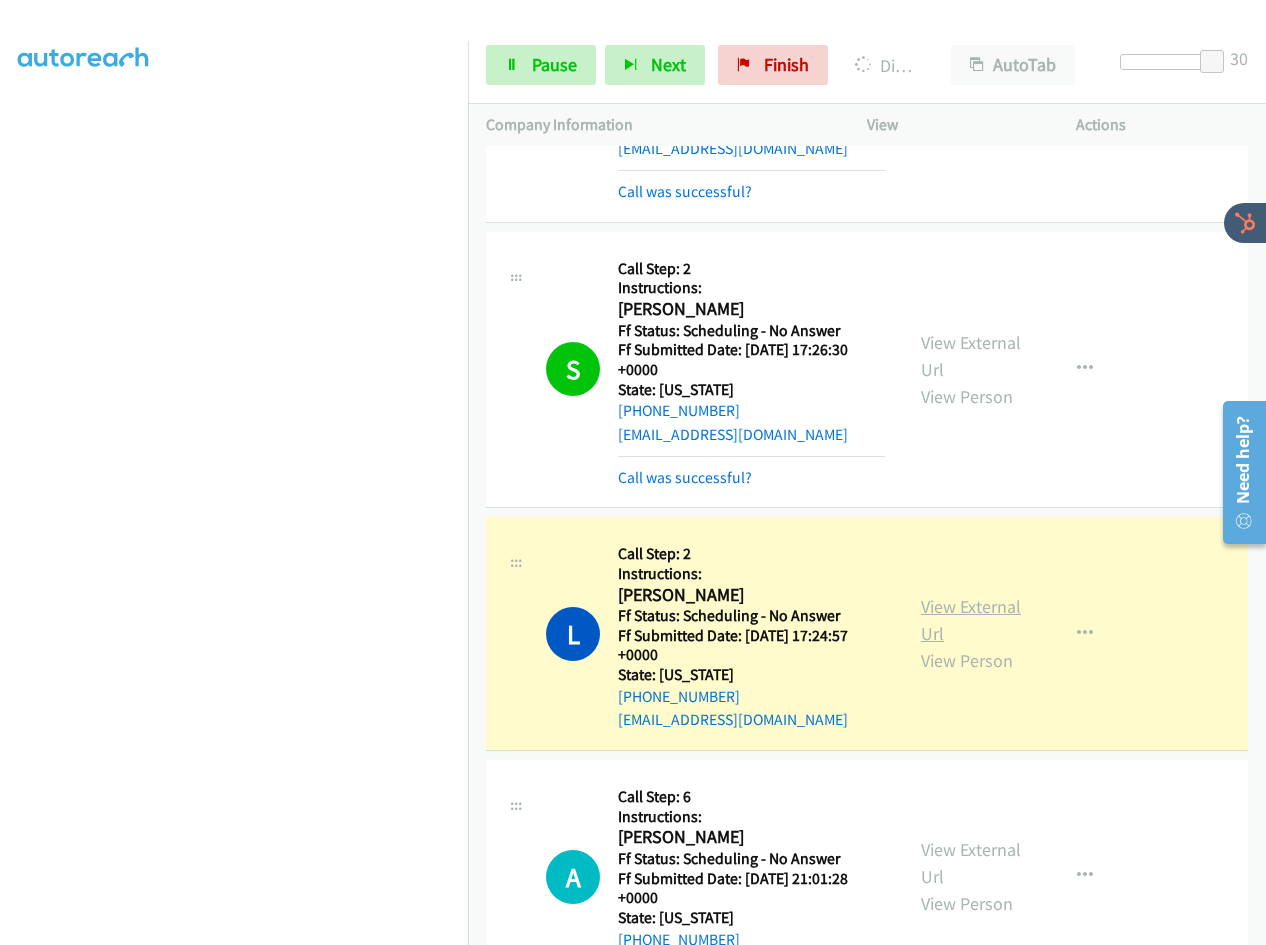 click on "View External Url" at bounding box center (971, 620) 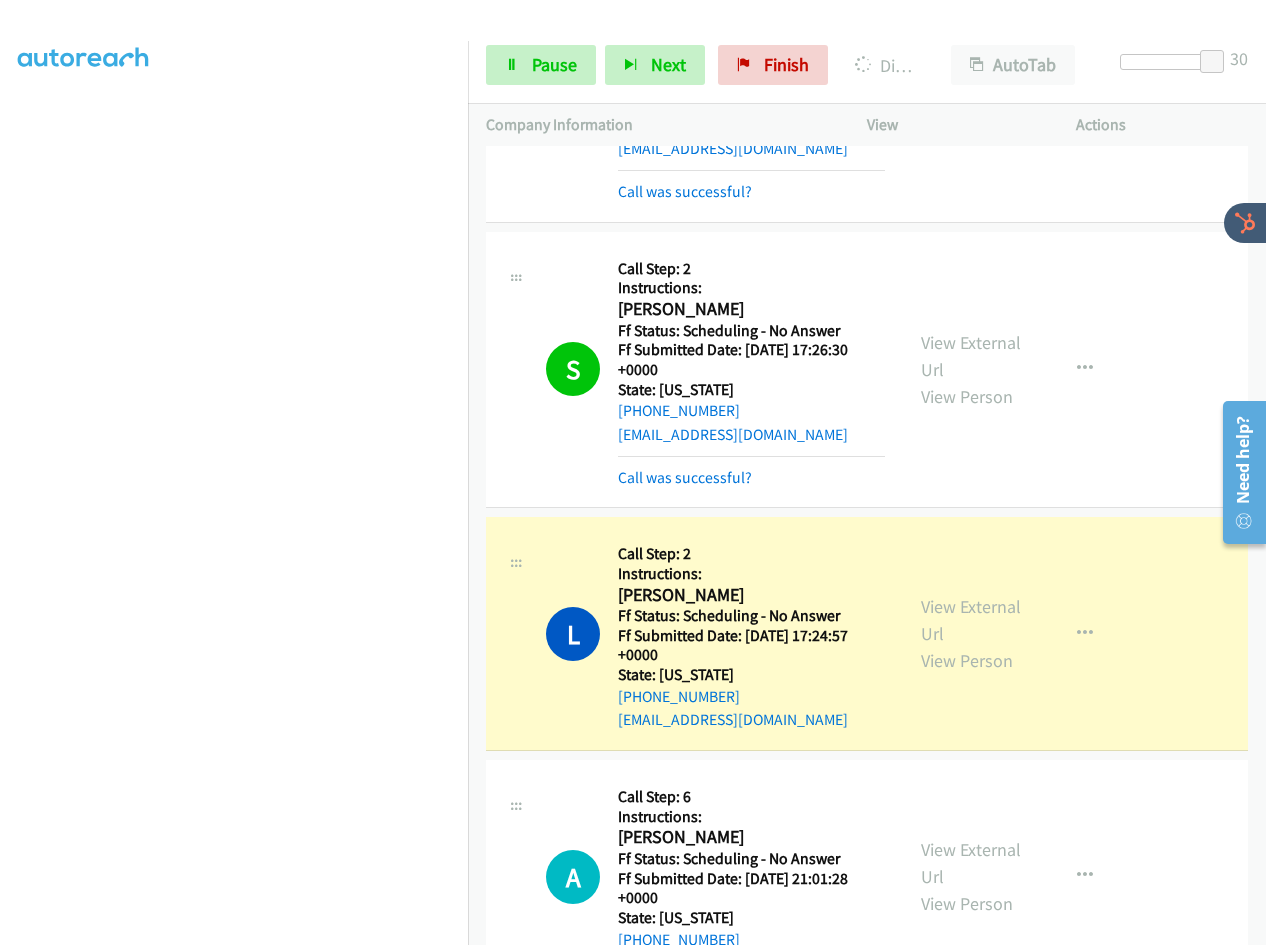 scroll, scrollTop: 184, scrollLeft: 0, axis: vertical 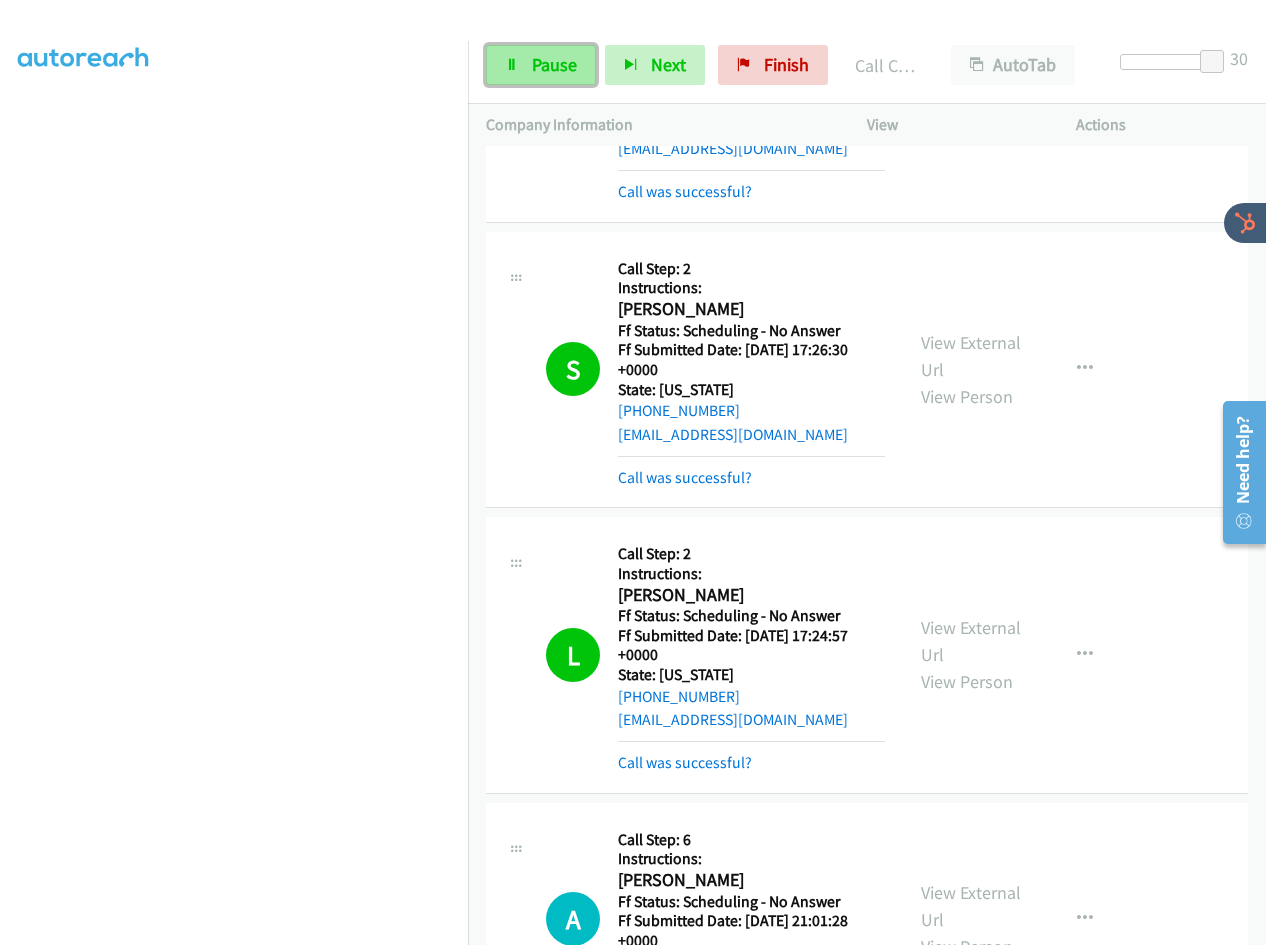 click on "Pause" at bounding box center [554, 64] 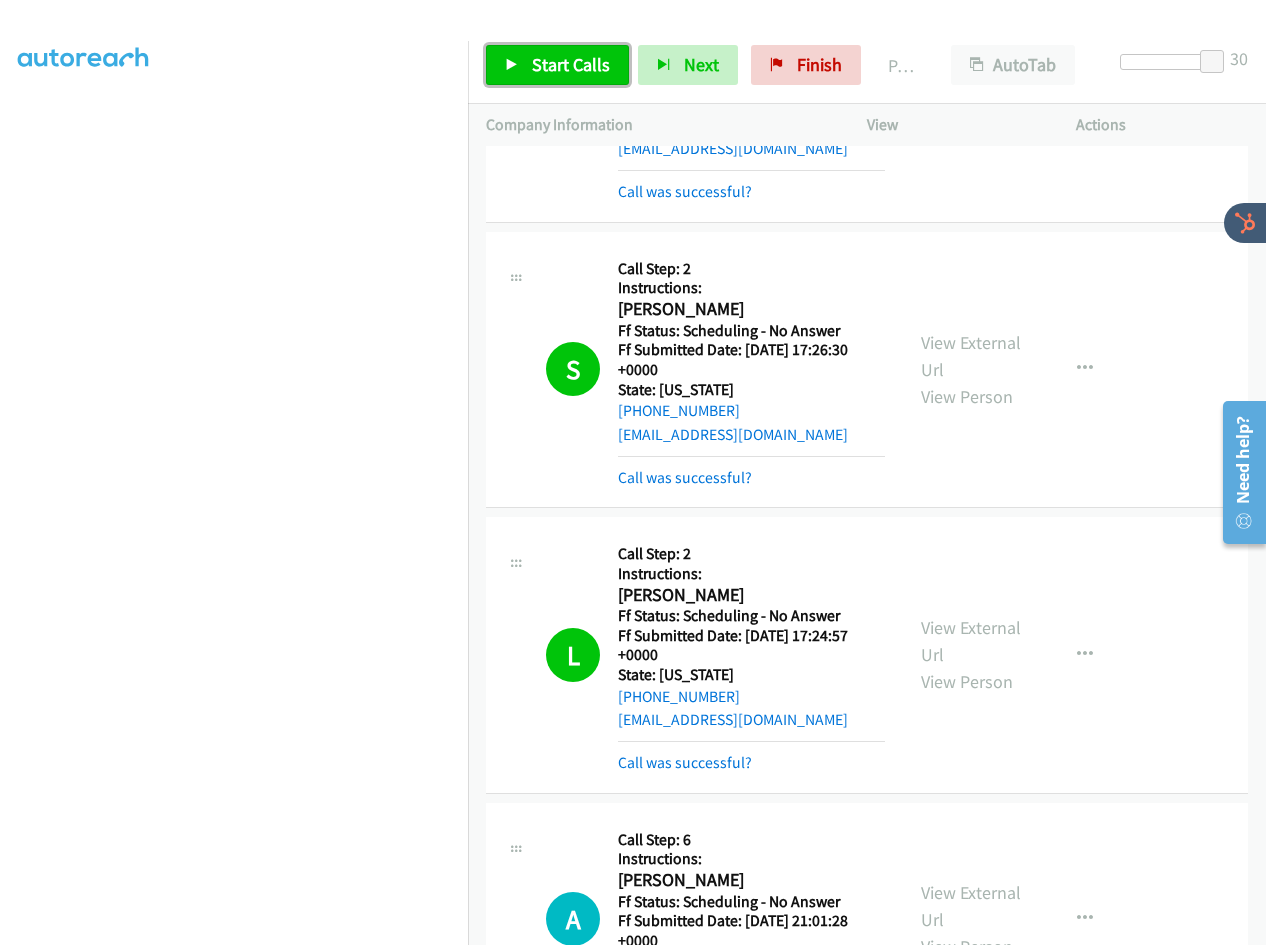 click on "Start Calls" at bounding box center (571, 64) 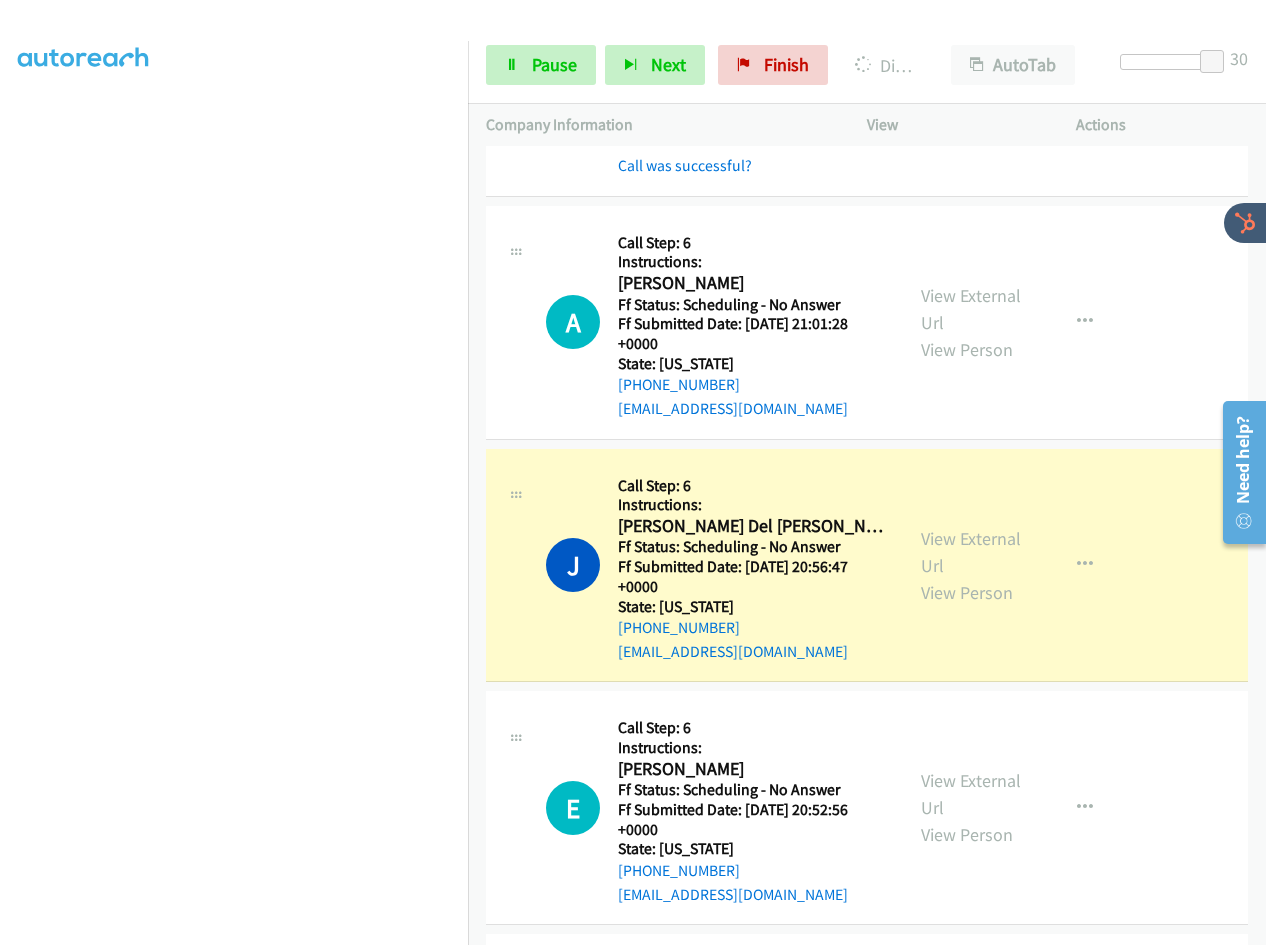 scroll, scrollTop: 8400, scrollLeft: 0, axis: vertical 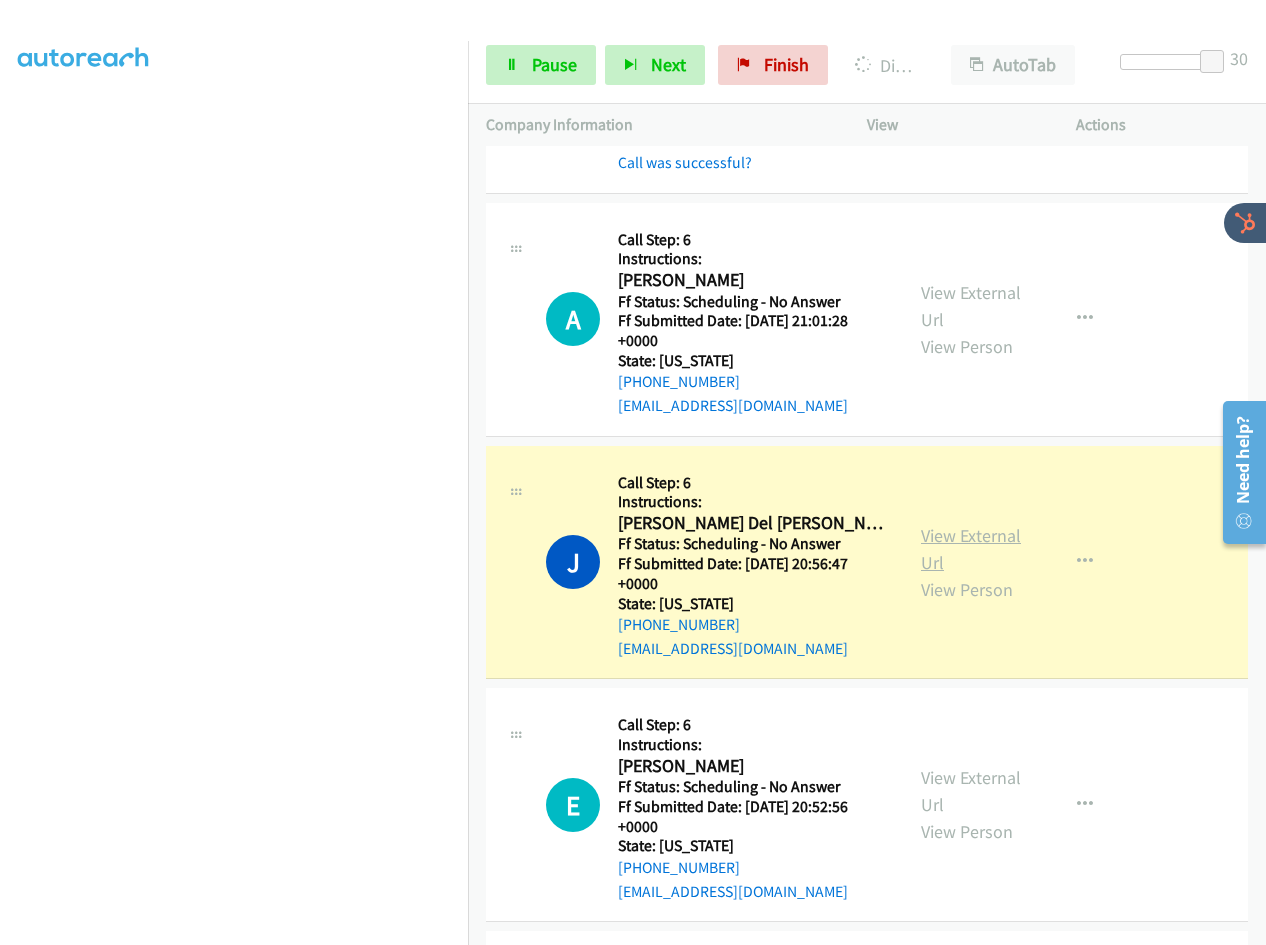 click on "View External Url" at bounding box center (971, 549) 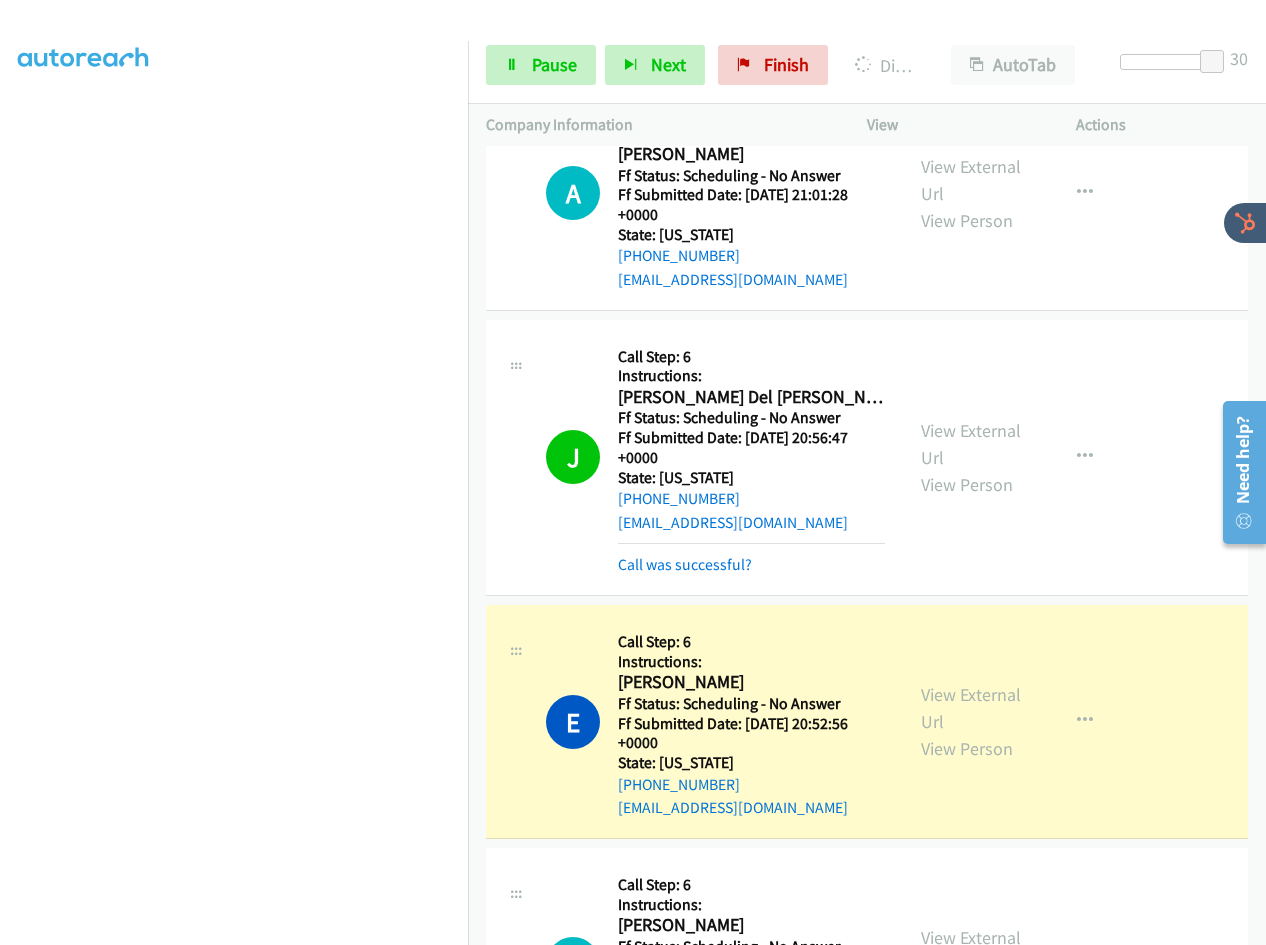 scroll, scrollTop: 8700, scrollLeft: 0, axis: vertical 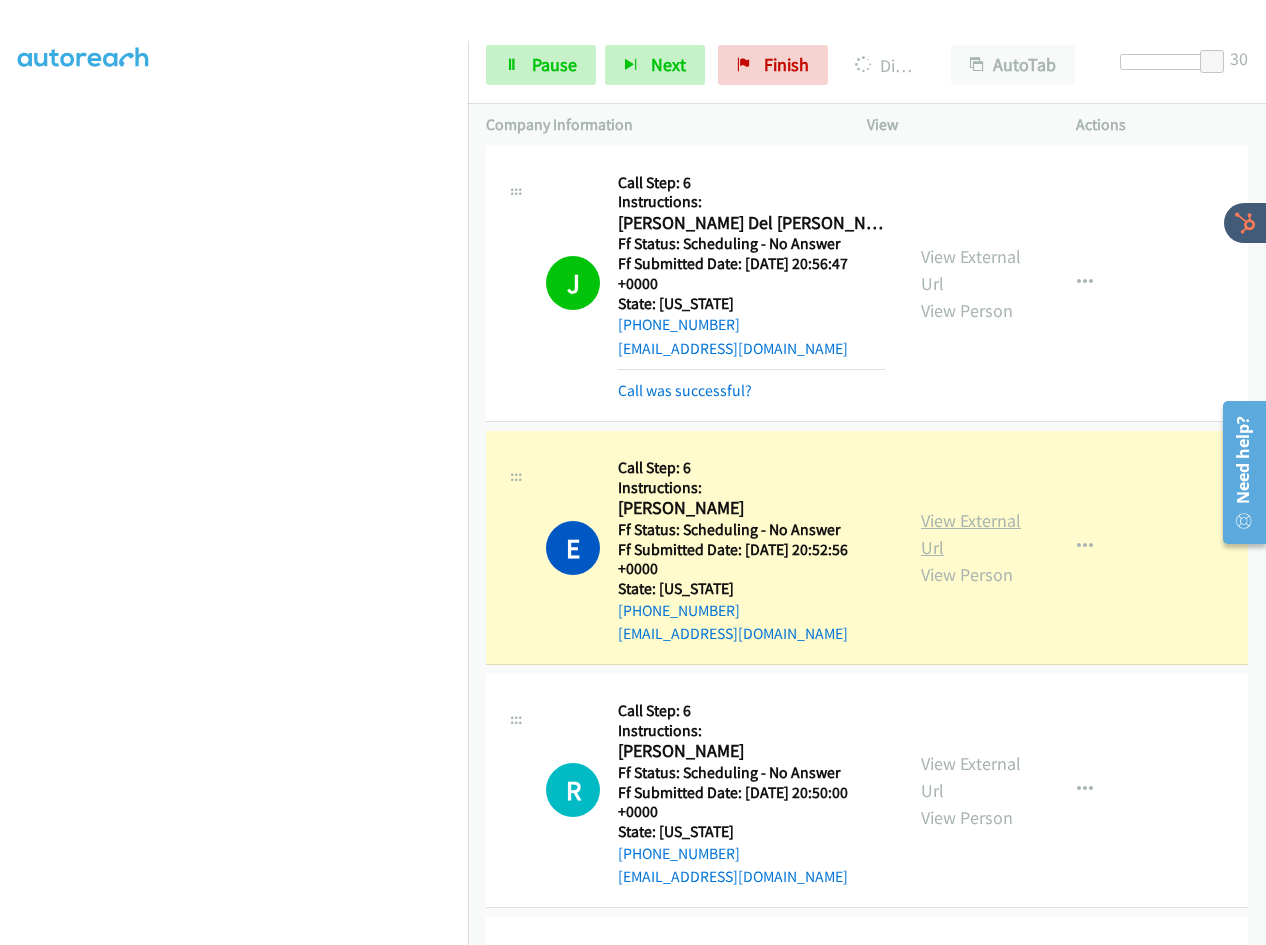 click on "View External Url" at bounding box center (971, 534) 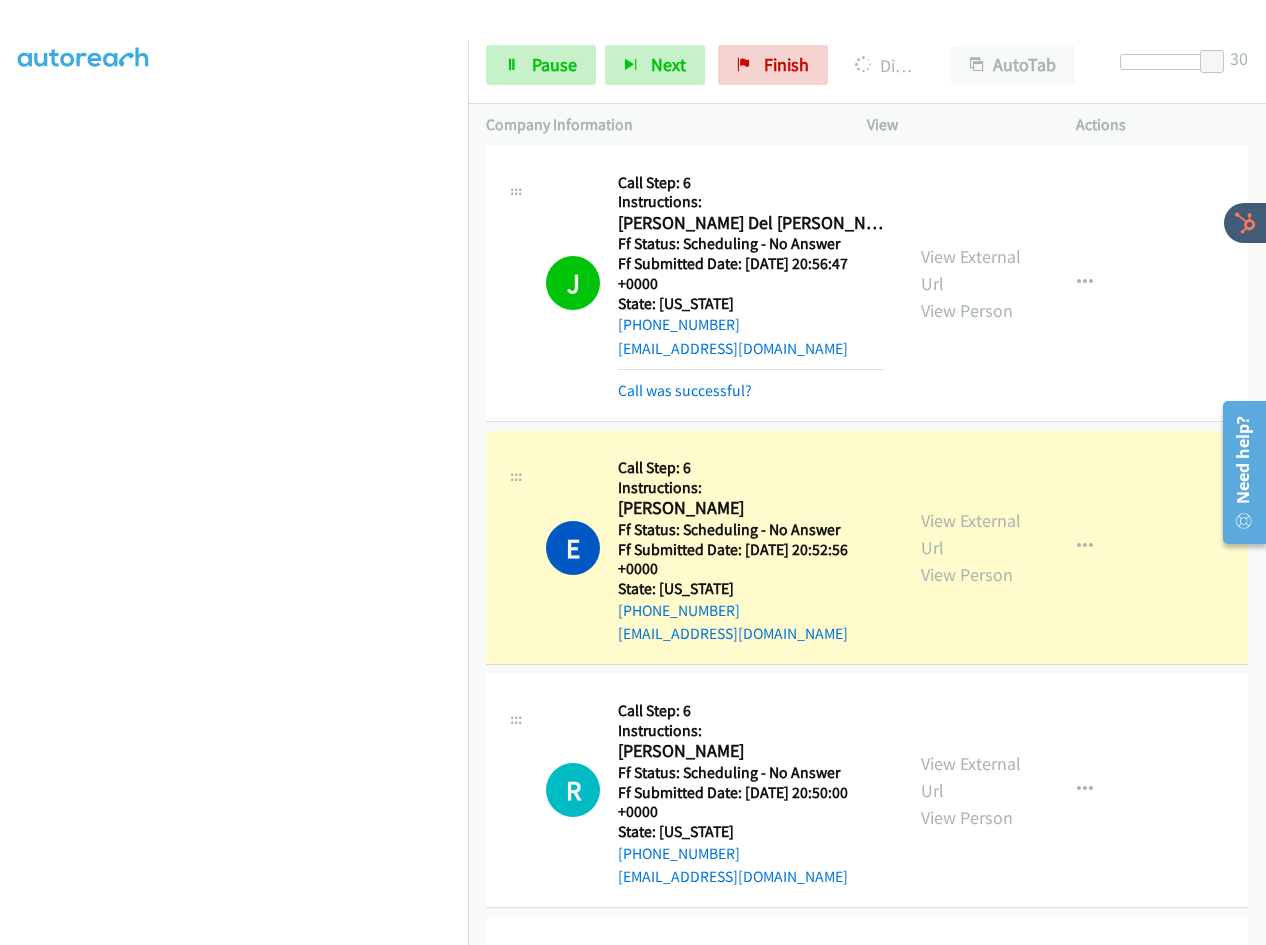 click at bounding box center [234, 470] 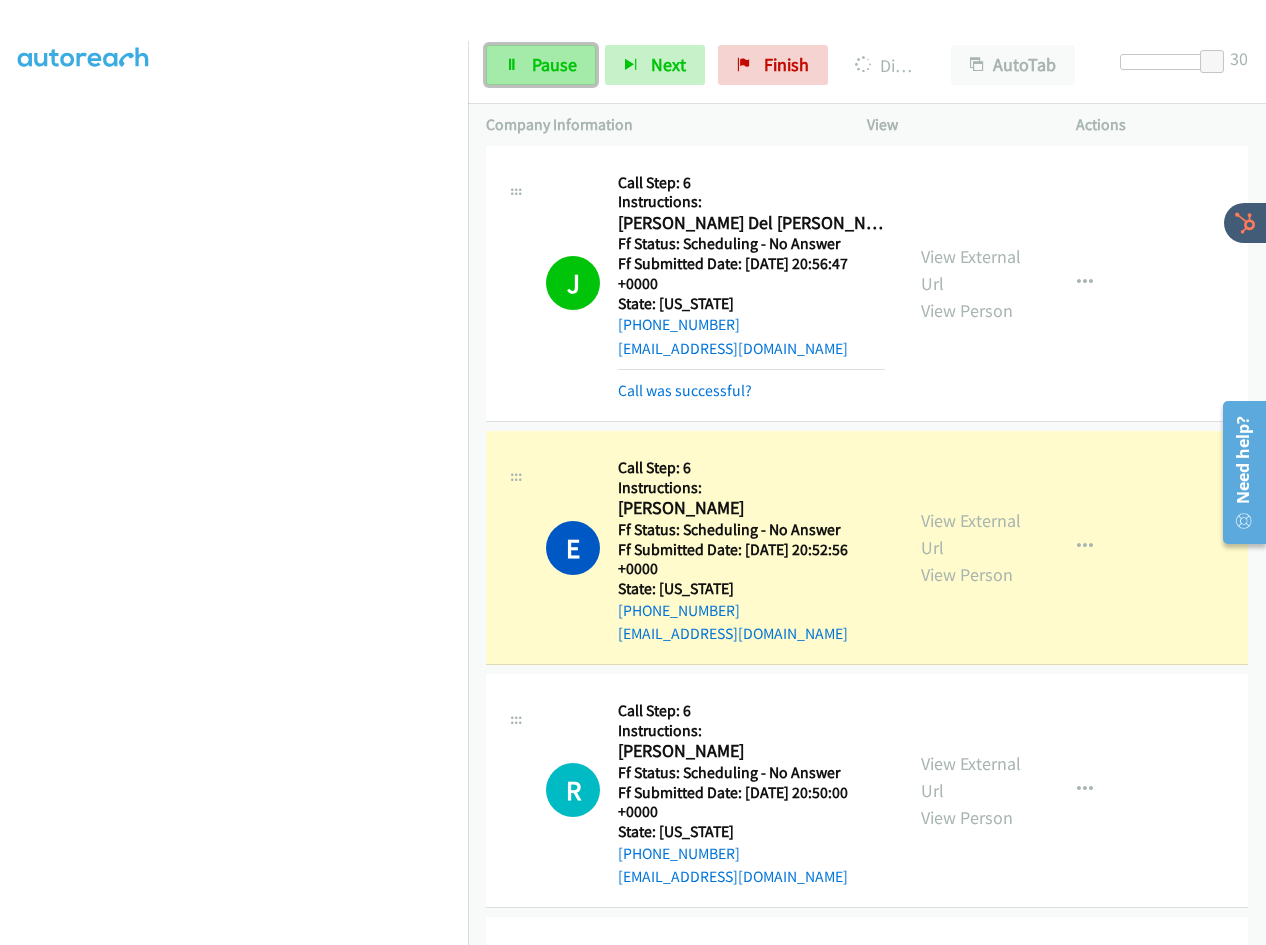 click at bounding box center [512, 66] 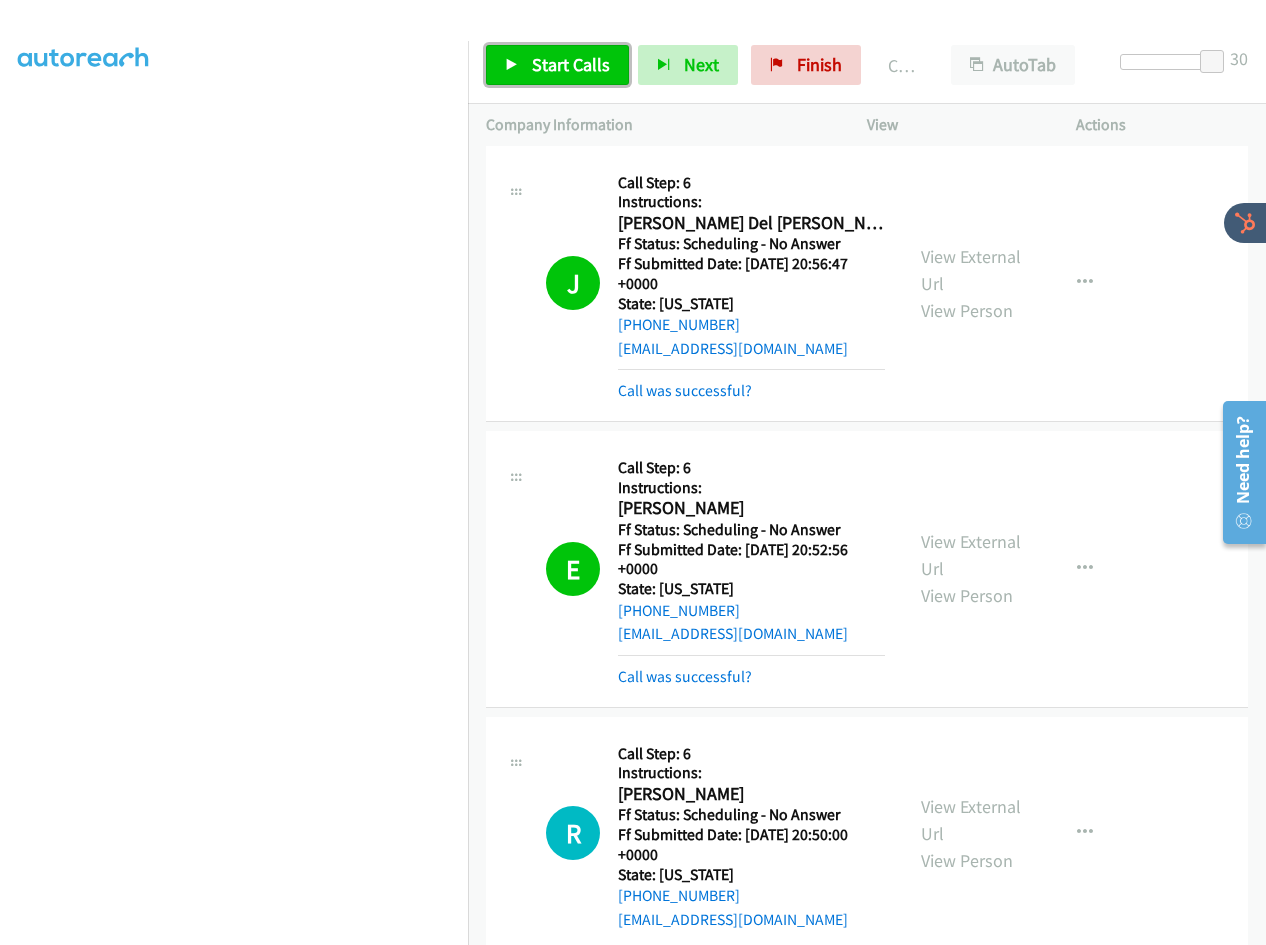 click on "Start Calls" at bounding box center [571, 64] 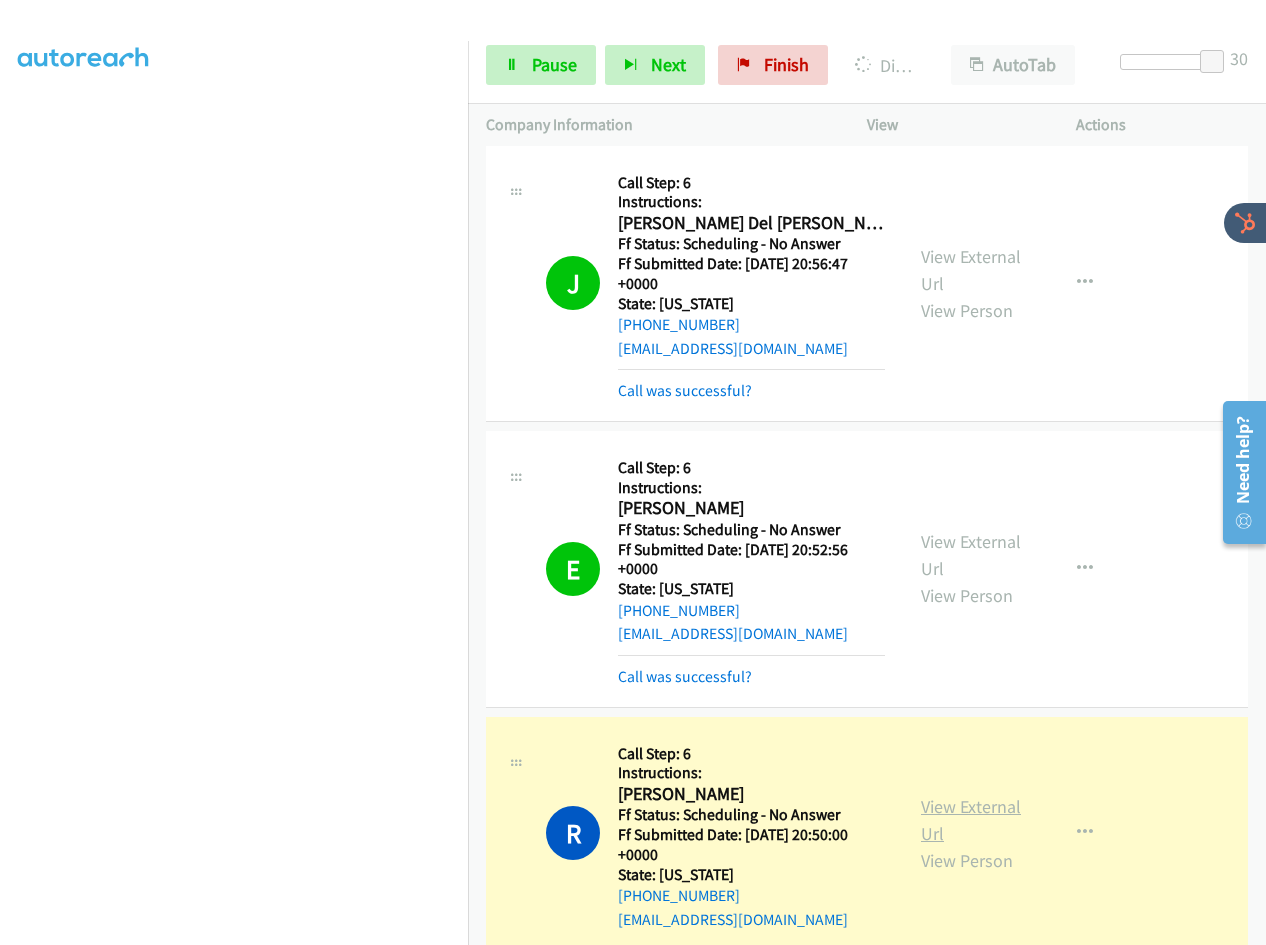 click on "View External Url" at bounding box center (971, 820) 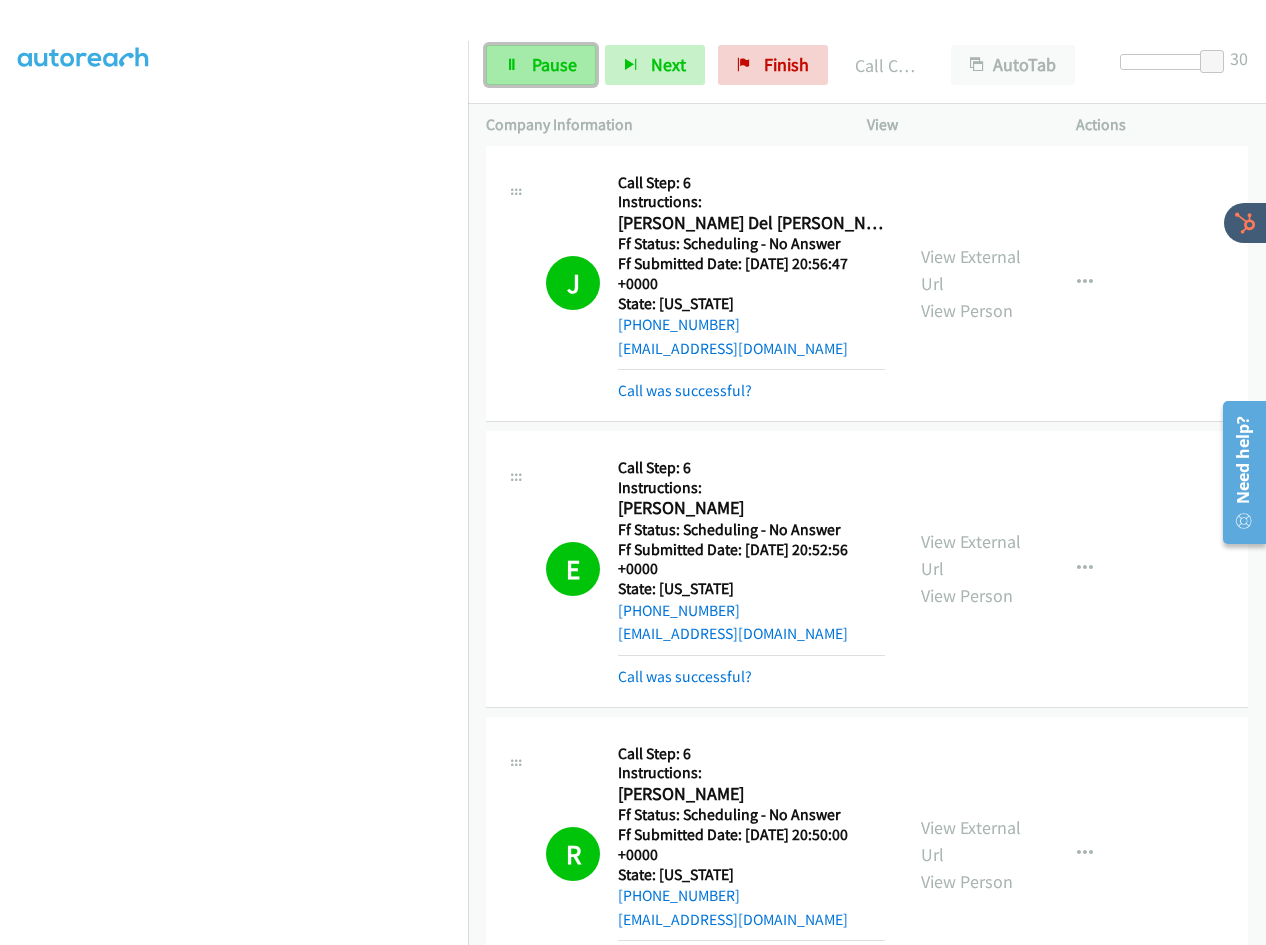 click on "Pause" at bounding box center [541, 65] 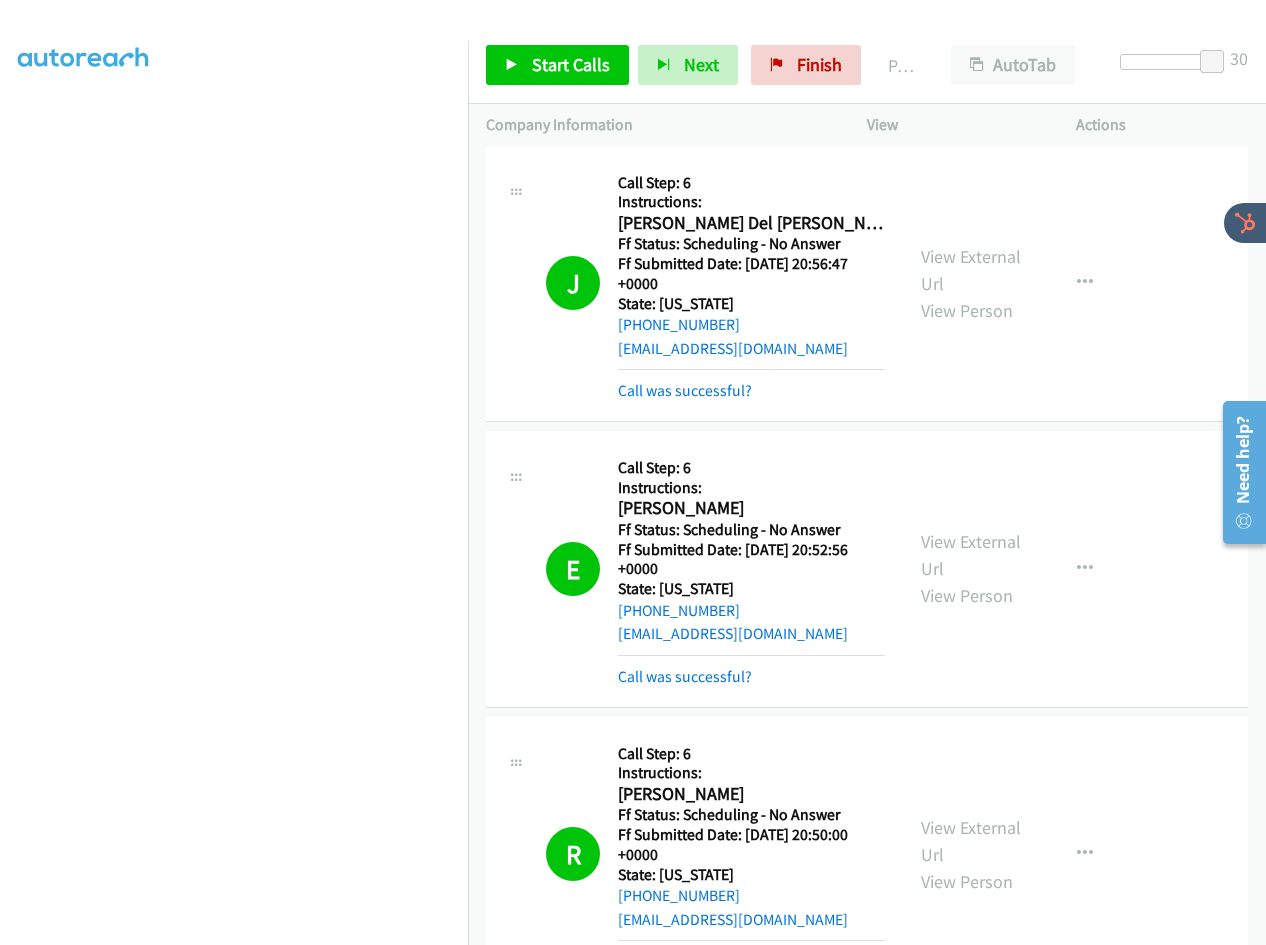 scroll, scrollTop: 8550, scrollLeft: 0, axis: vertical 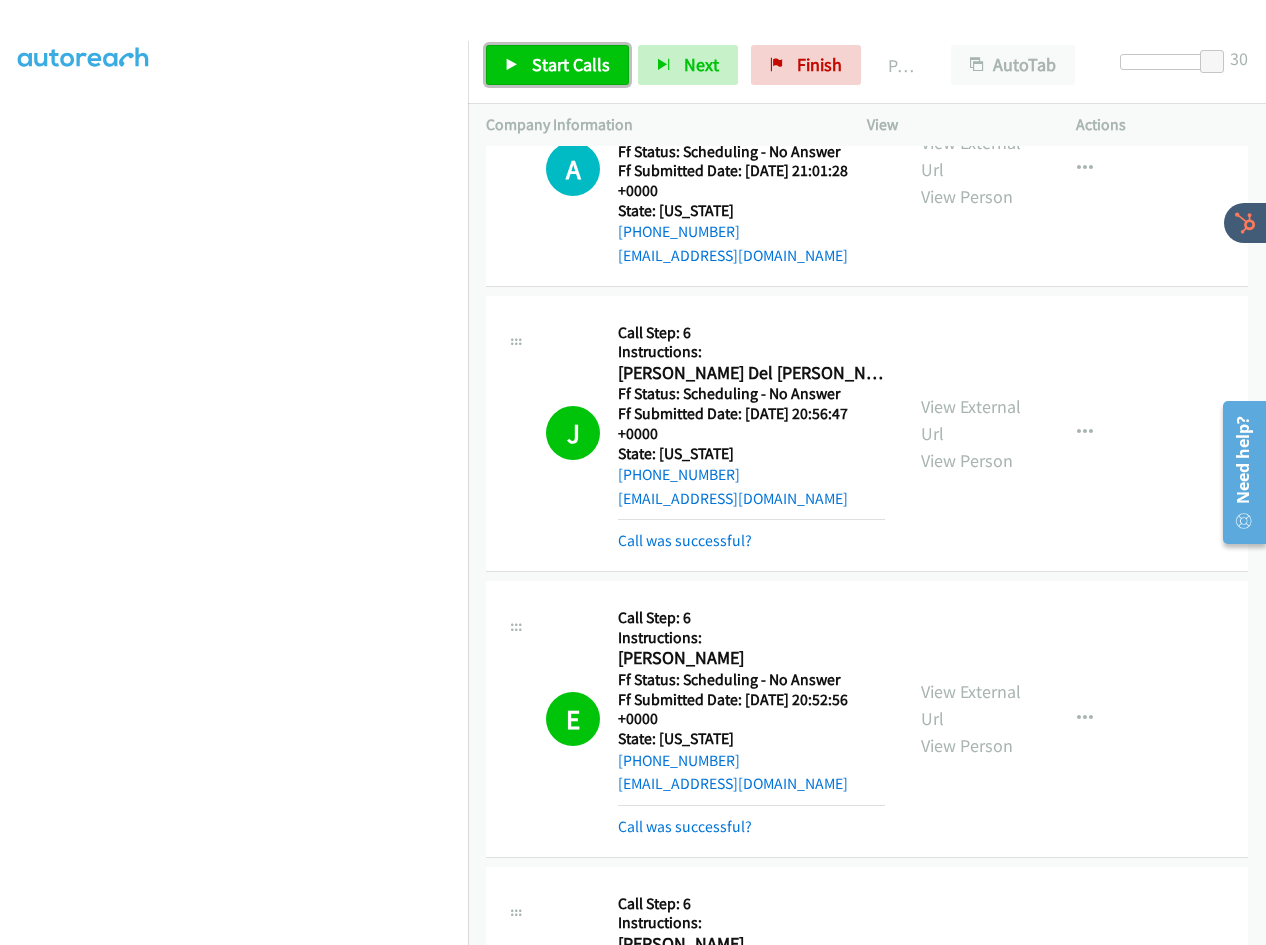 click on "Start Calls" at bounding box center [557, 65] 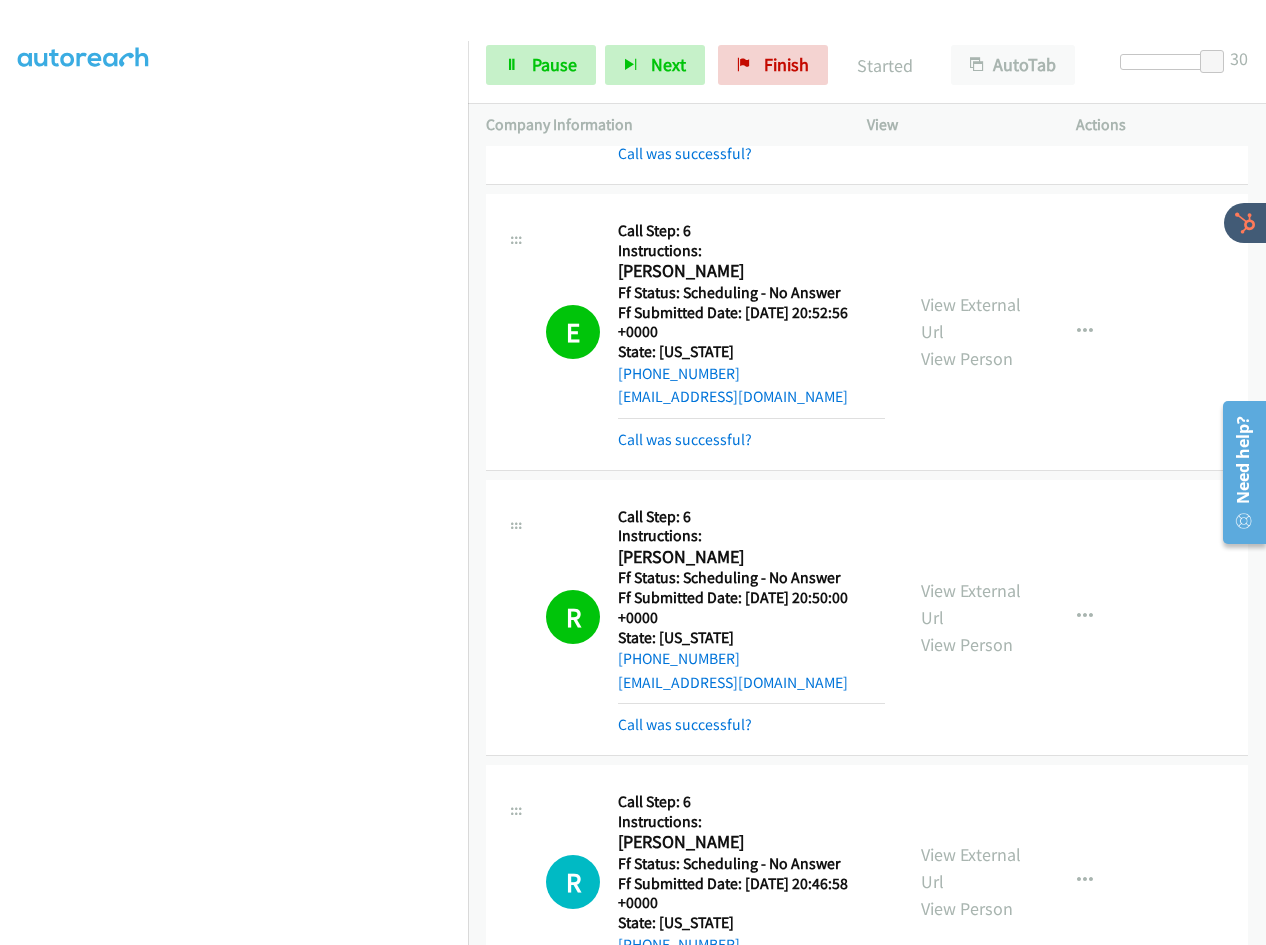 scroll, scrollTop: 9000, scrollLeft: 0, axis: vertical 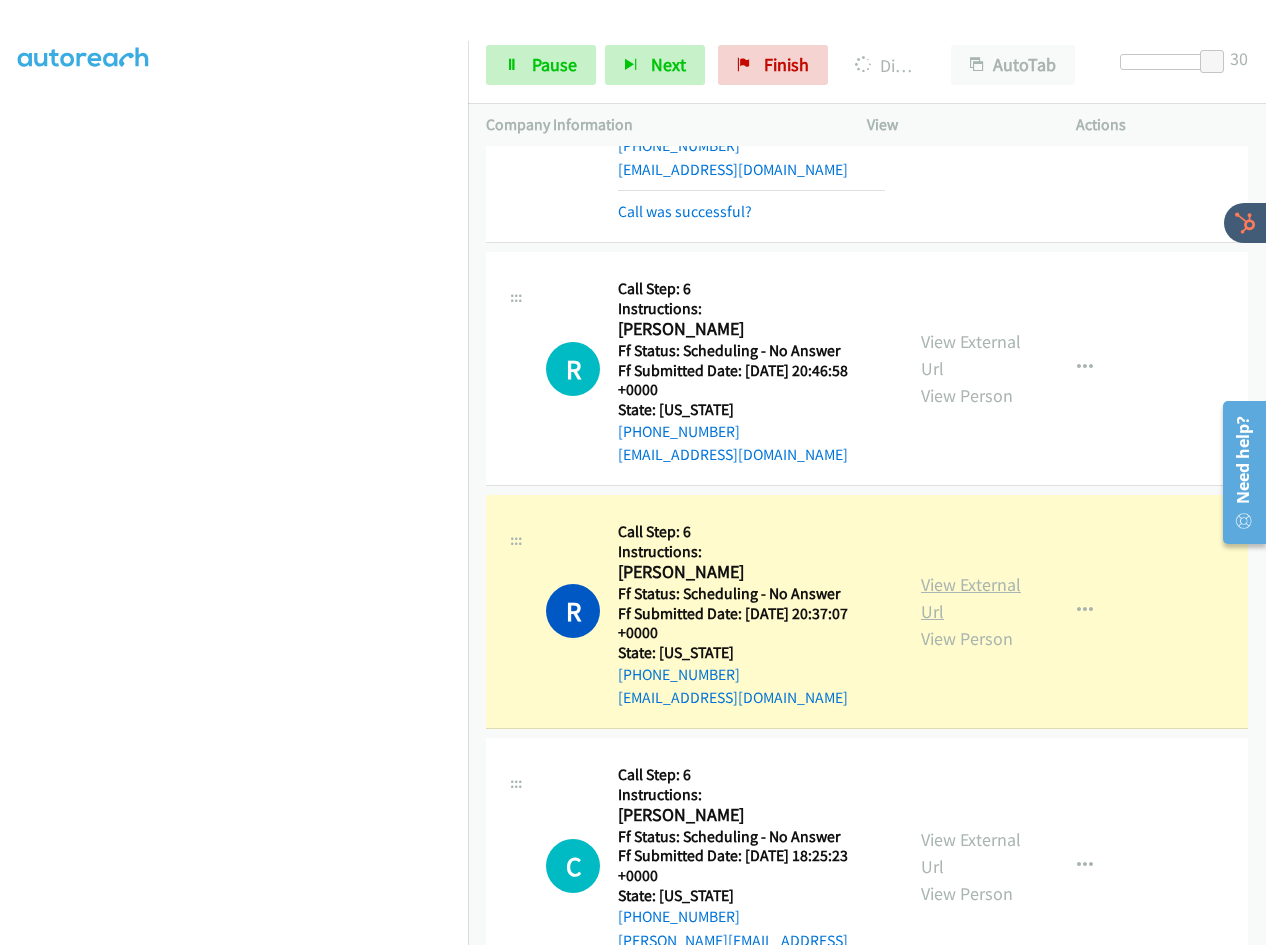 click on "View External Url" at bounding box center [971, 598] 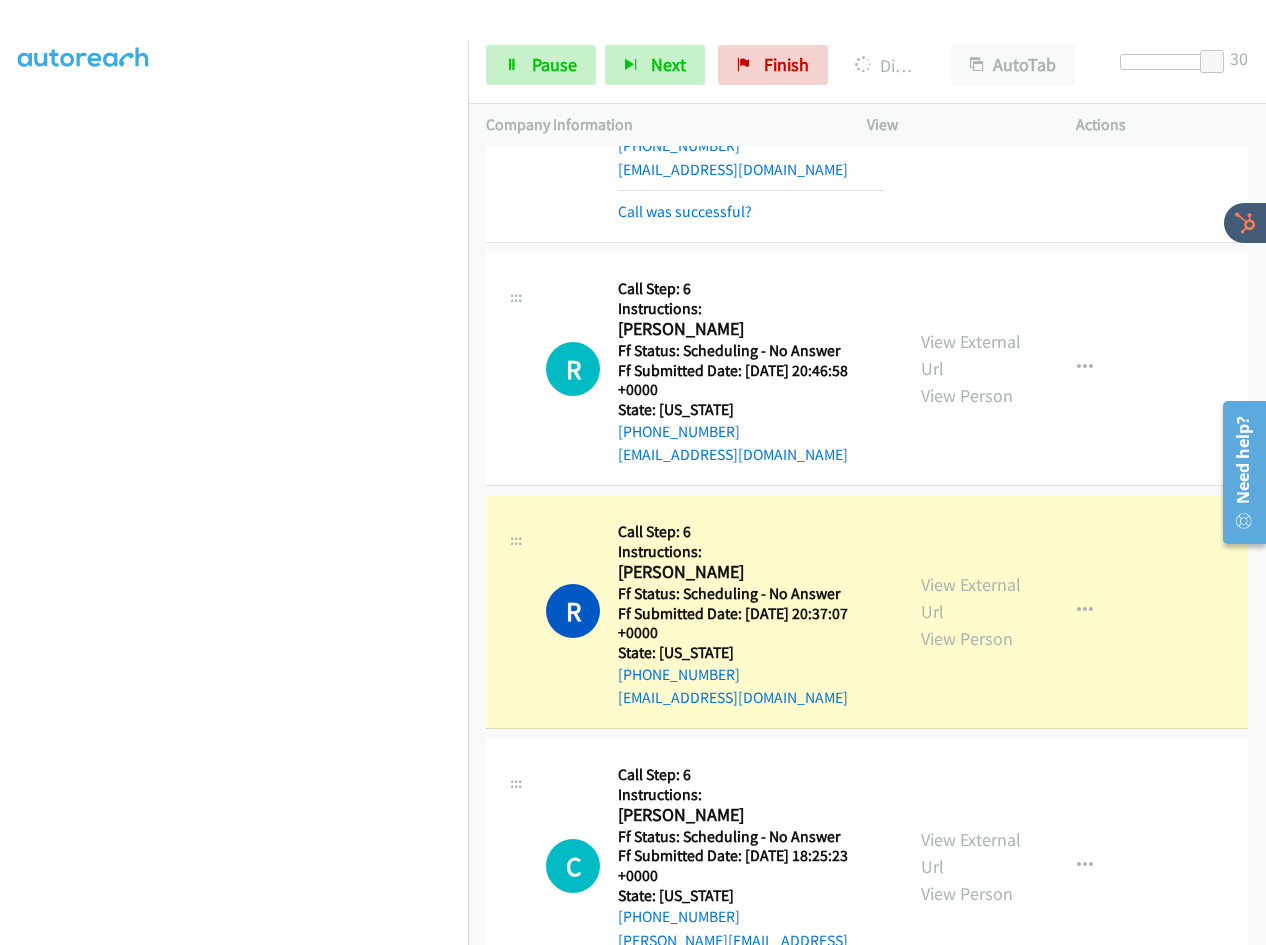 click at bounding box center [234, 470] 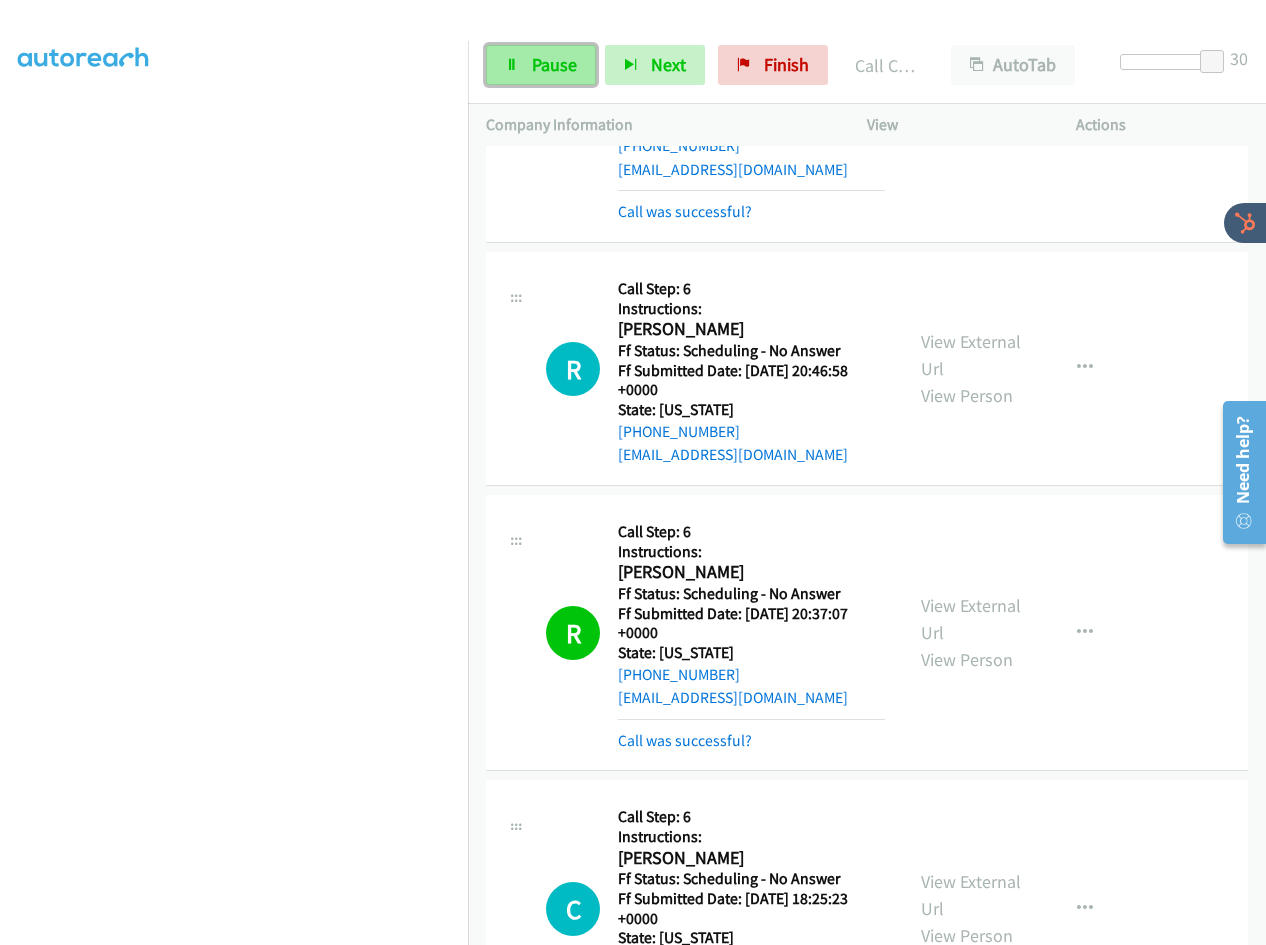 click on "Pause" at bounding box center (554, 64) 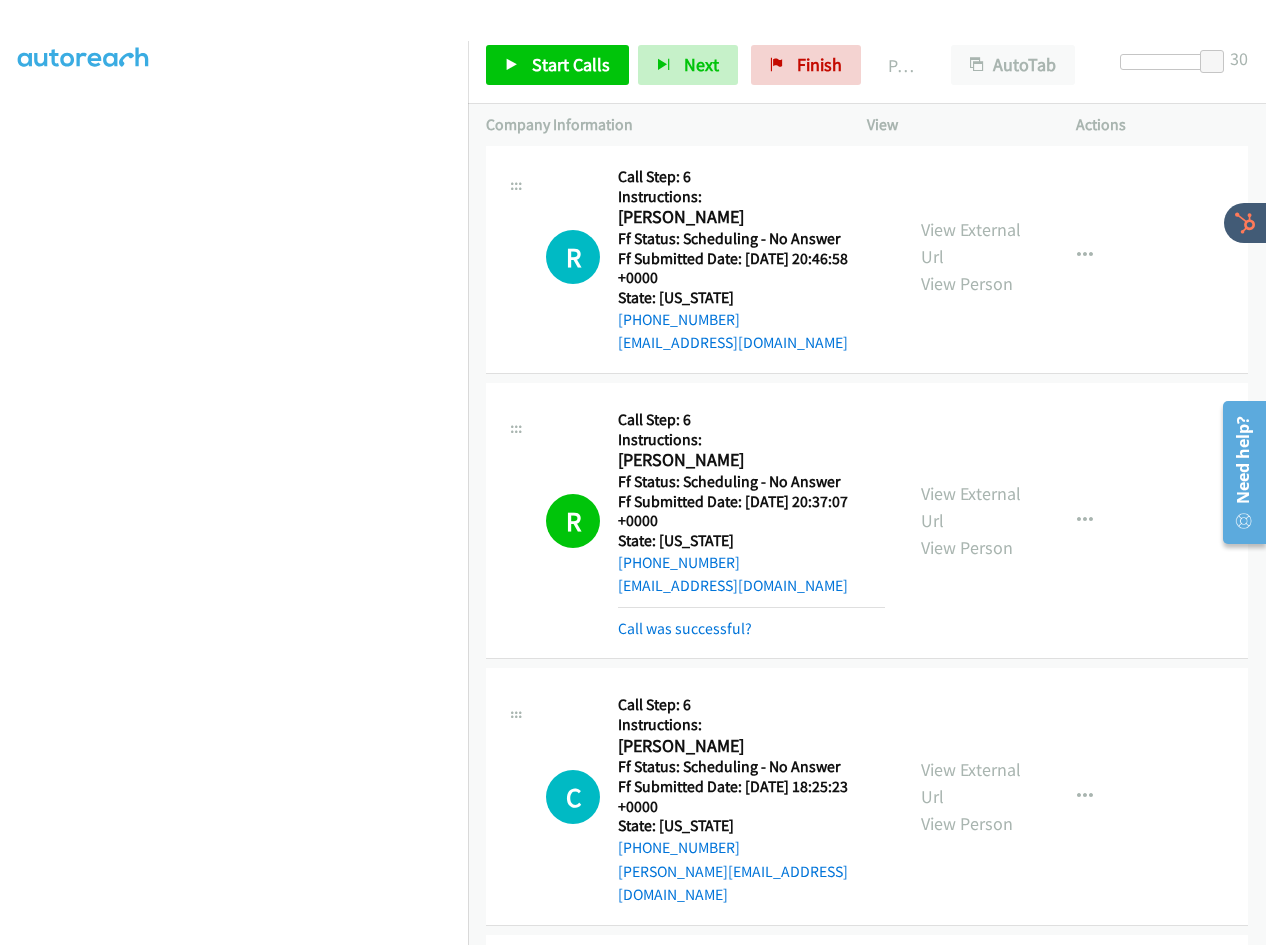 scroll, scrollTop: 9600, scrollLeft: 0, axis: vertical 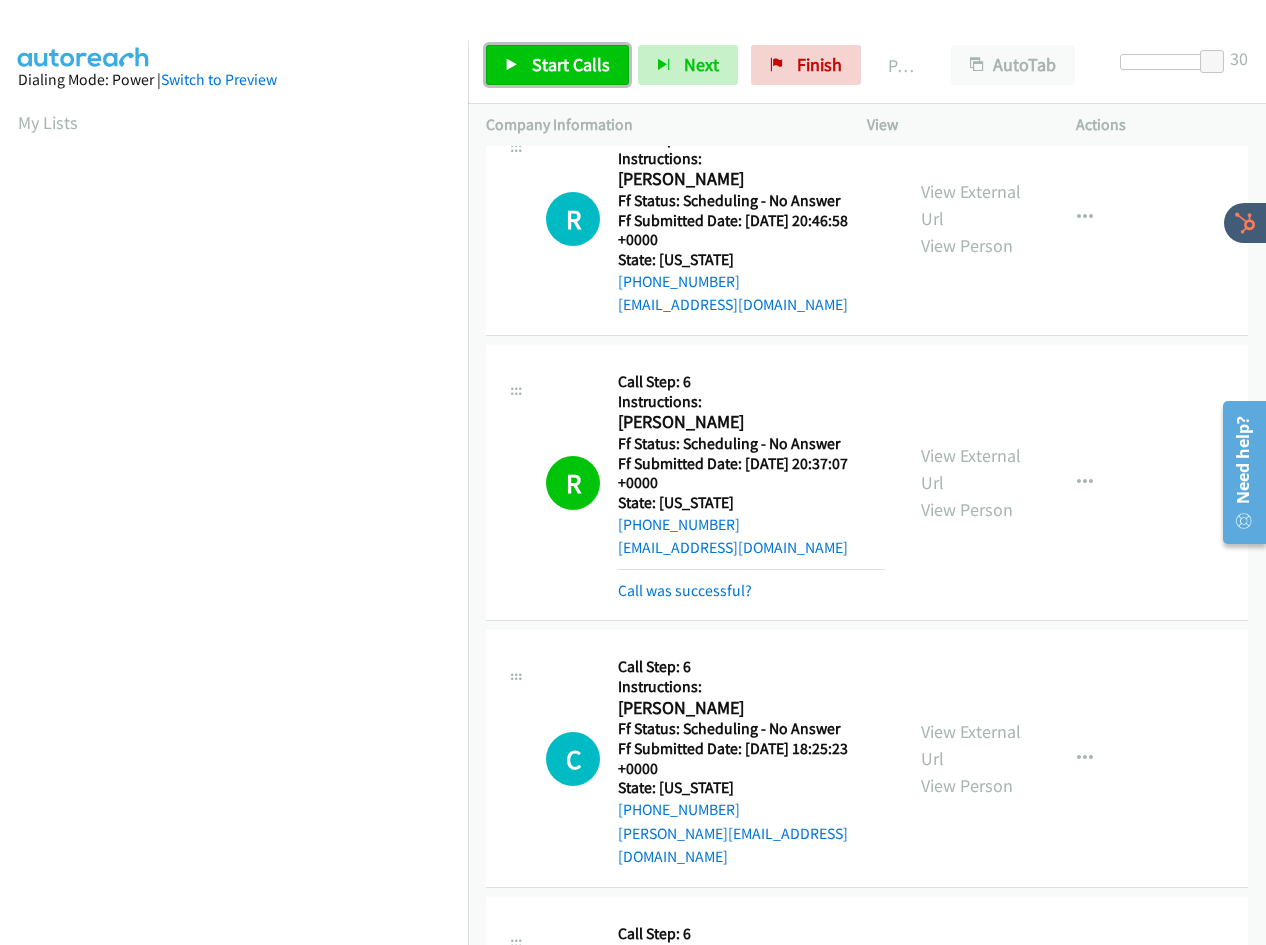 click on "Start Calls" at bounding box center [571, 64] 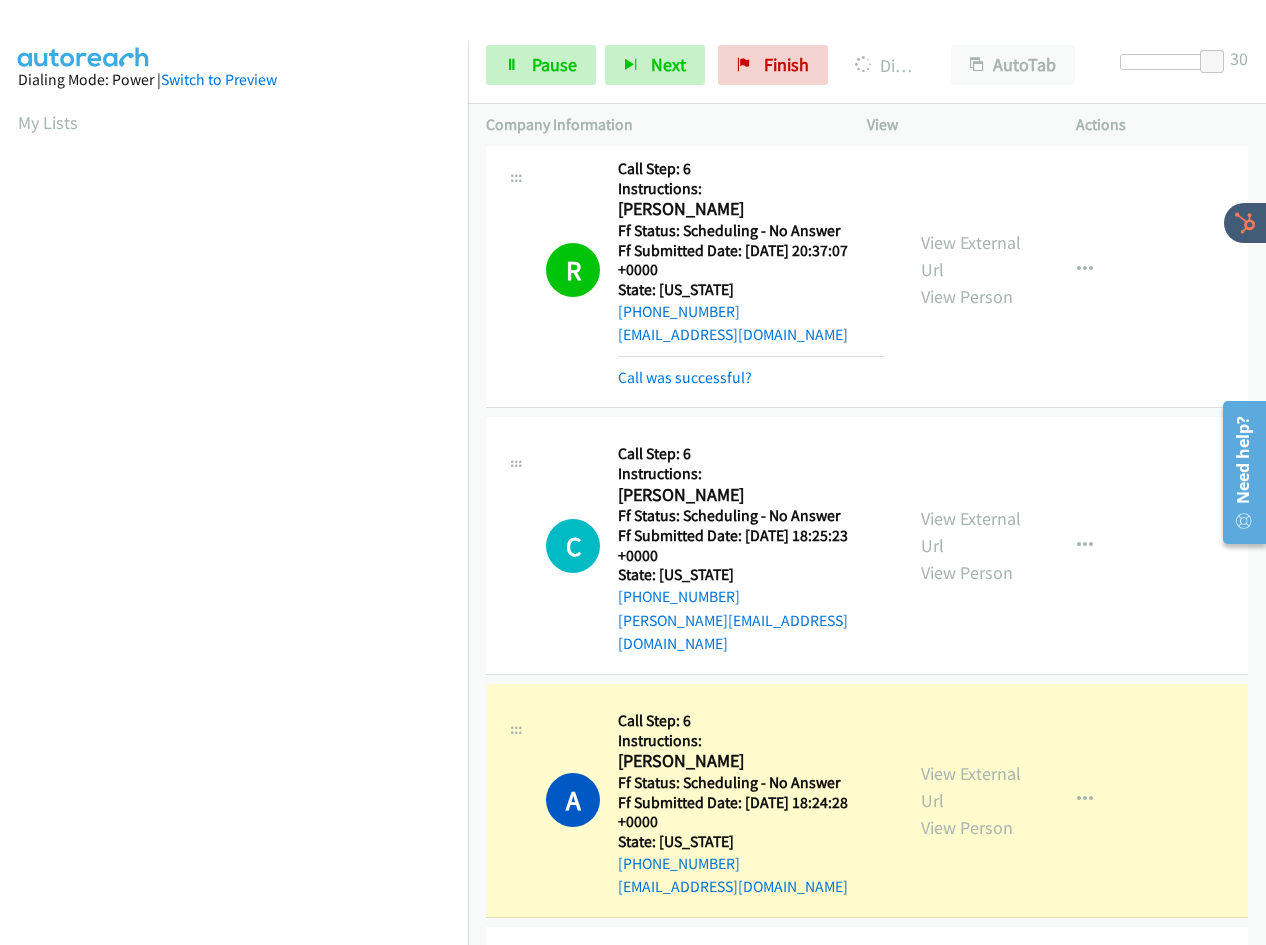 scroll, scrollTop: 9900, scrollLeft: 0, axis: vertical 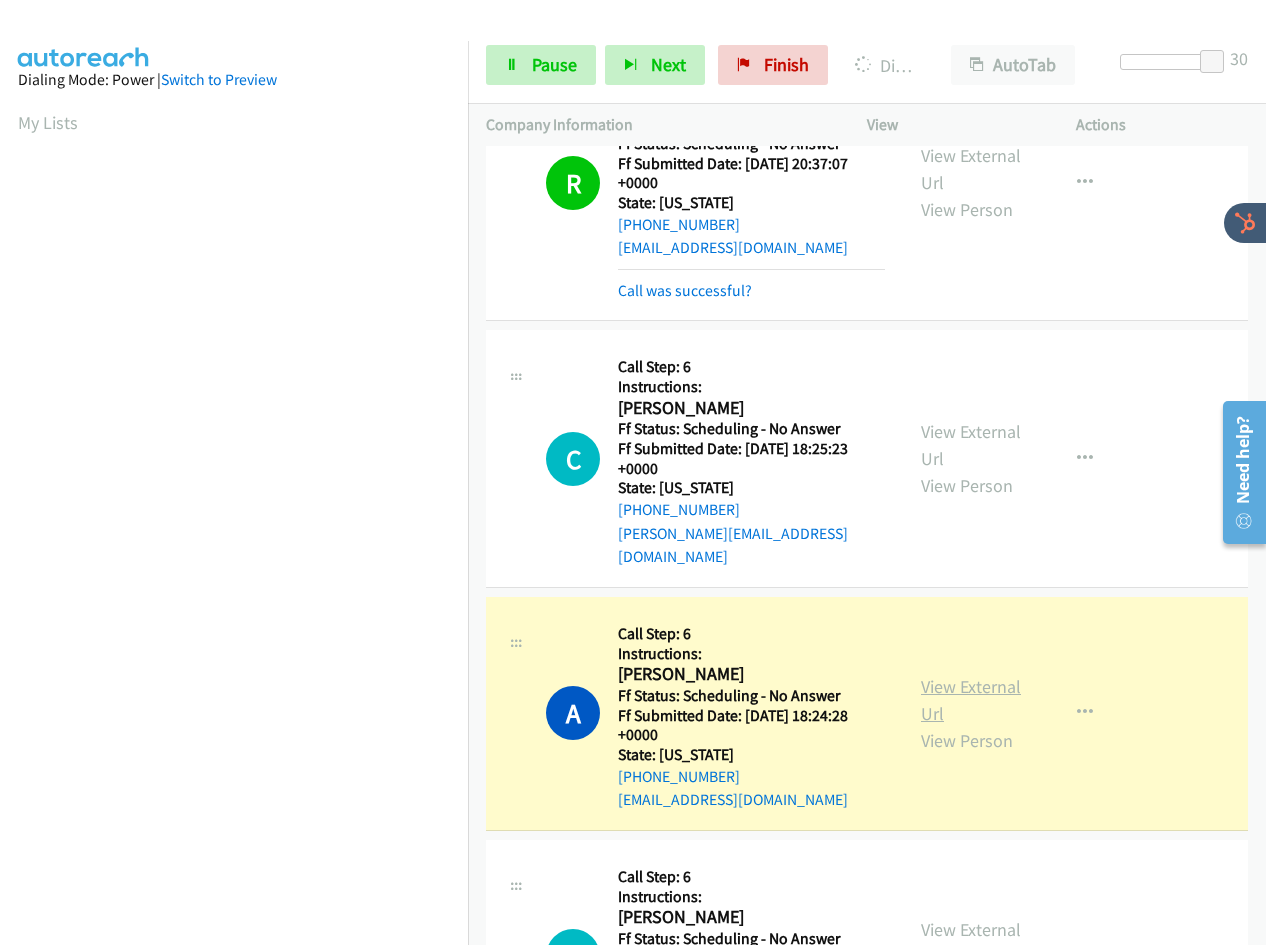 click on "View External Url" at bounding box center [971, 700] 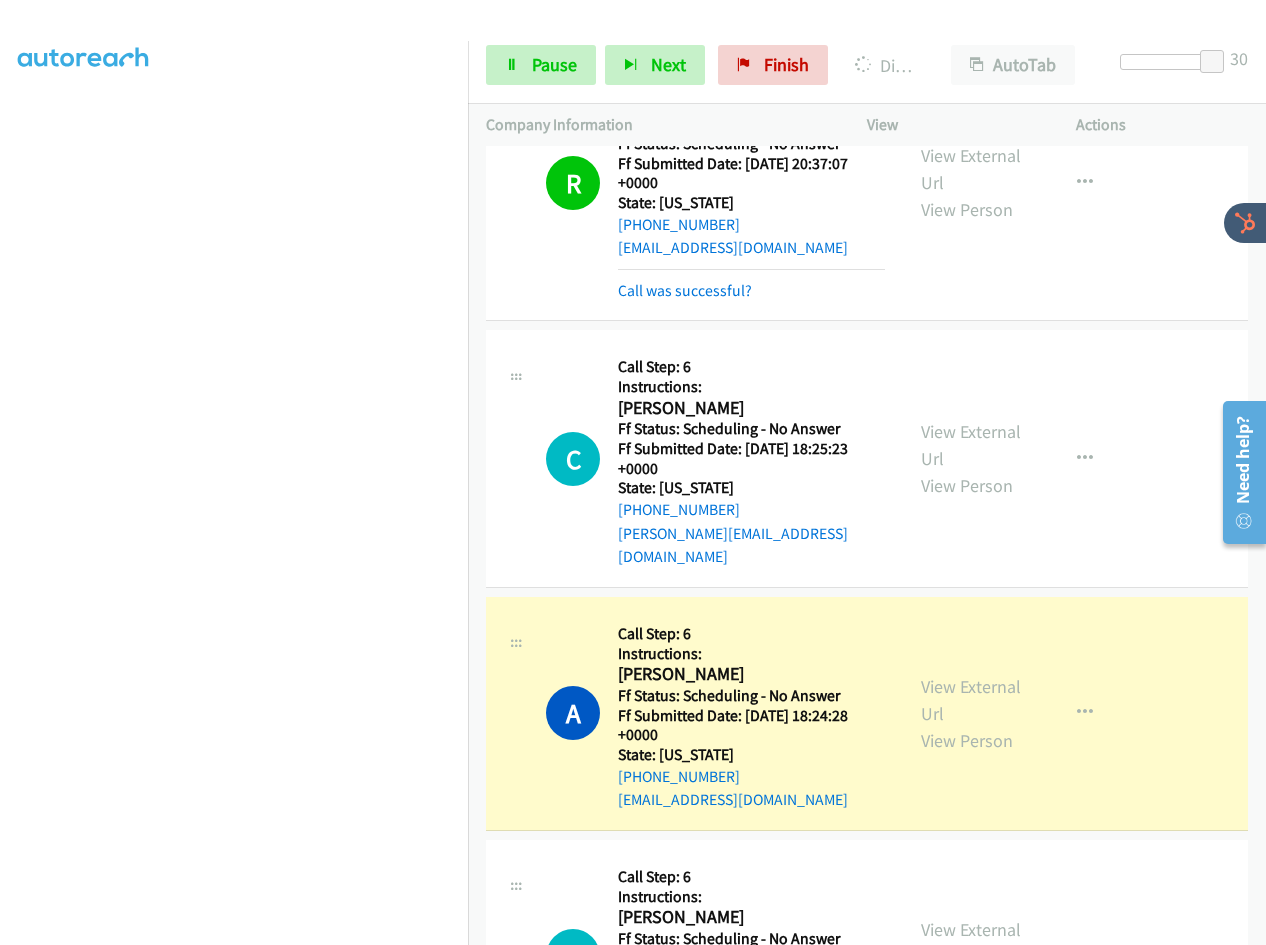 scroll, scrollTop: 184, scrollLeft: 0, axis: vertical 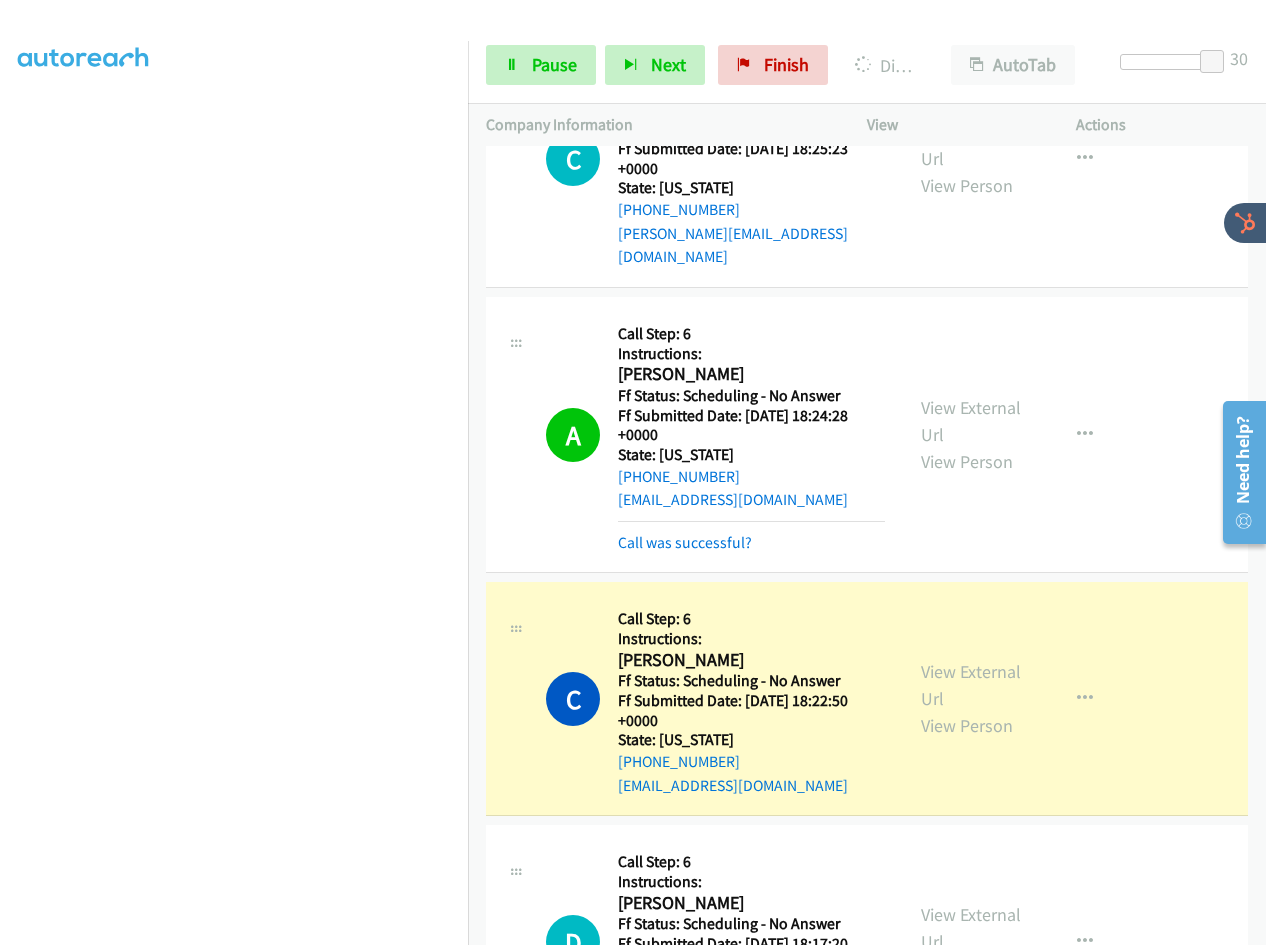 click on "View External Url
View Person" at bounding box center (971, 698) 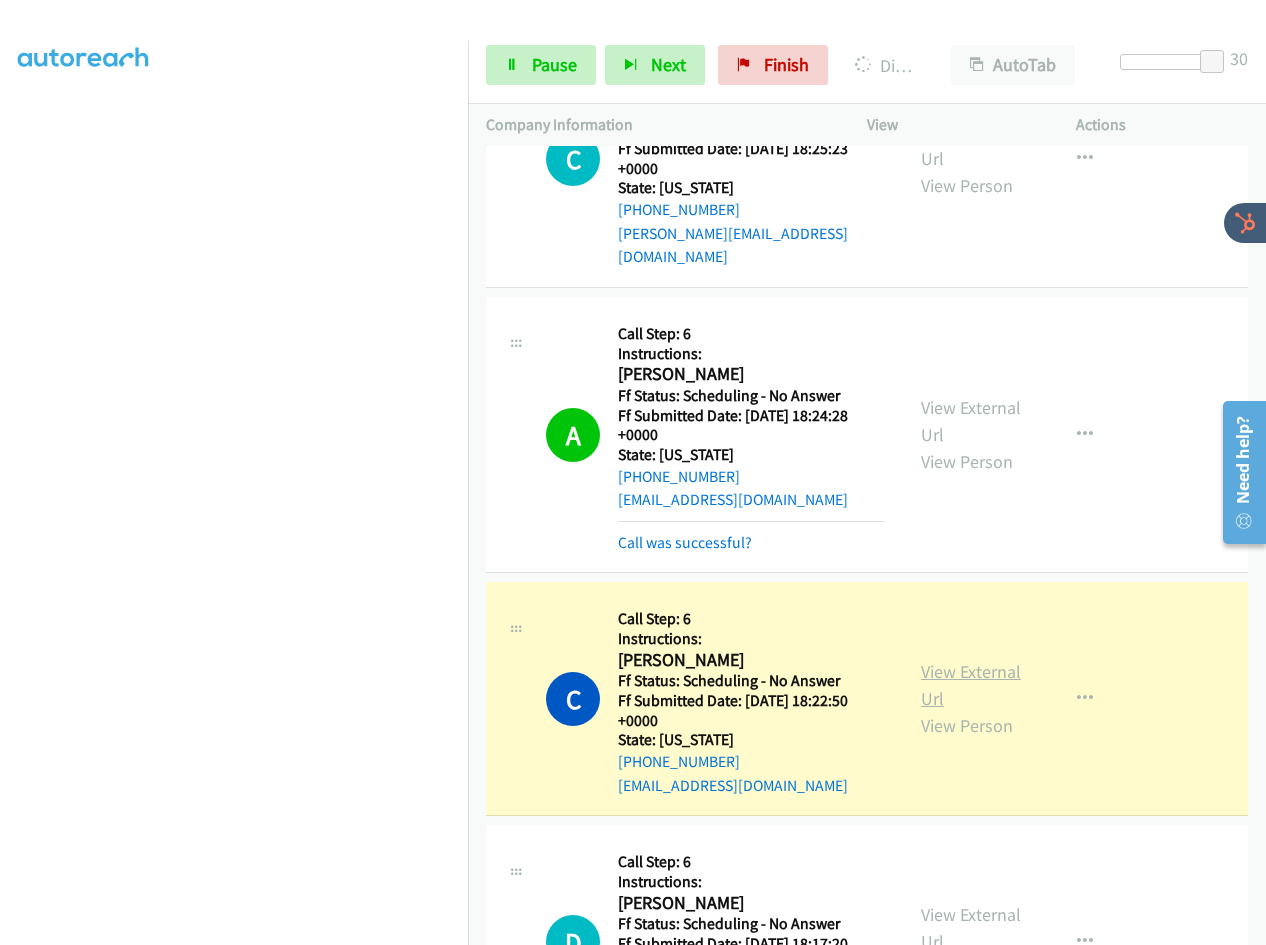 click on "View External Url" at bounding box center (971, 685) 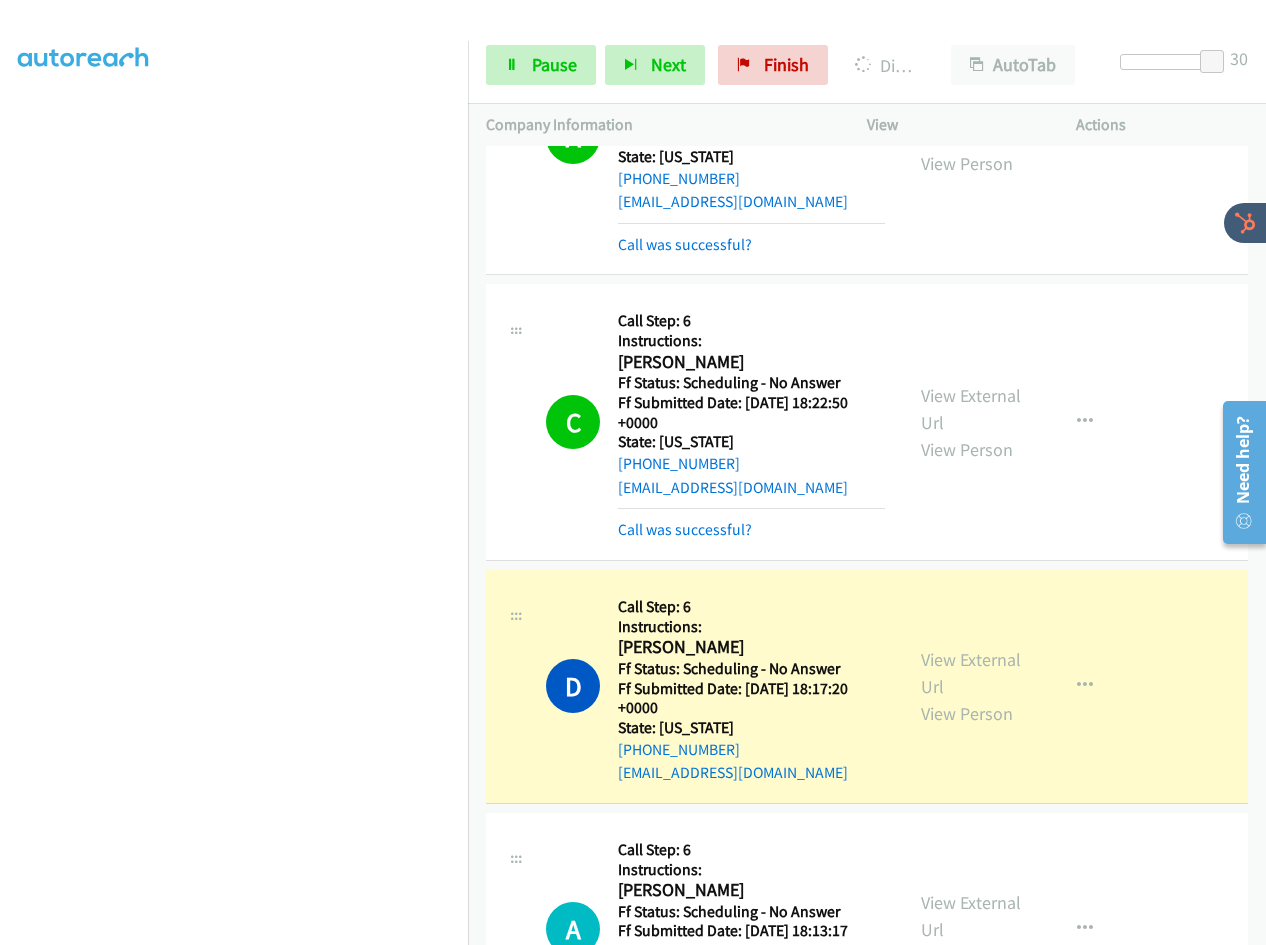 scroll, scrollTop: 10500, scrollLeft: 0, axis: vertical 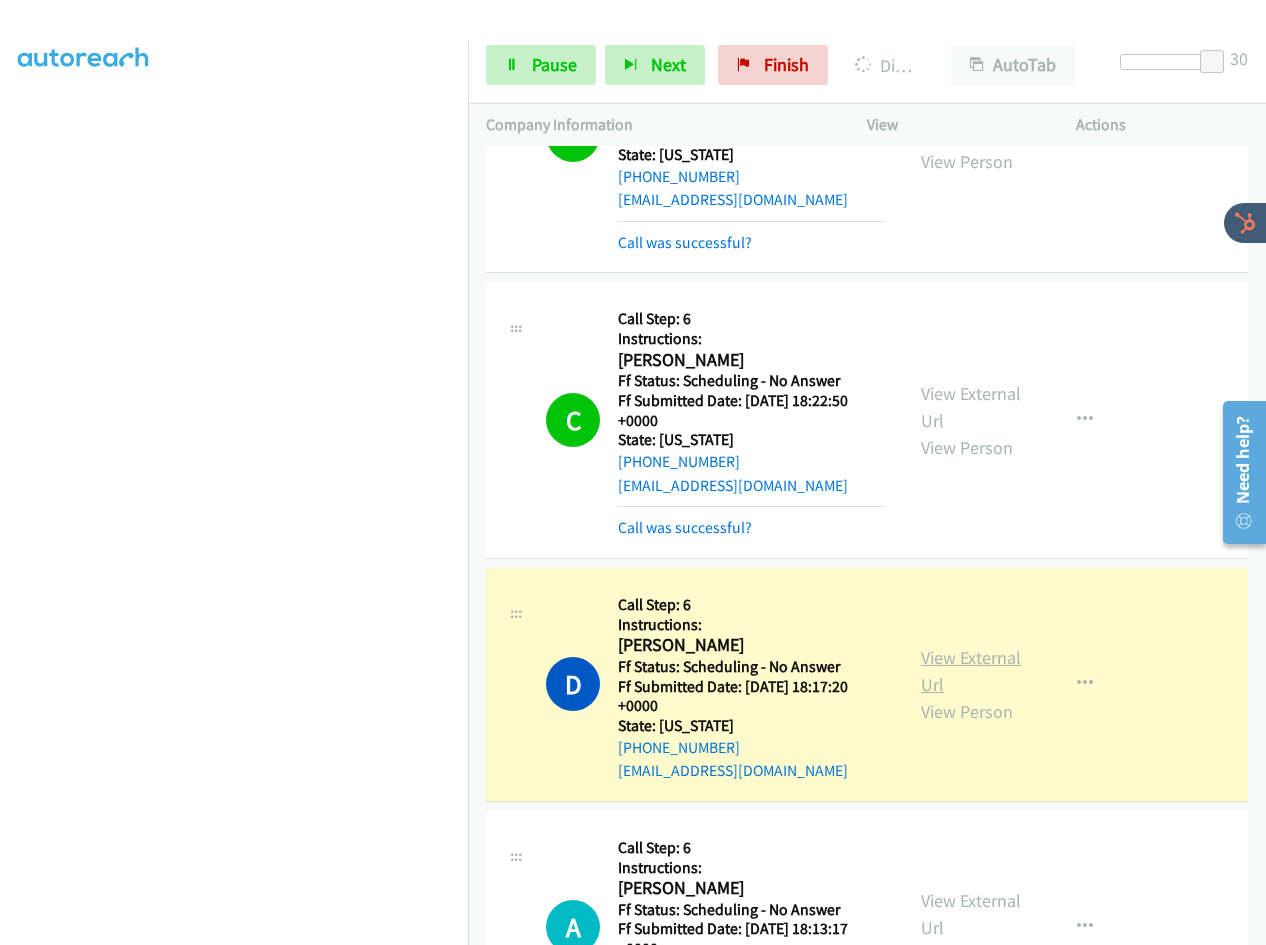 click on "View External Url" at bounding box center (971, 671) 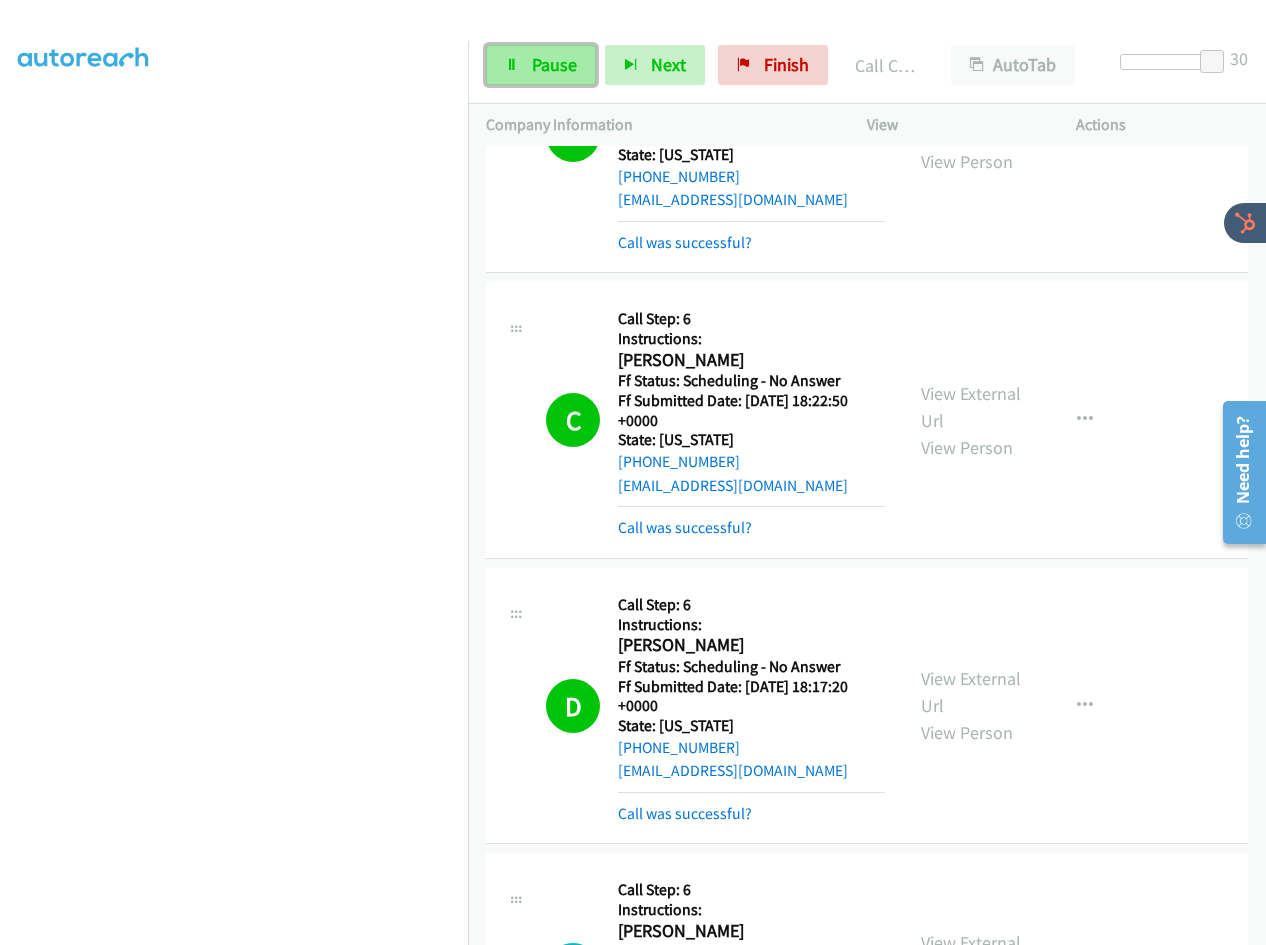 click on "Pause" at bounding box center (554, 64) 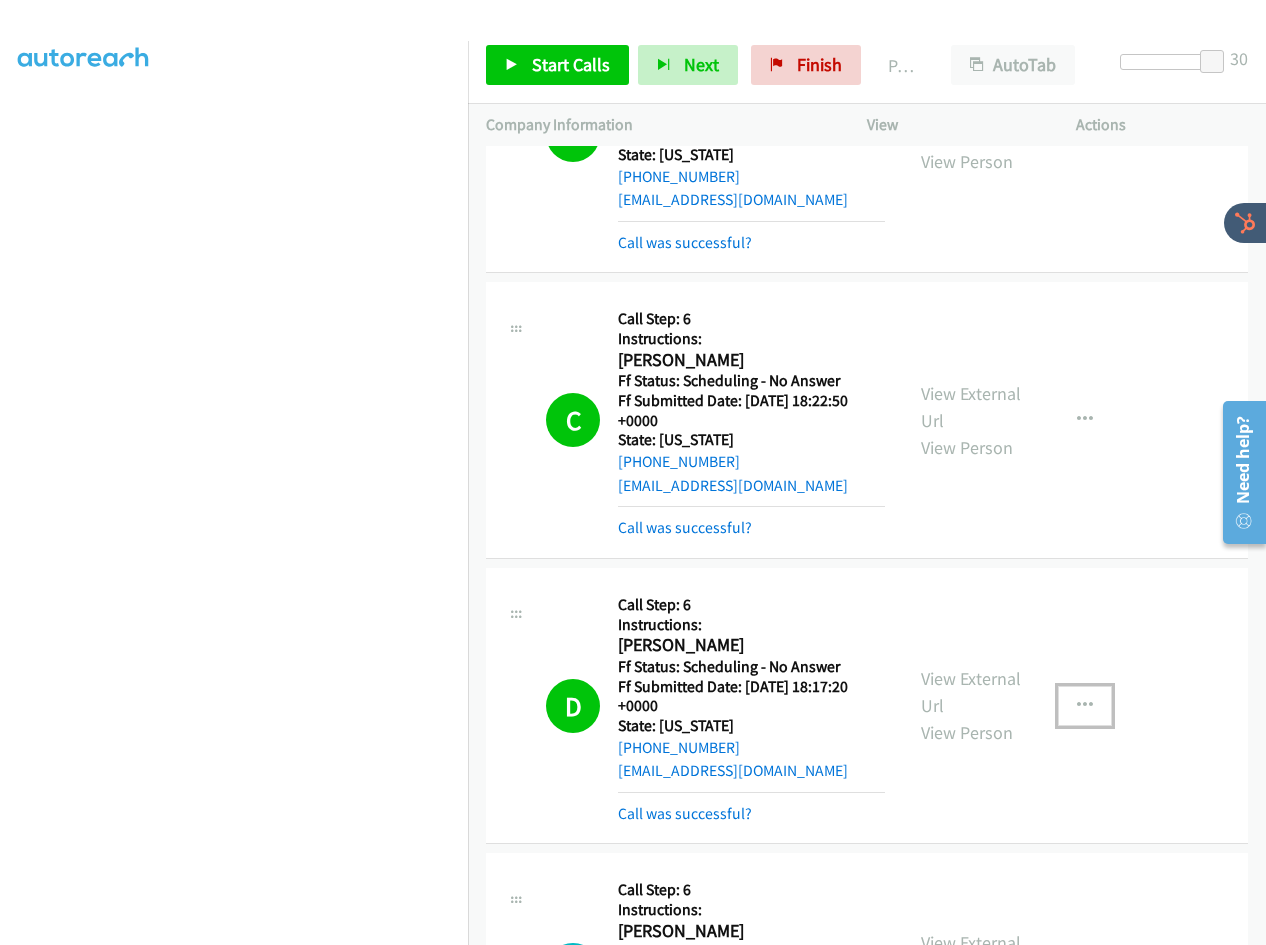 click at bounding box center [1085, 706] 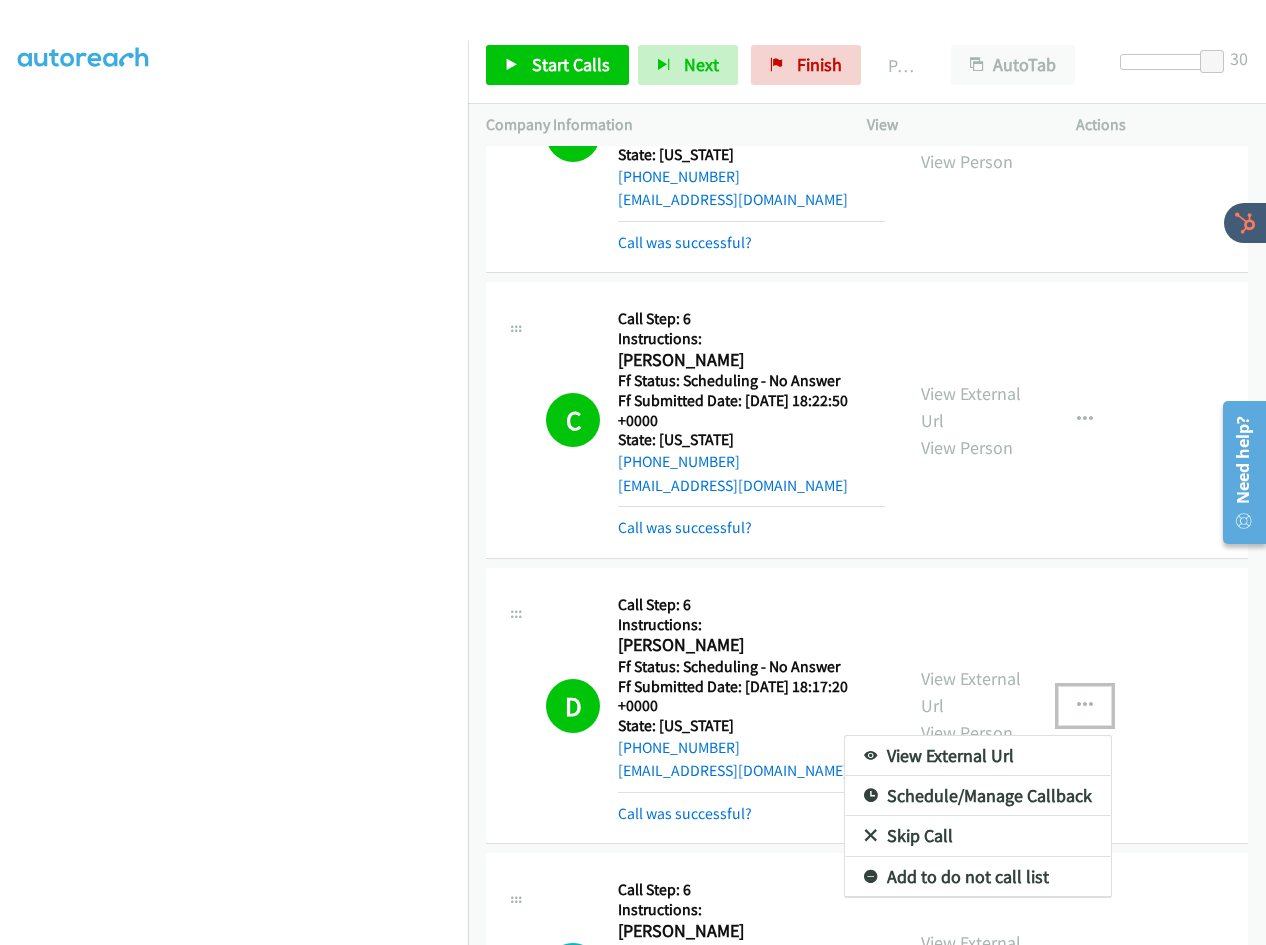click on "Add to do not call list" at bounding box center (978, 877) 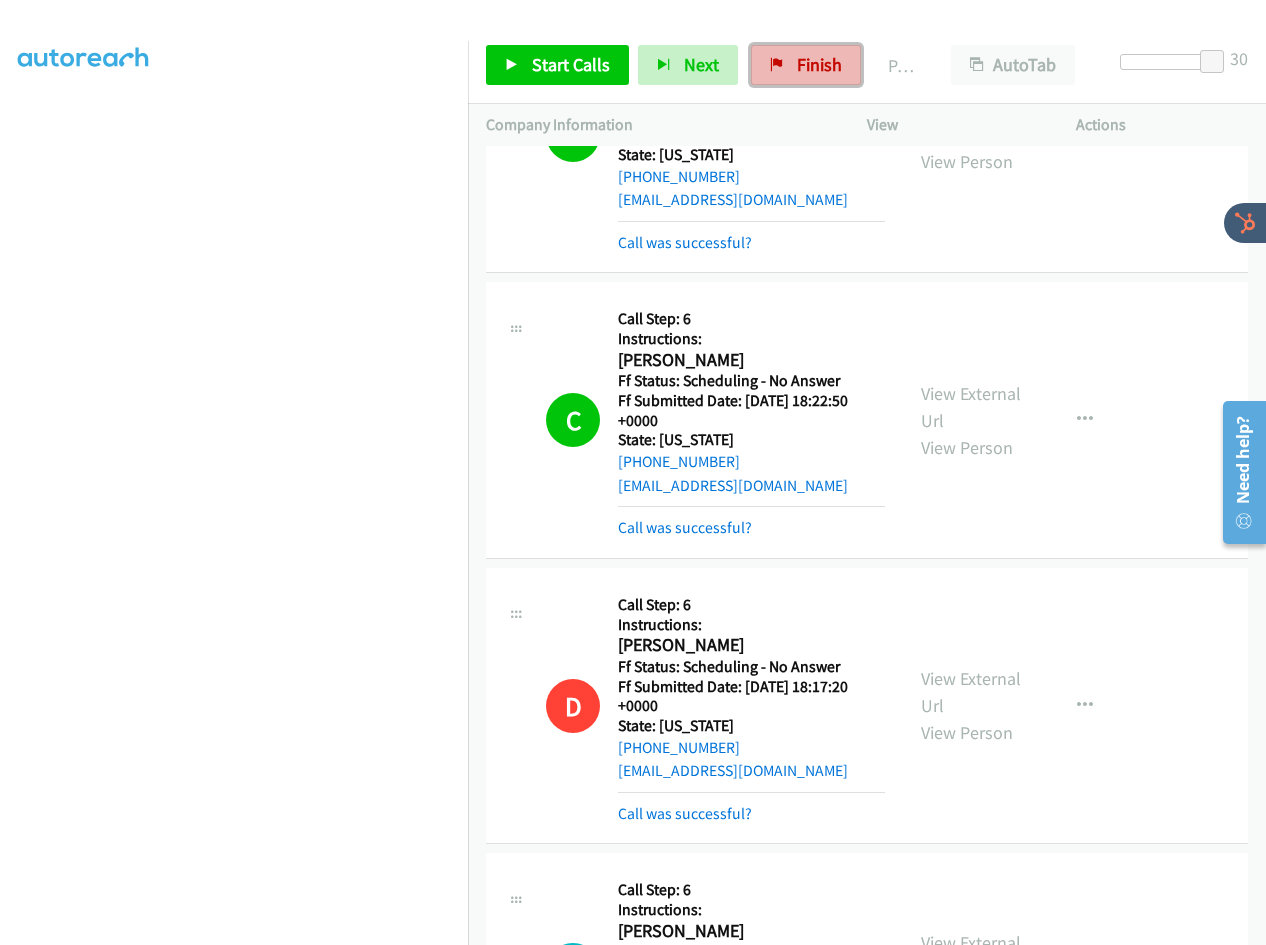 click on "Finish" at bounding box center (819, 64) 